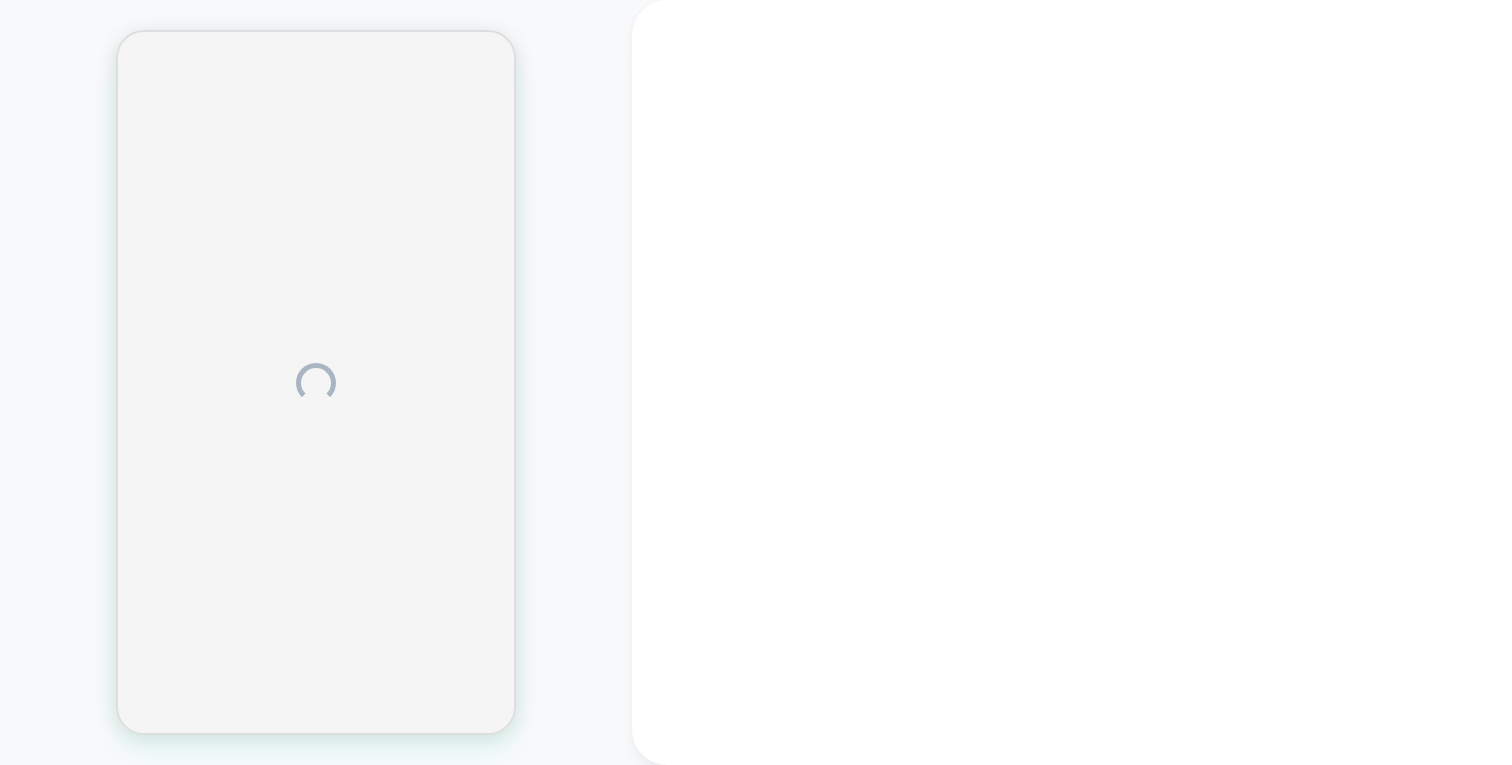 scroll, scrollTop: 0, scrollLeft: 0, axis: both 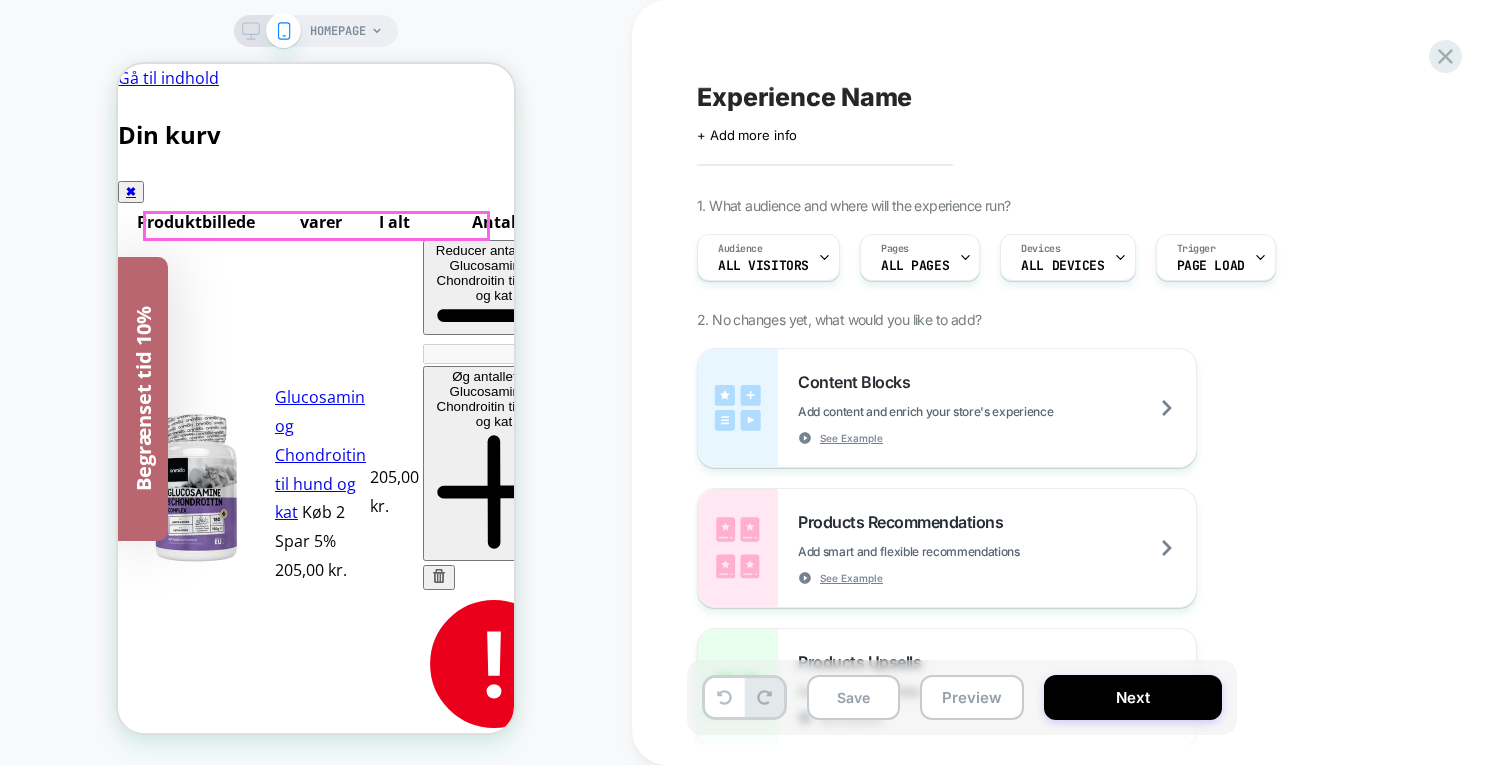 click on "✖" at bounding box center (131, 191) 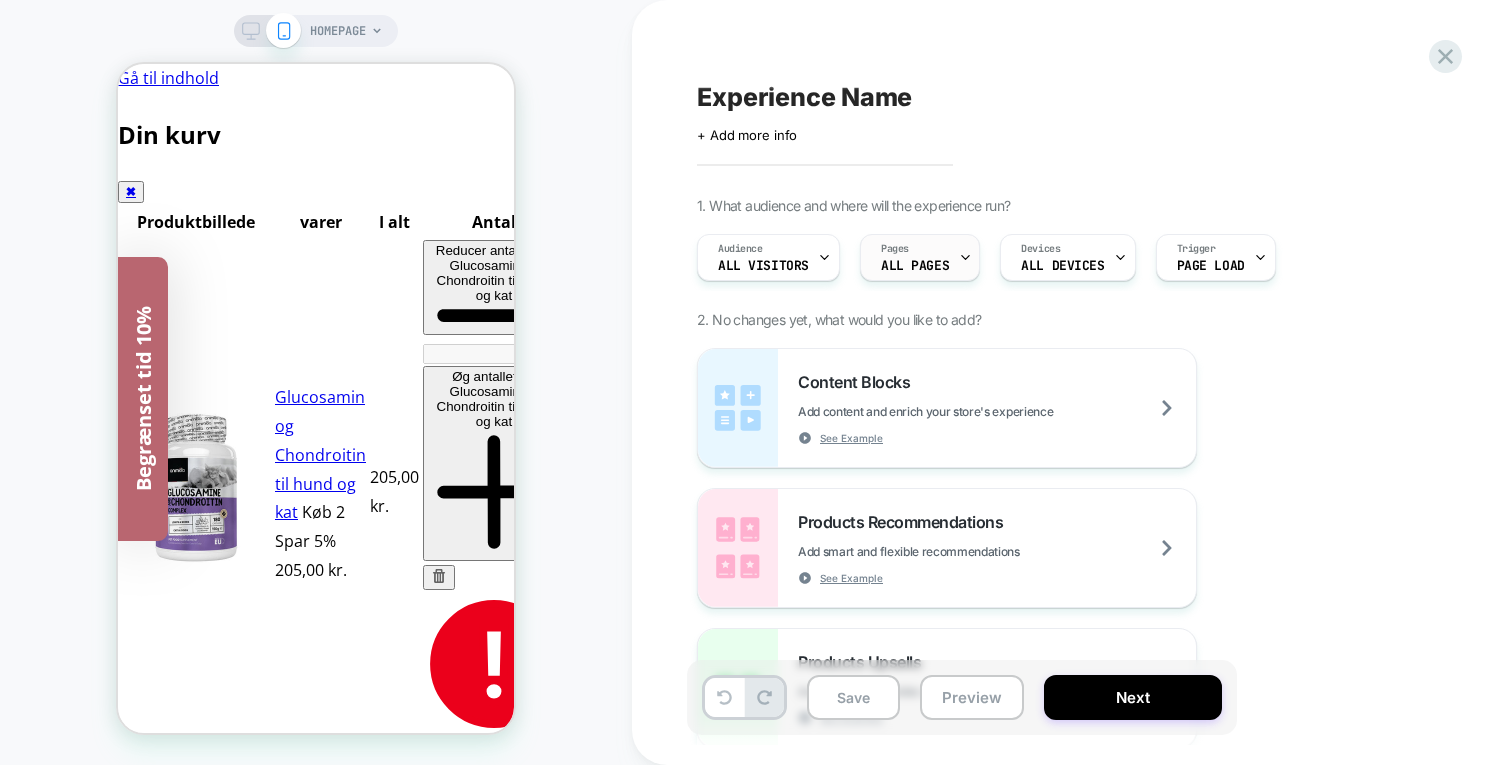 click on "Pages ALL PAGES" at bounding box center (915, 257) 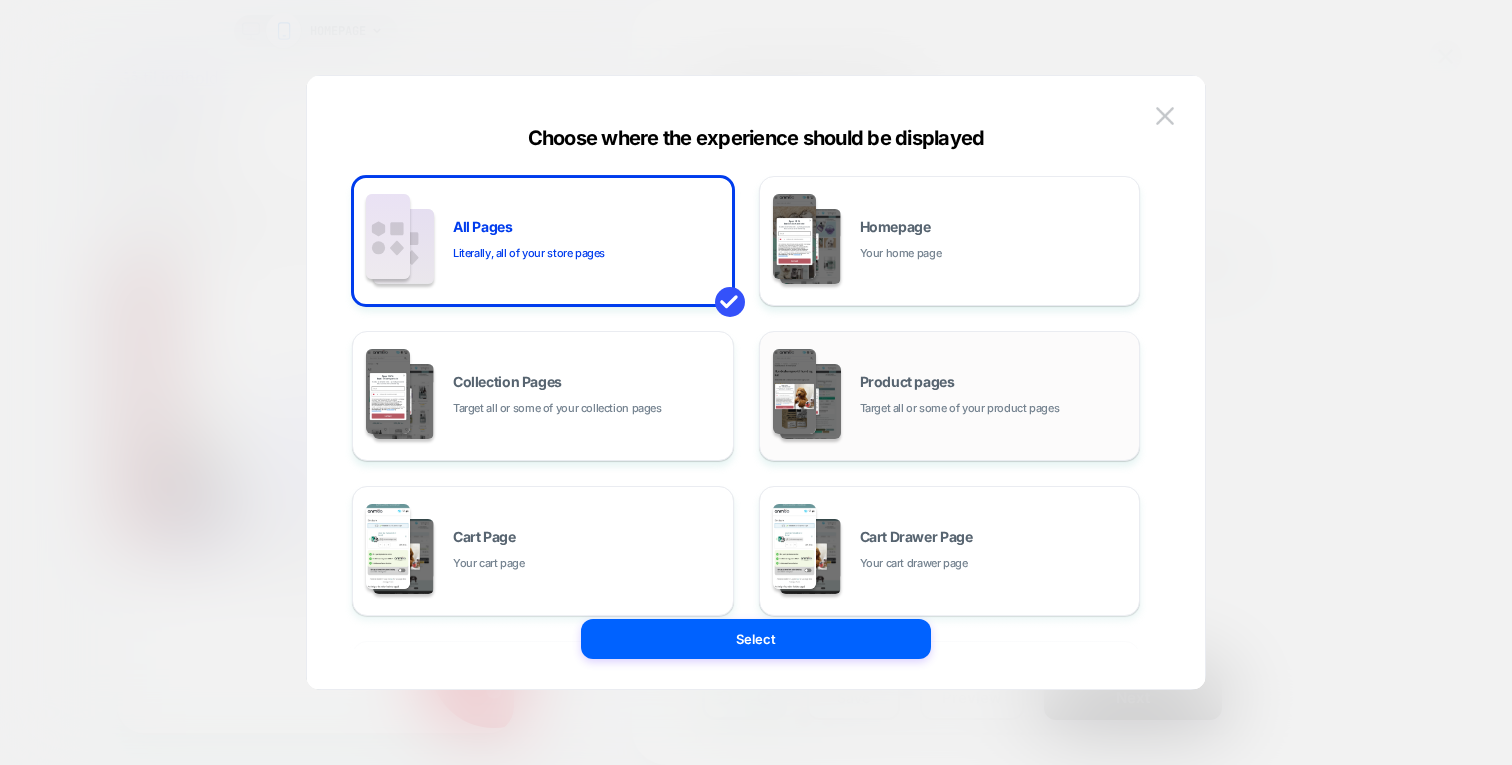 click on "Product pages Target all or some of your product pages" at bounding box center [950, 396] 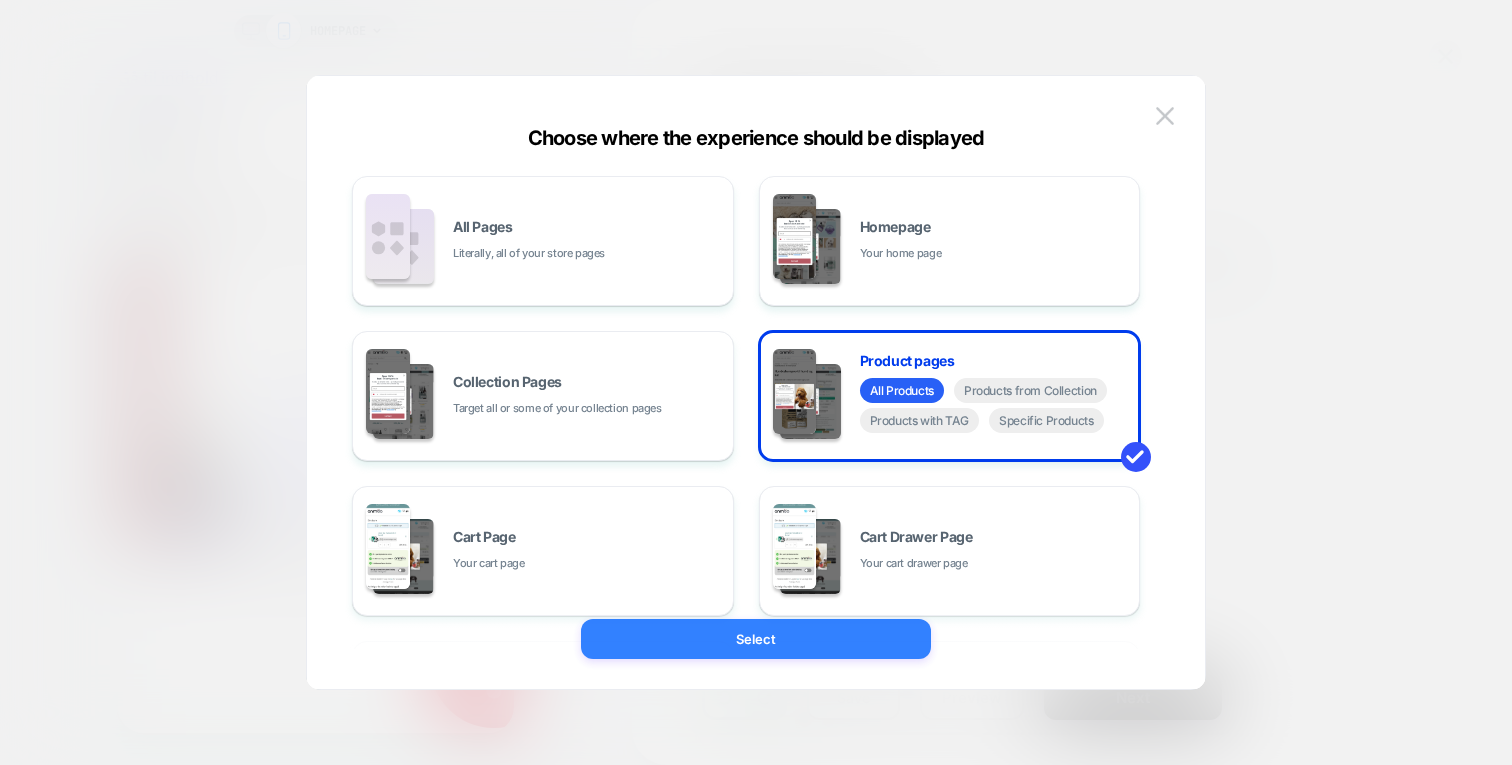 click on "Select" at bounding box center (756, 639) 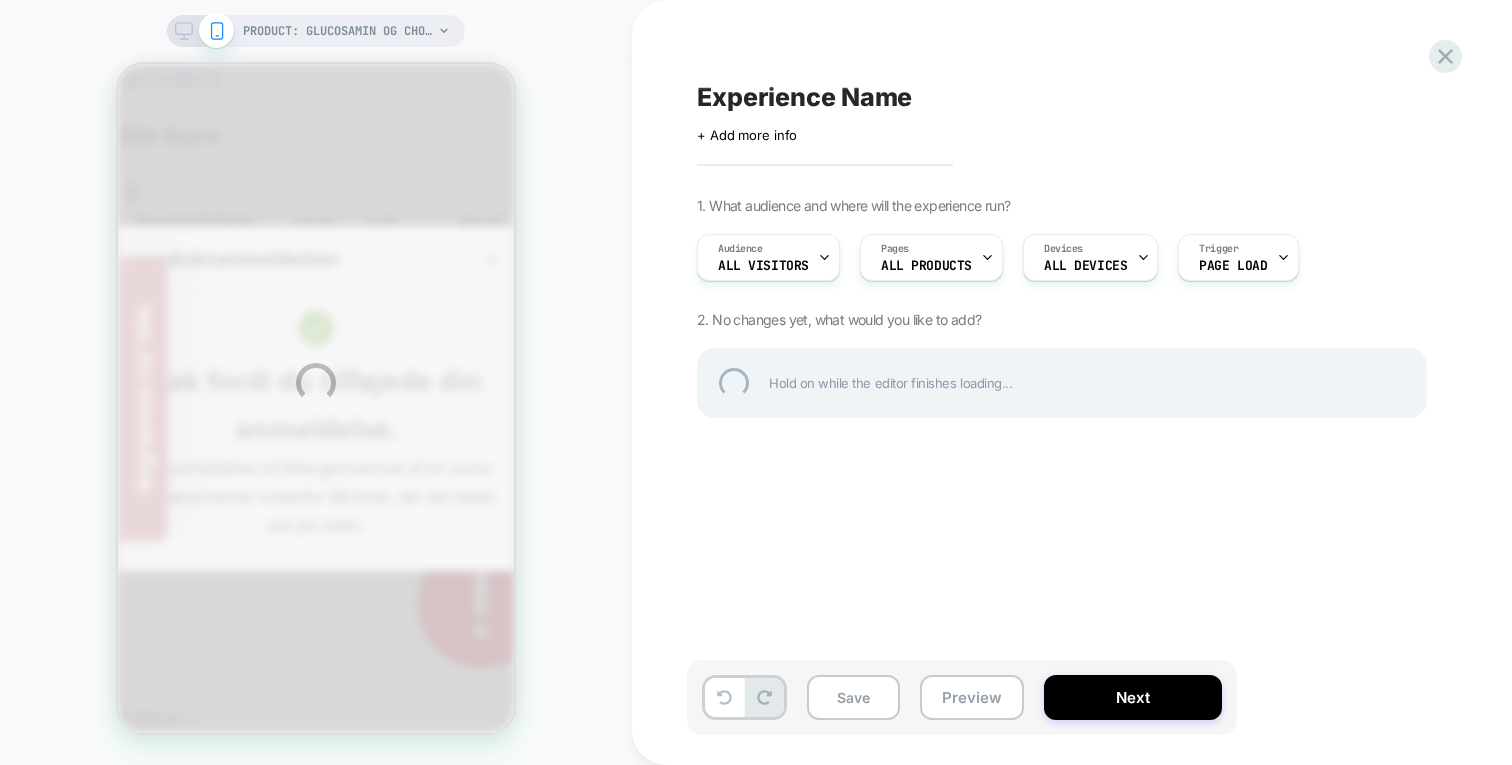 scroll, scrollTop: 0, scrollLeft: 0, axis: both 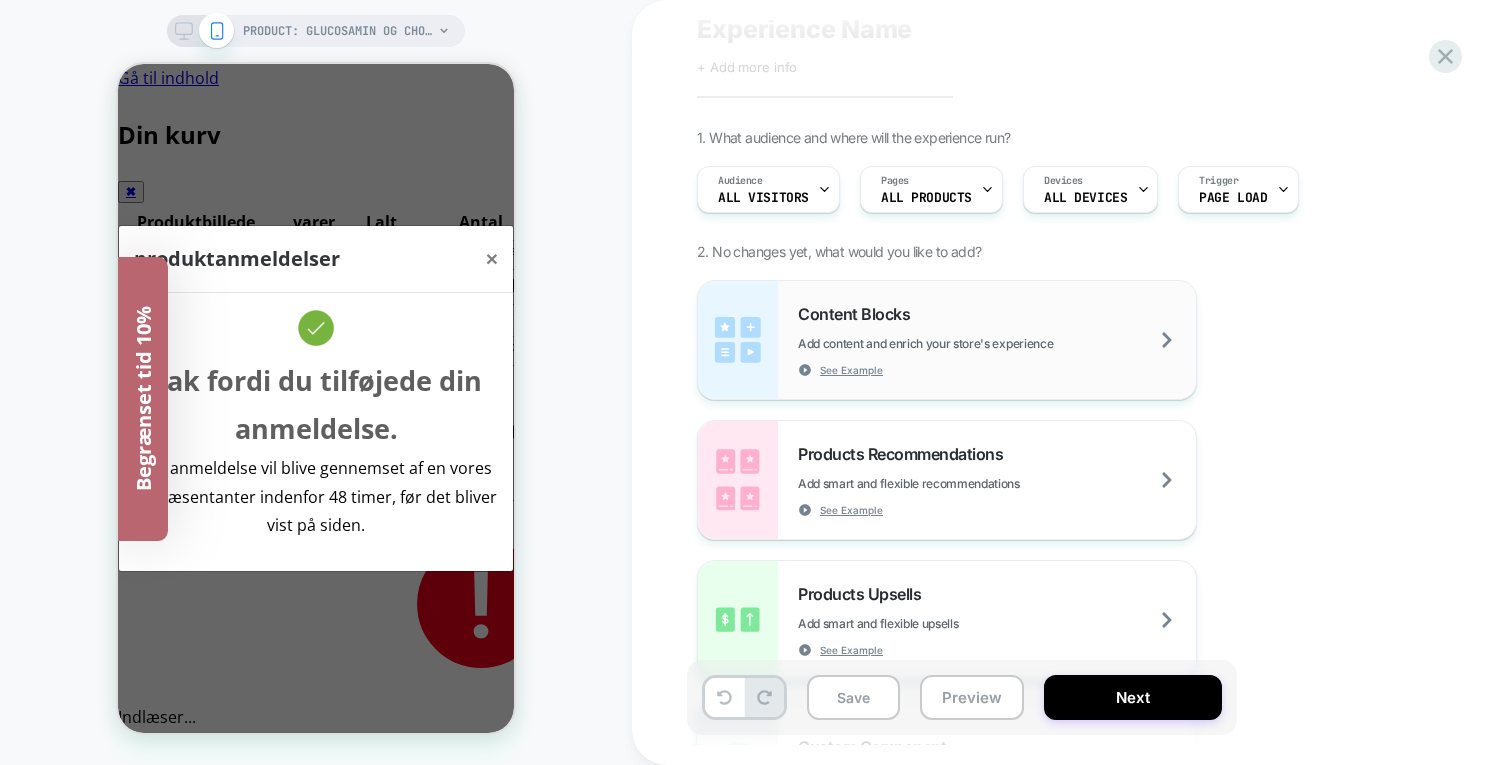 click on "Content Blocks Add content and enrich your store's experience See Example" at bounding box center [997, 340] 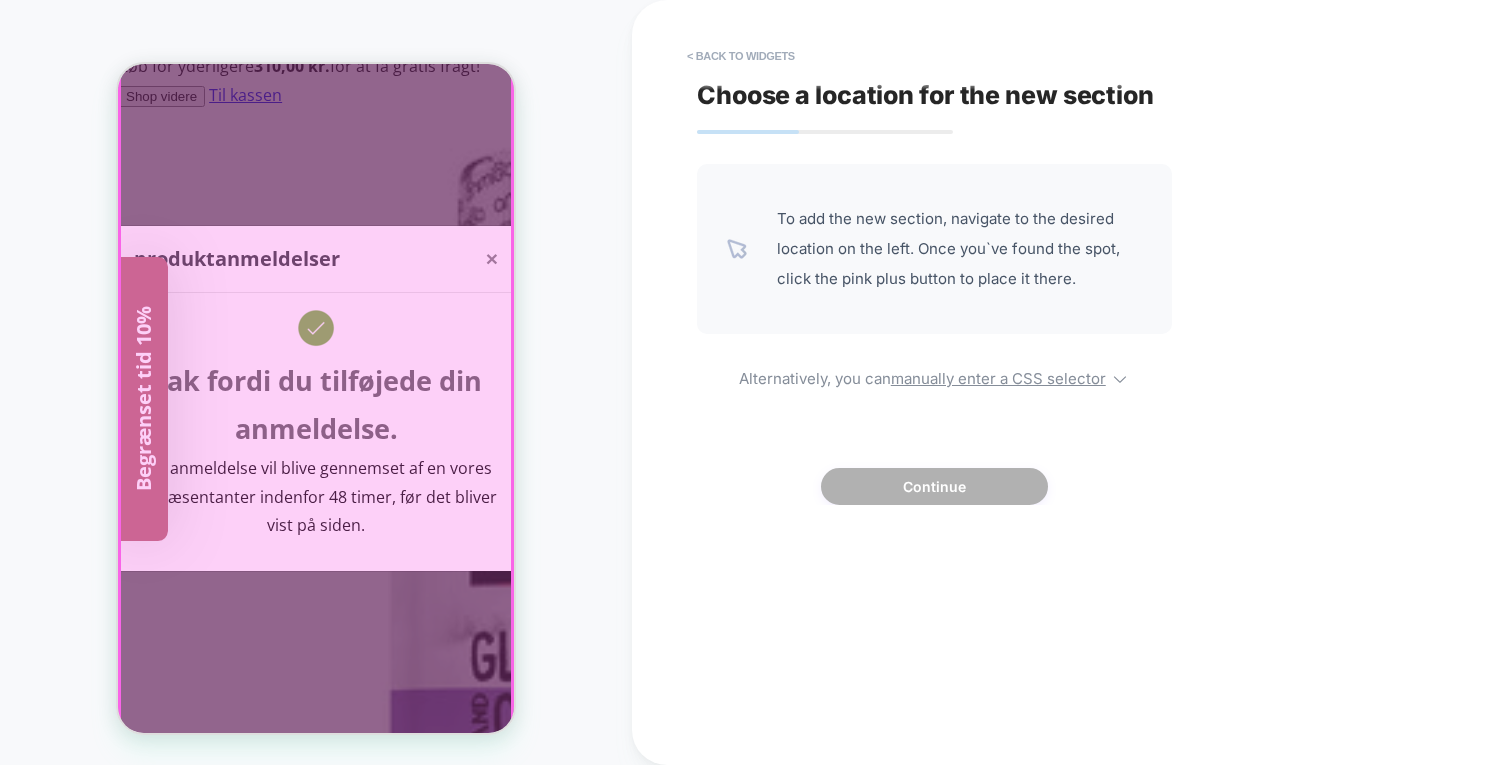 scroll, scrollTop: 808, scrollLeft: 0, axis: vertical 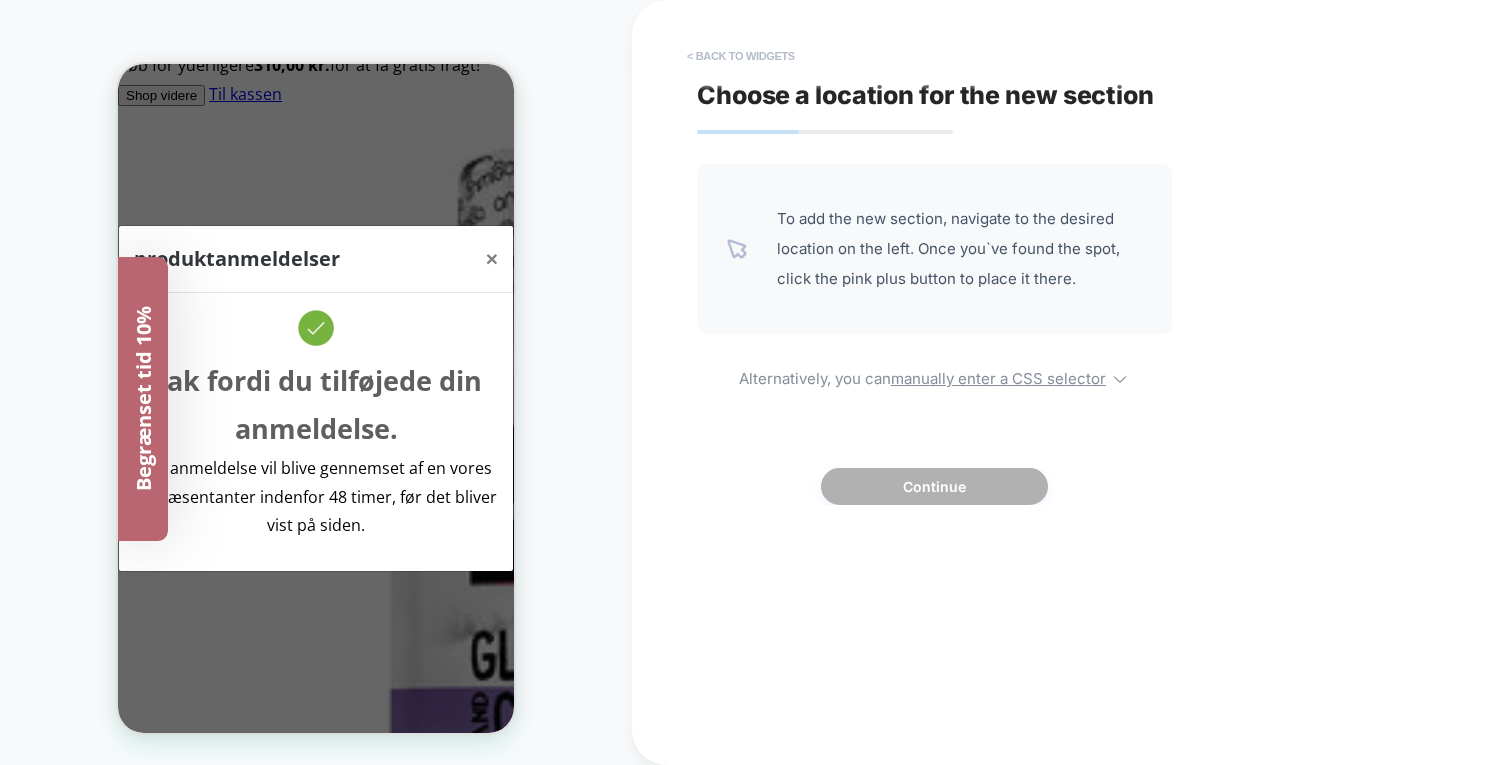 click on "< Back to widgets" at bounding box center (741, 56) 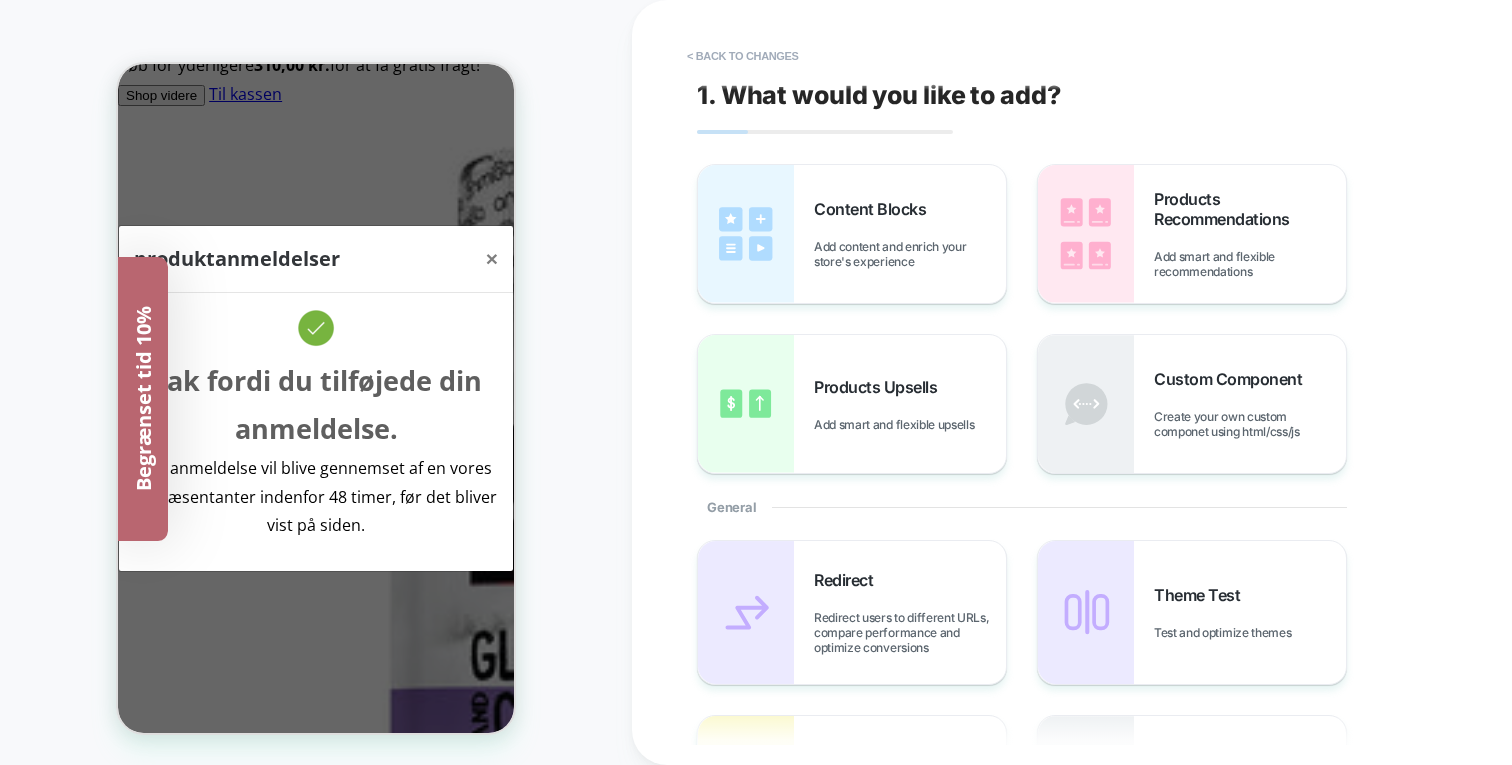 click on "Tilføj til kurv" at bounding box center (161, 72563) 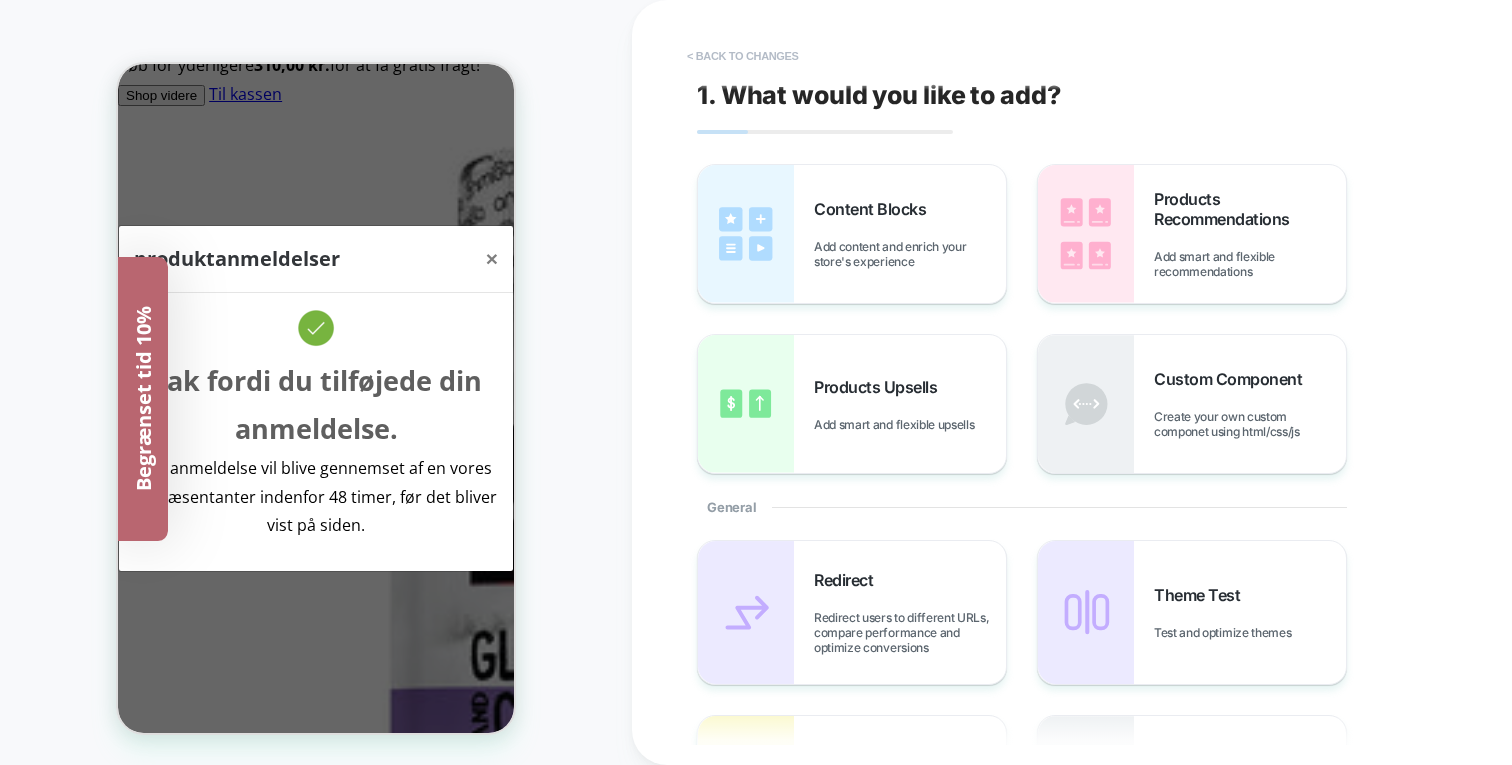 click on "< Back to changes" at bounding box center [743, 56] 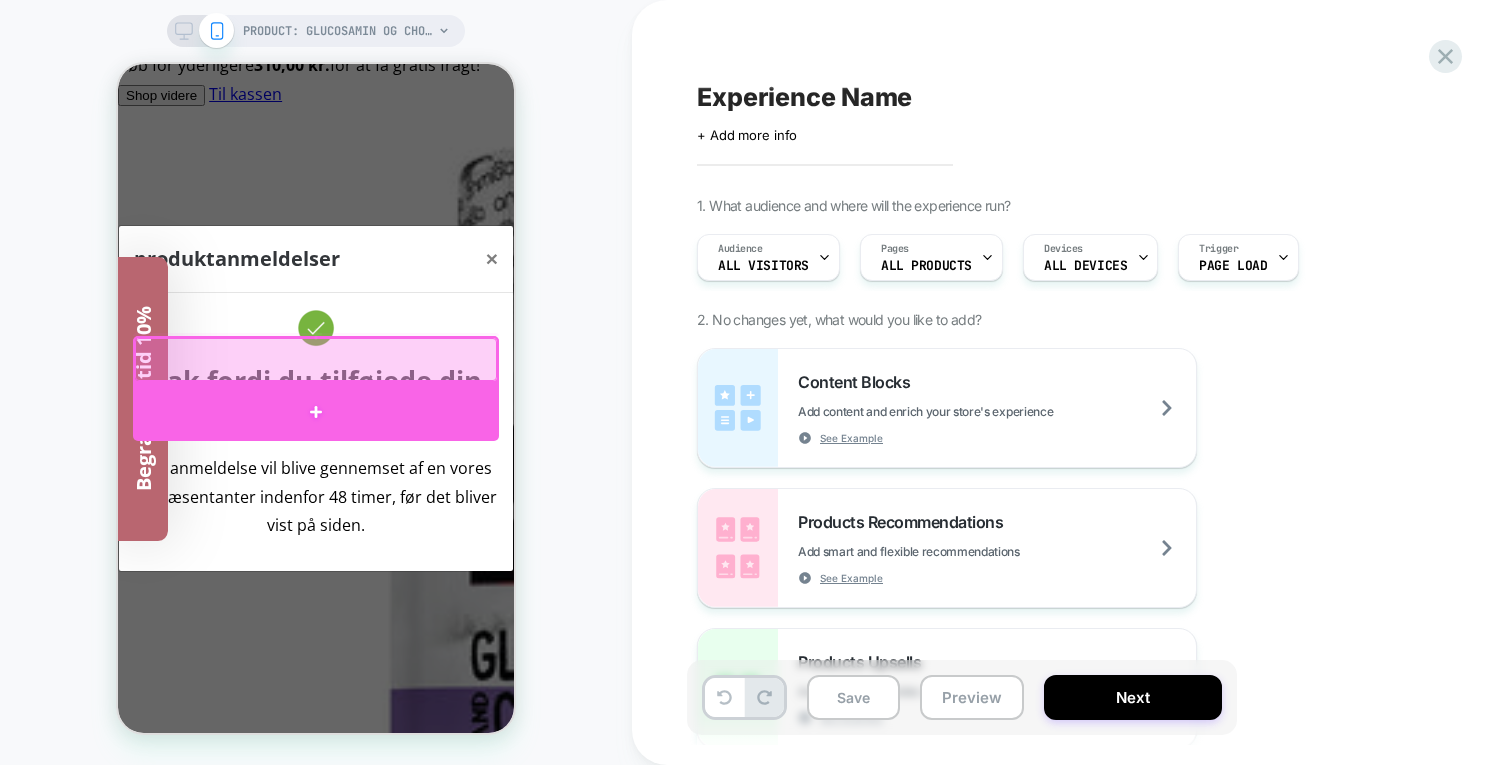 click at bounding box center (316, 412) 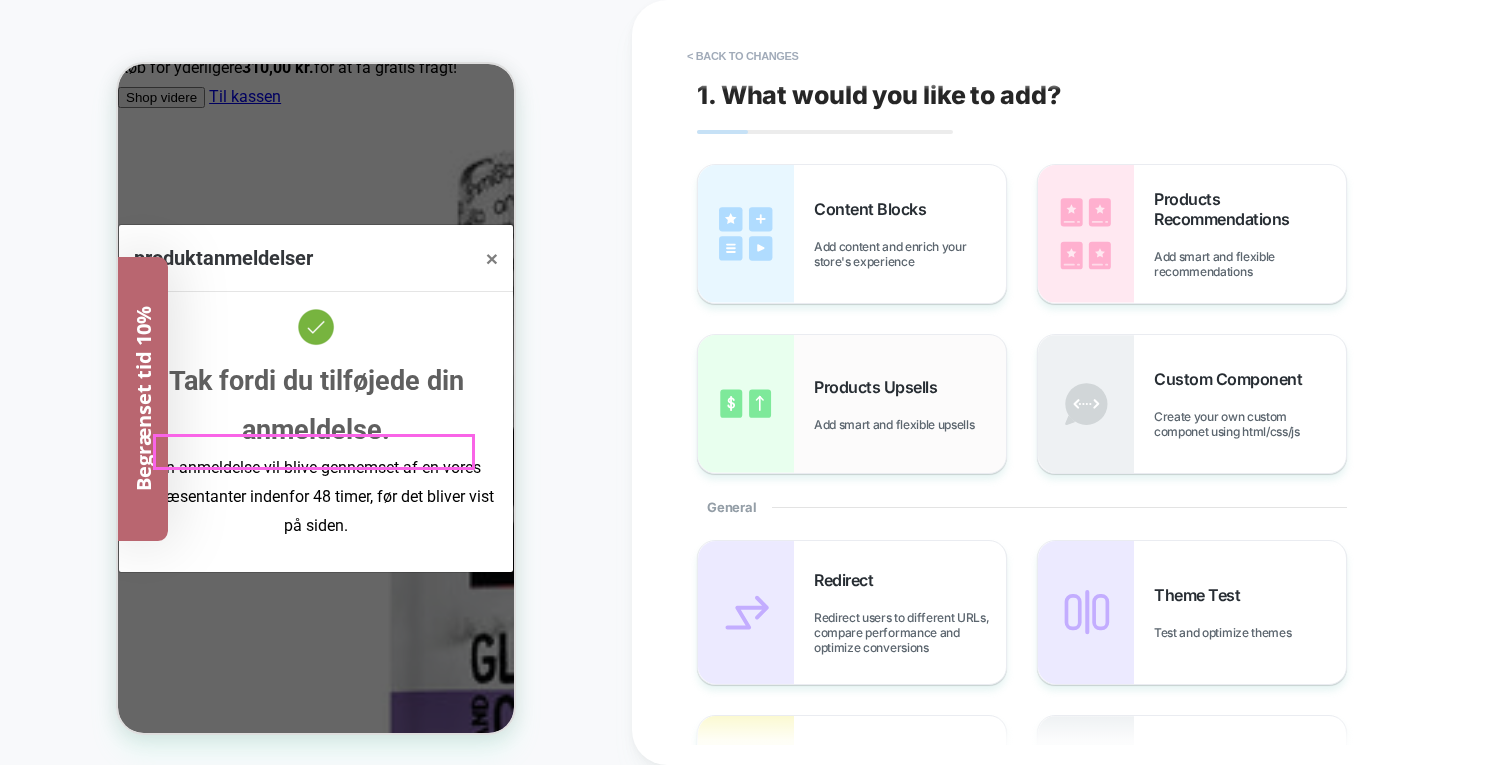 scroll, scrollTop: 823, scrollLeft: 0, axis: vertical 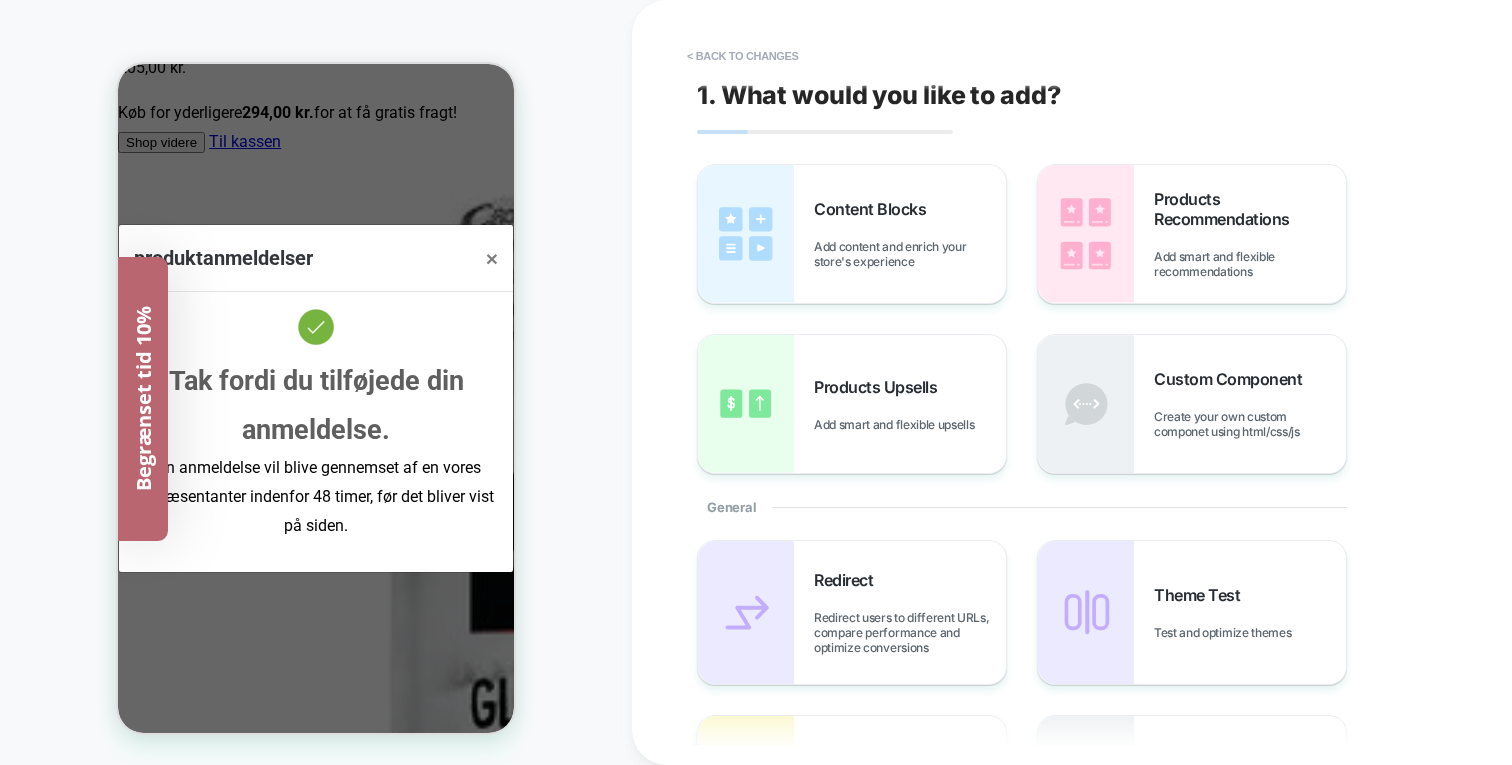click on "Du har tilføjet  Glucosamin og Chondroitin til hund og kat  til din kurv.
Til kassen
×
Du vil måske kunne lide
Hampefrøolie
Hampefrøolie" at bounding box center (316, 120028) 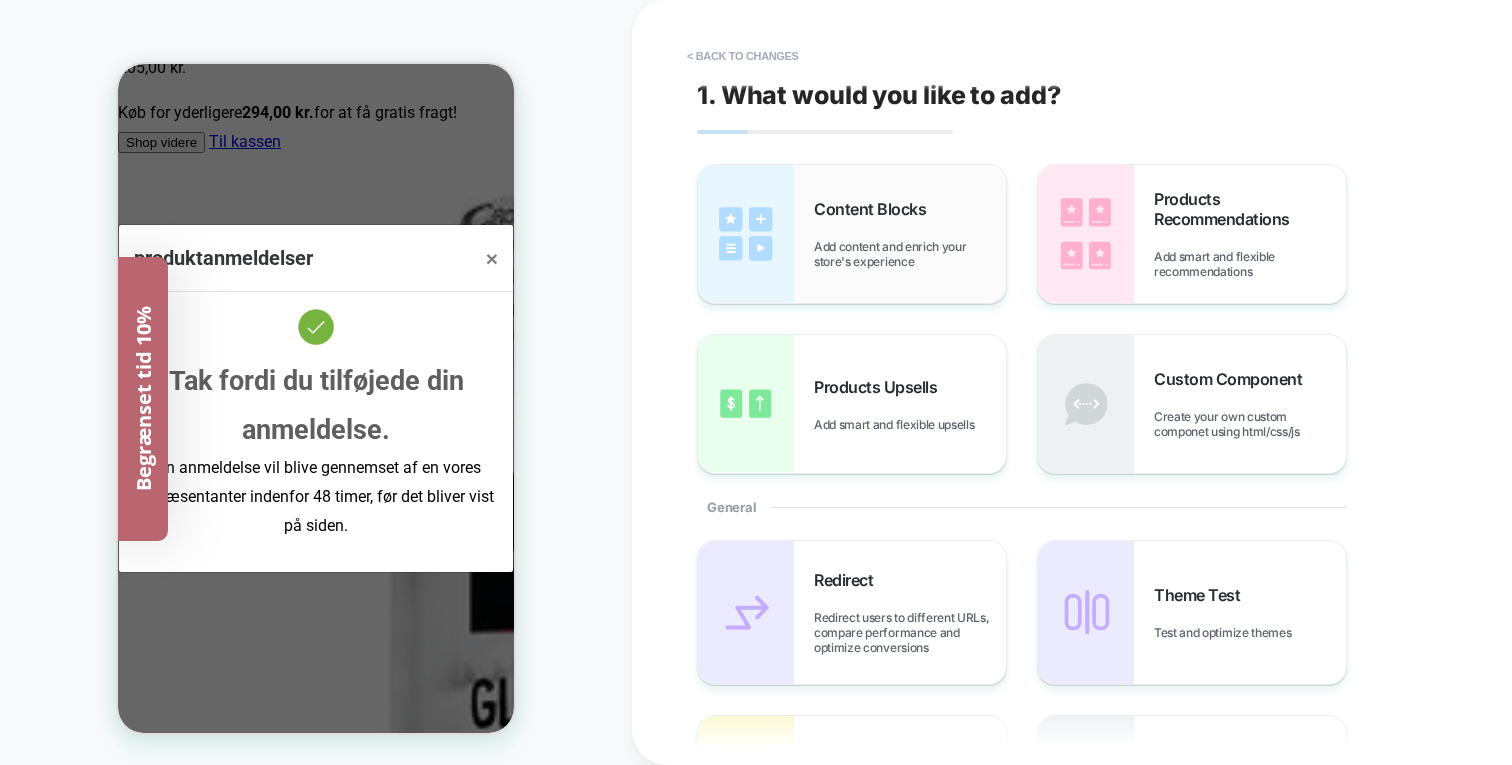 click on "Content Blocks Add content and enrich your store's experience" at bounding box center (852, 234) 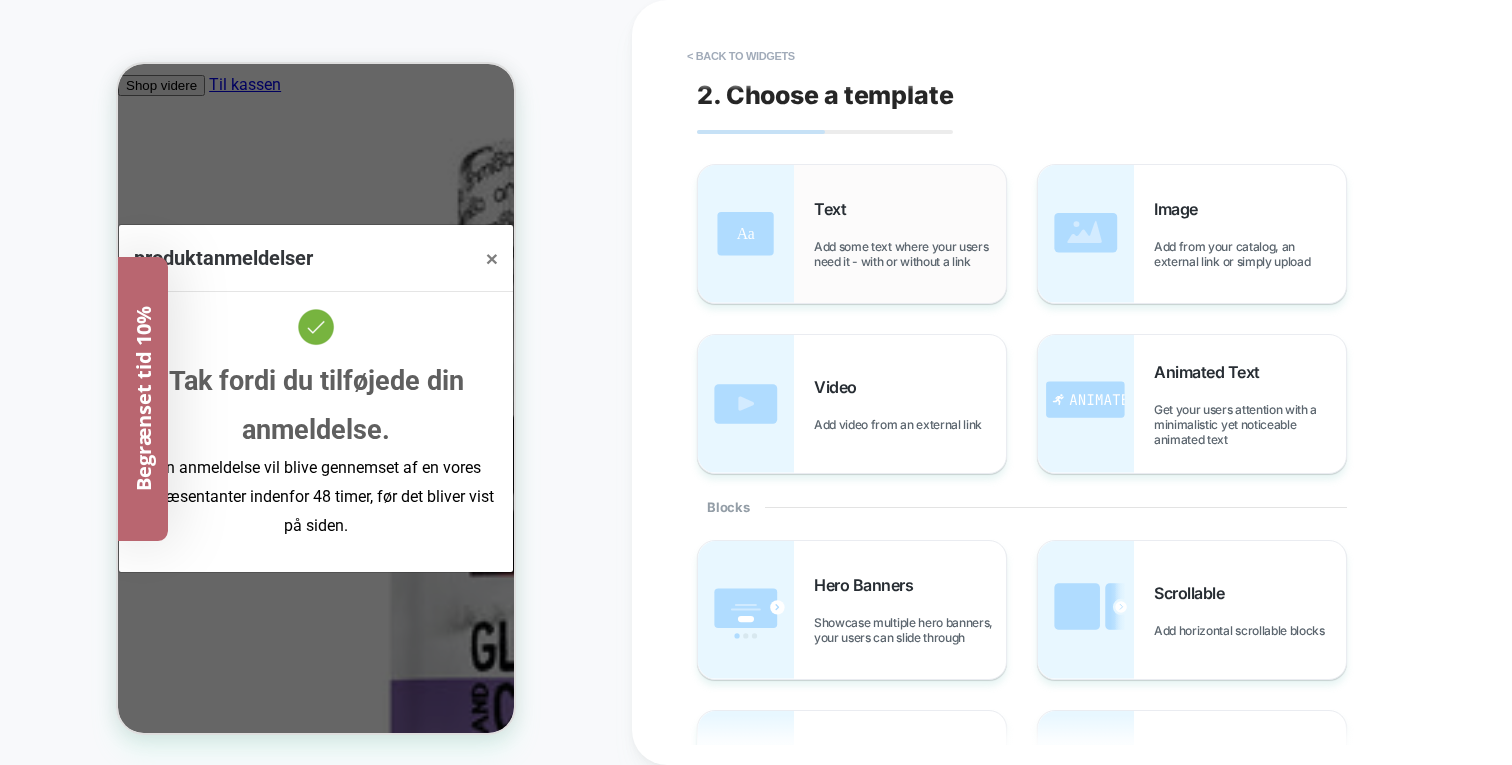 scroll, scrollTop: 881, scrollLeft: 0, axis: vertical 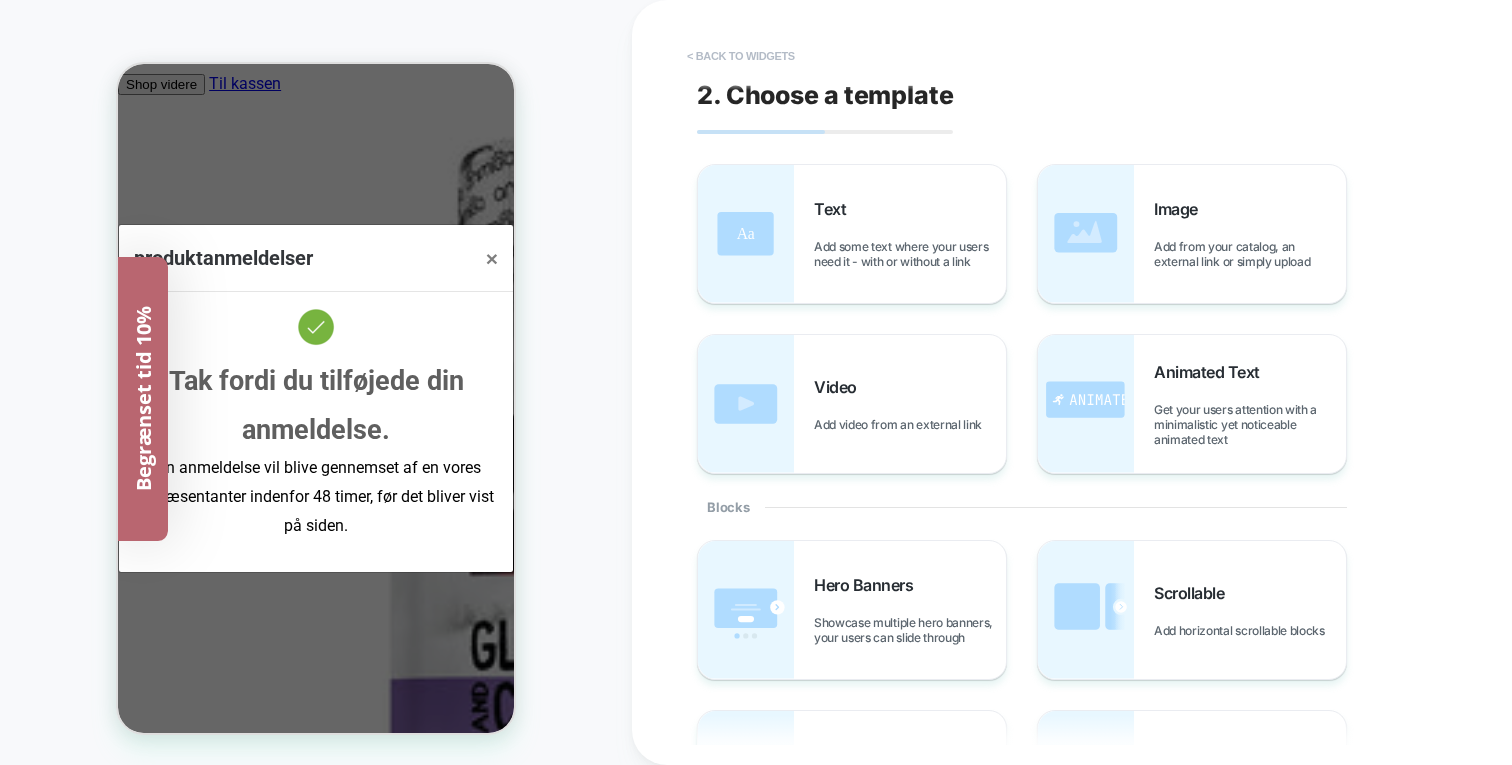 click on "< Back to widgets" at bounding box center (741, 56) 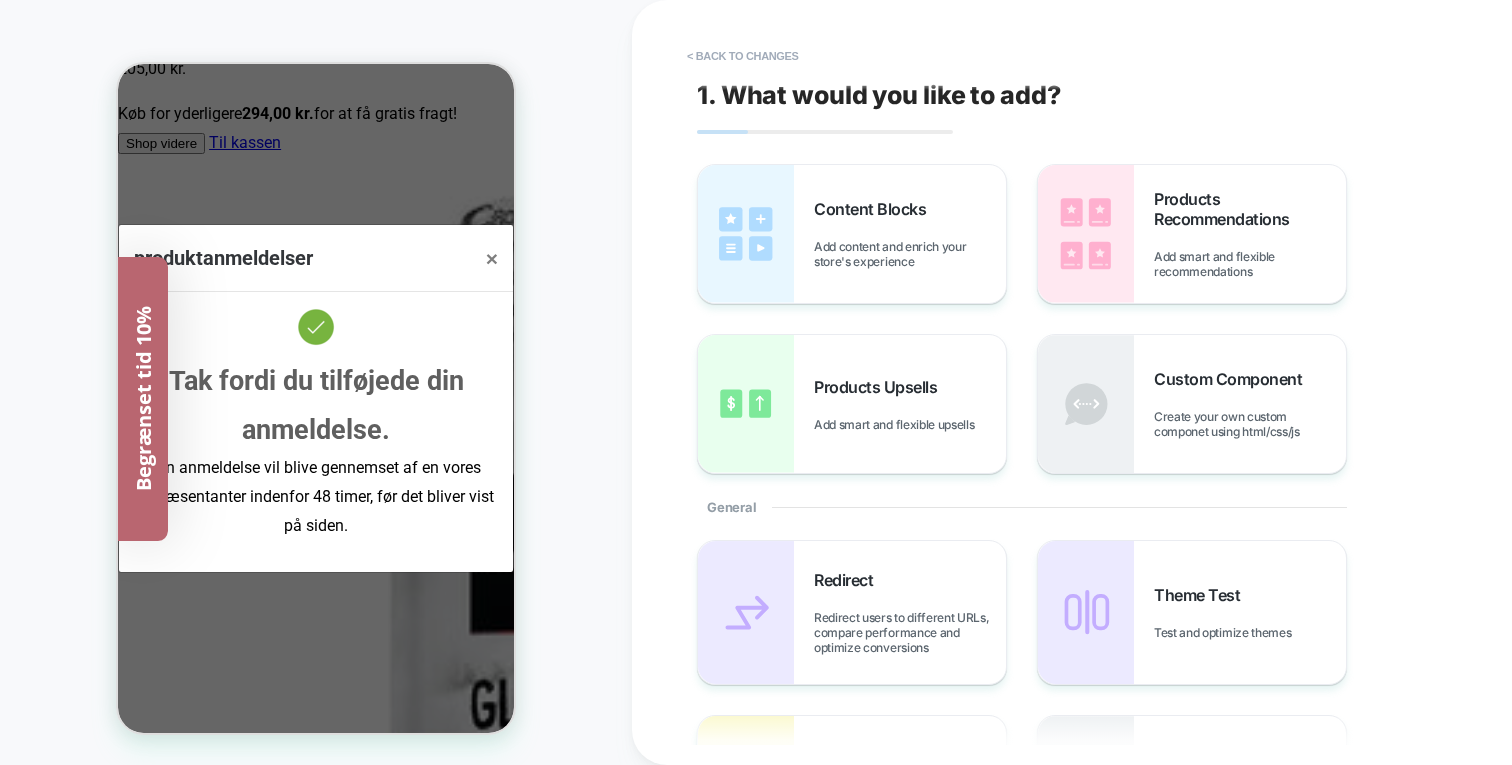scroll, scrollTop: 821, scrollLeft: 0, axis: vertical 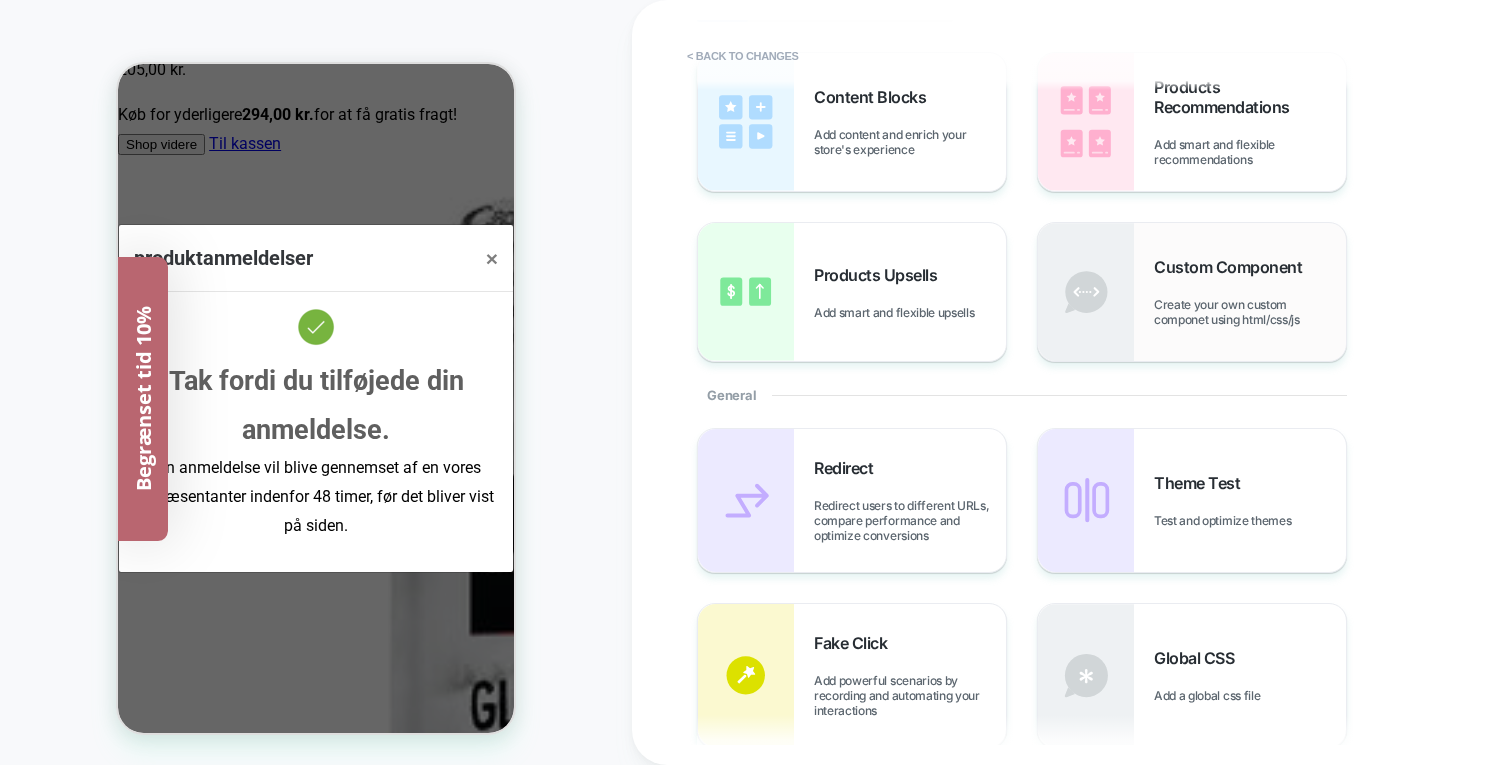 click on "Custom Component Create your own custom componet using html/css/js" at bounding box center [1250, 292] 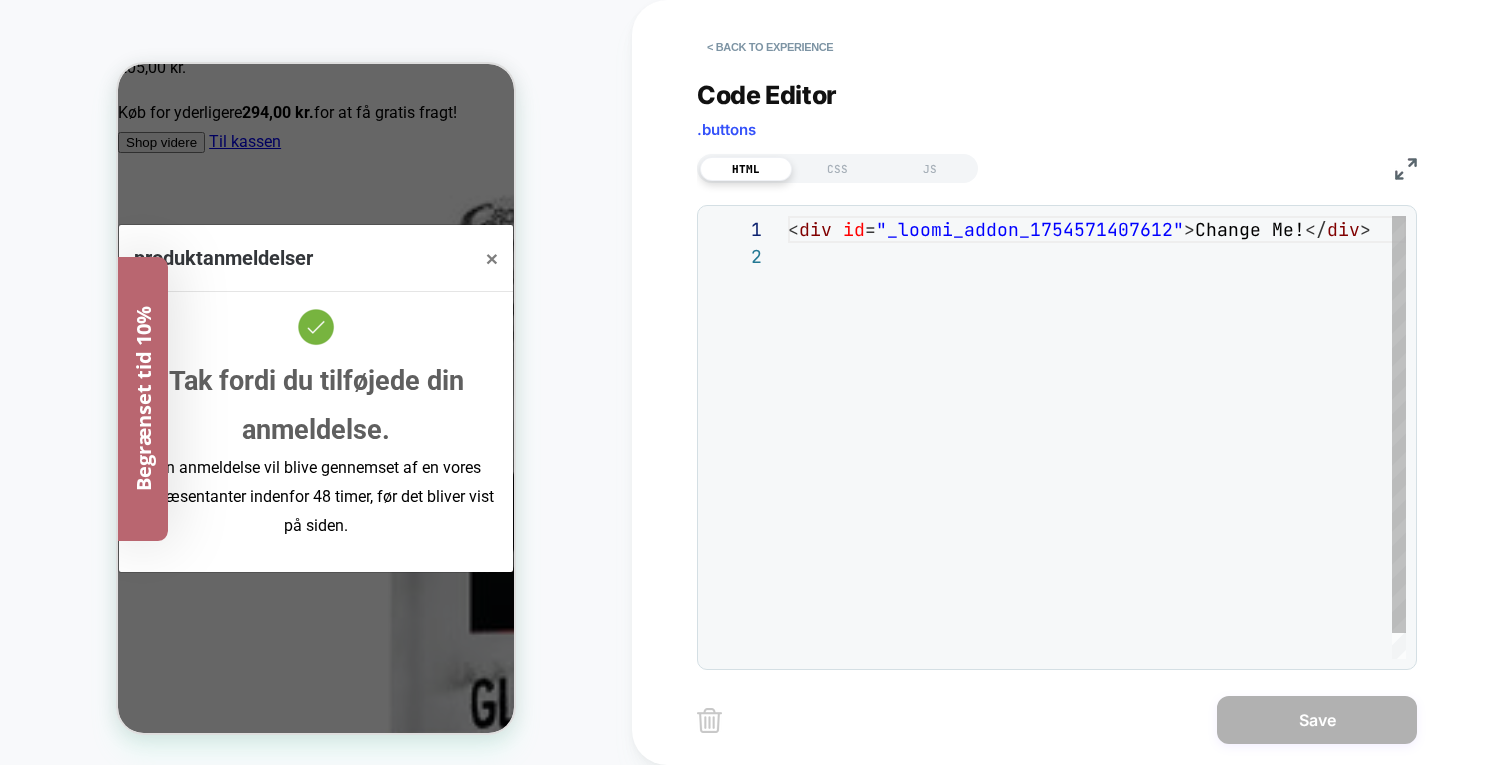 scroll, scrollTop: 27, scrollLeft: 0, axis: vertical 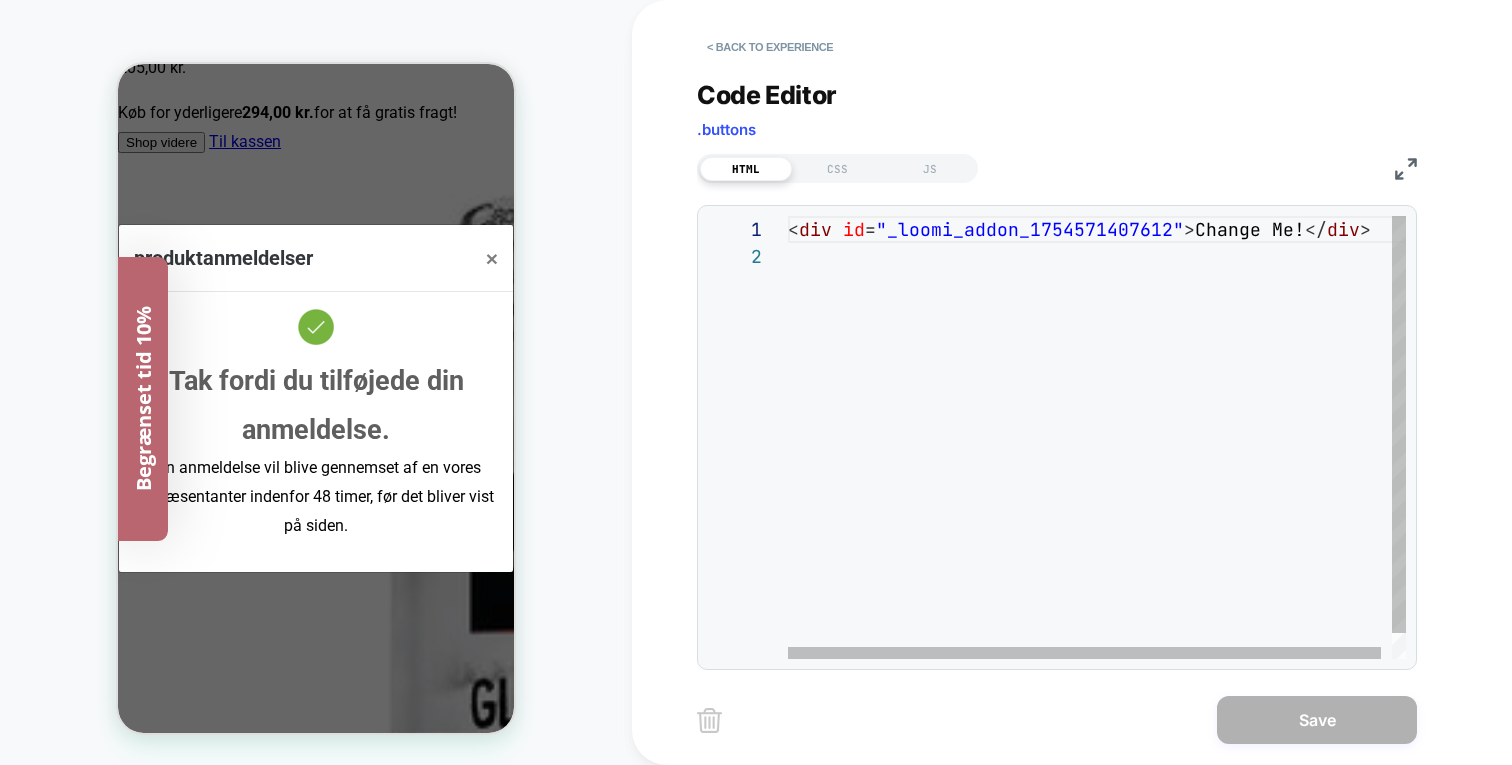 click on "< div   id = "_loomi_addon_1754571407612" > Change Me! </ div >" at bounding box center (1102, 451) 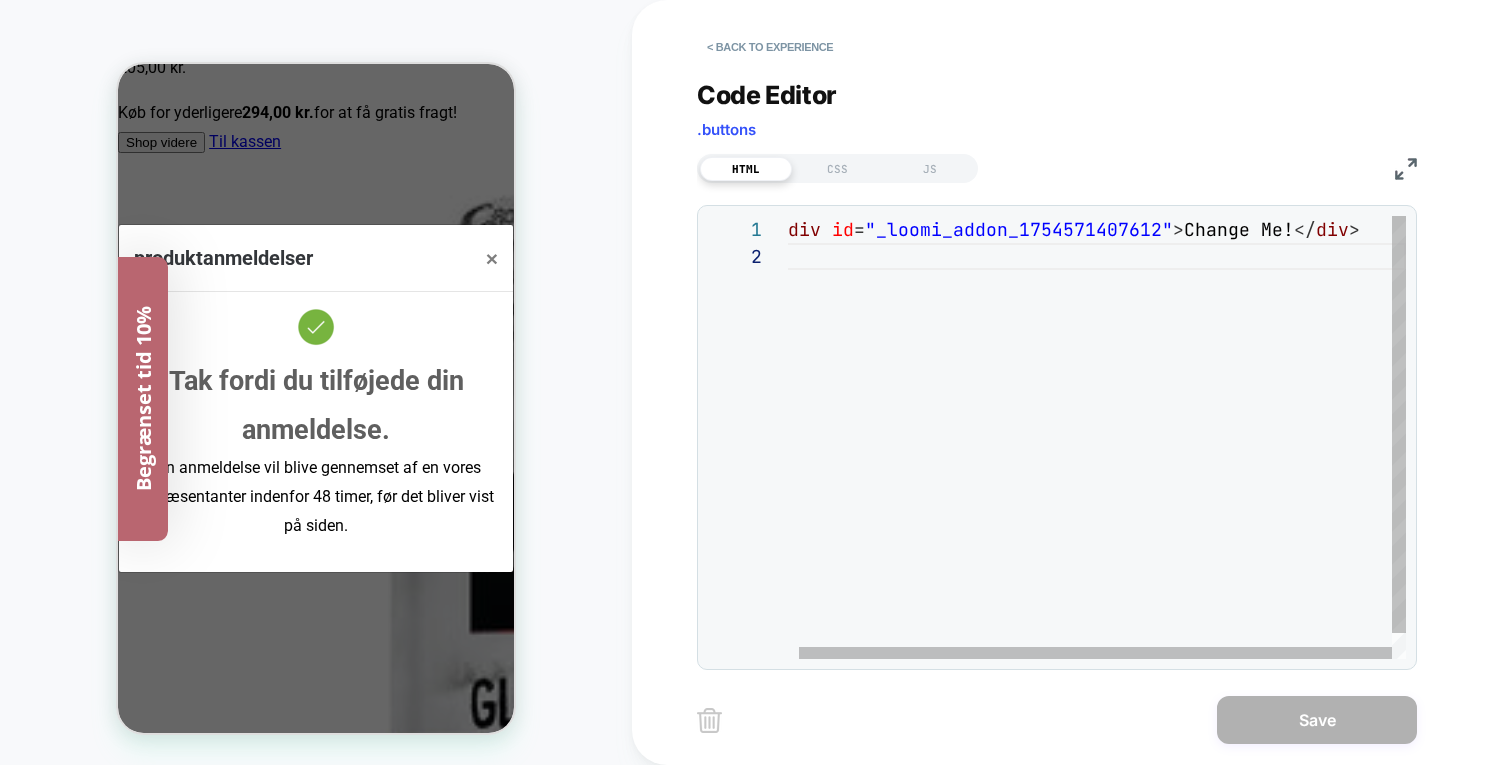 click on "< div   id = "_loomi_addon_1754571407612" > Change Me! </ div >" at bounding box center [1091, 451] 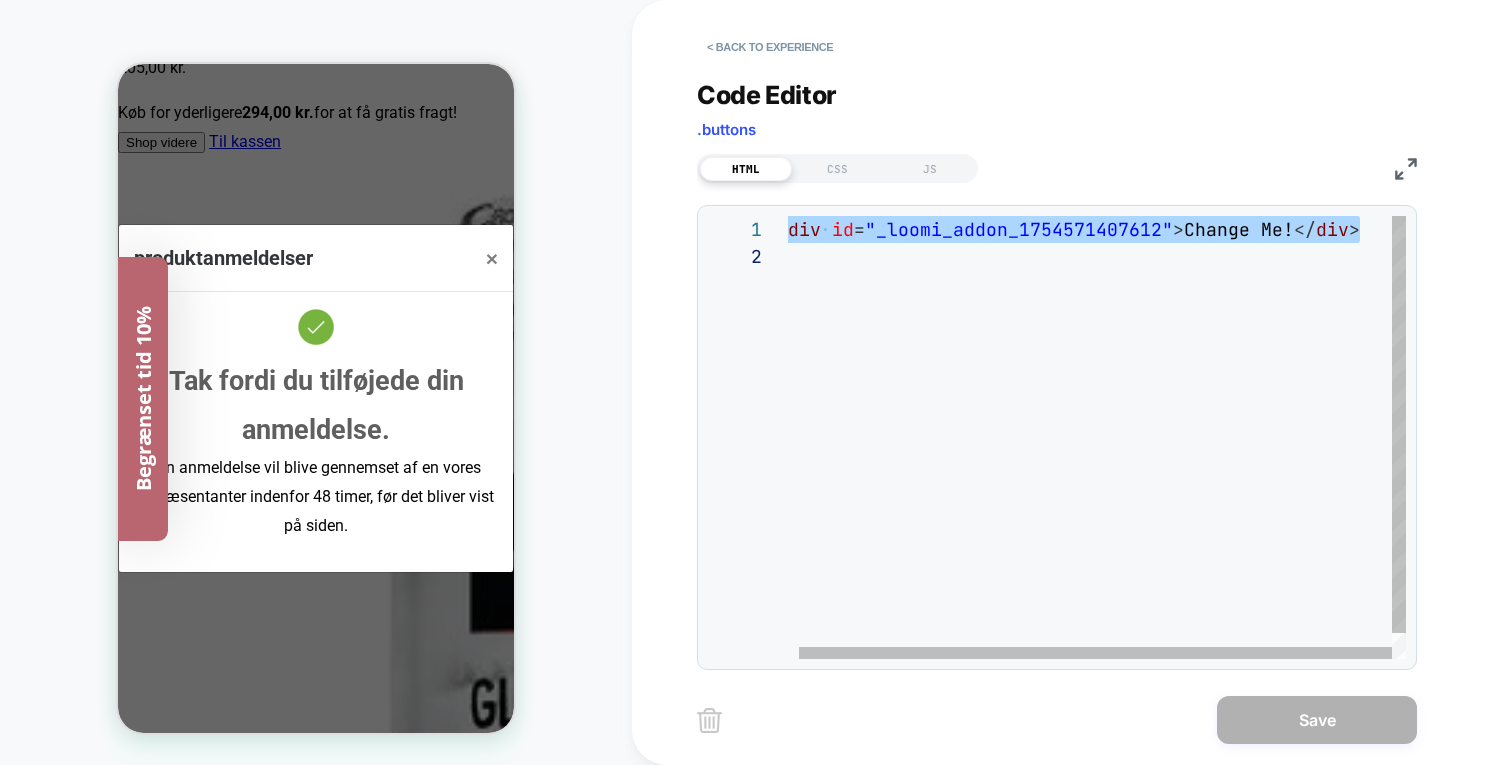 scroll, scrollTop: 54, scrollLeft: 65, axis: both 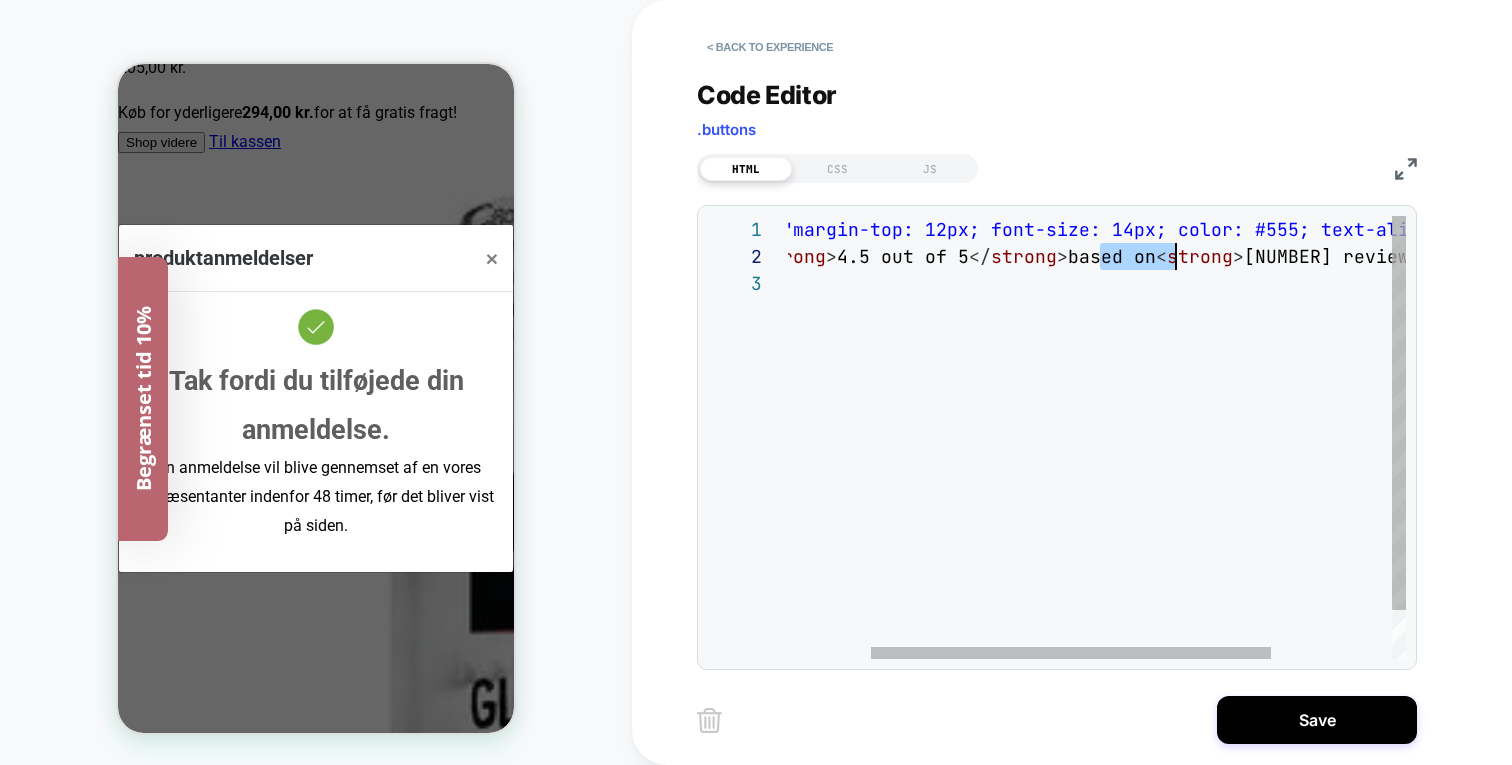 drag, startPoint x: 1102, startPoint y: 258, endPoint x: 1180, endPoint y: 257, distance: 78.00641 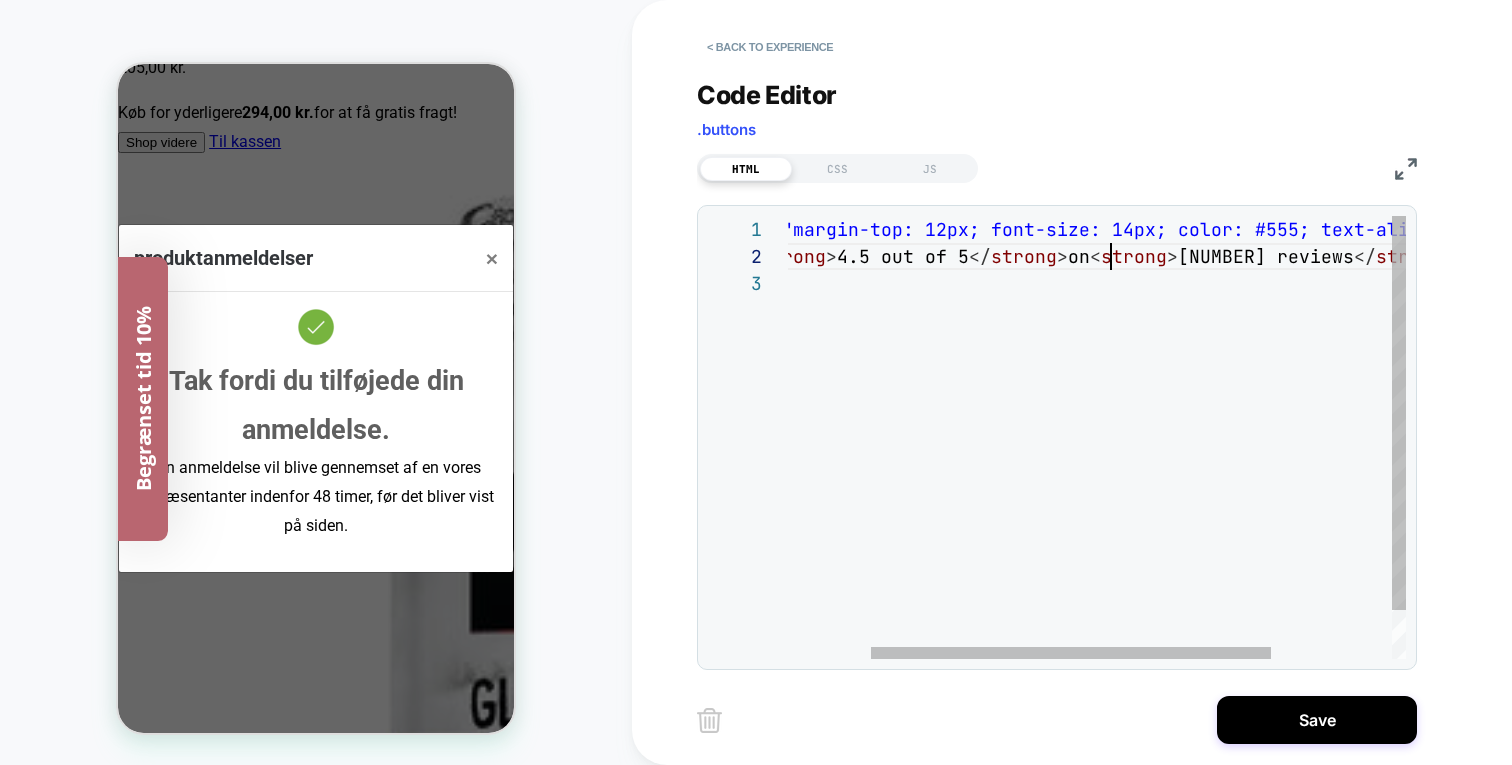 scroll, scrollTop: 27, scrollLeft: 450, axis: both 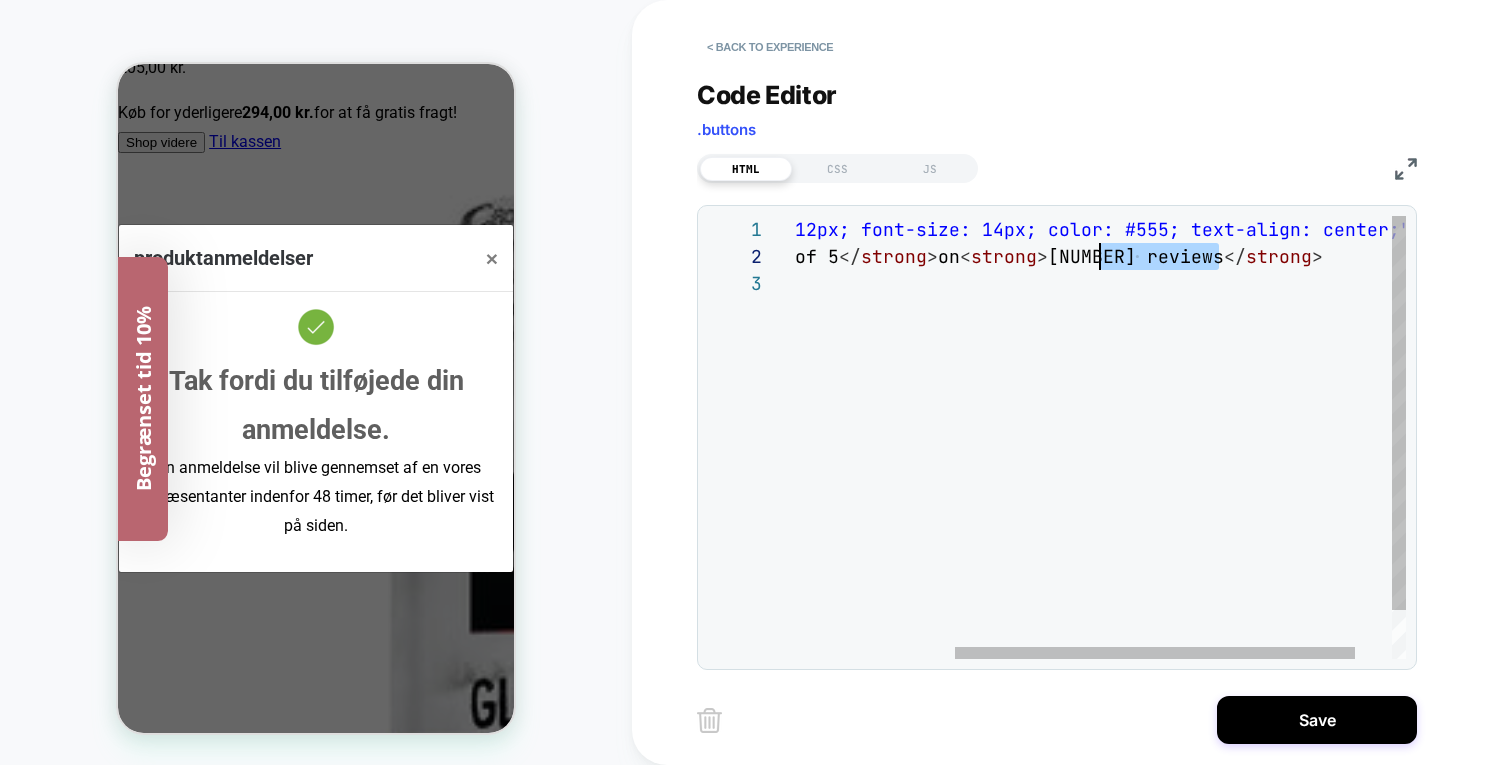 drag, startPoint x: 1220, startPoint y: 256, endPoint x: 1092, endPoint y: 257, distance: 128.0039 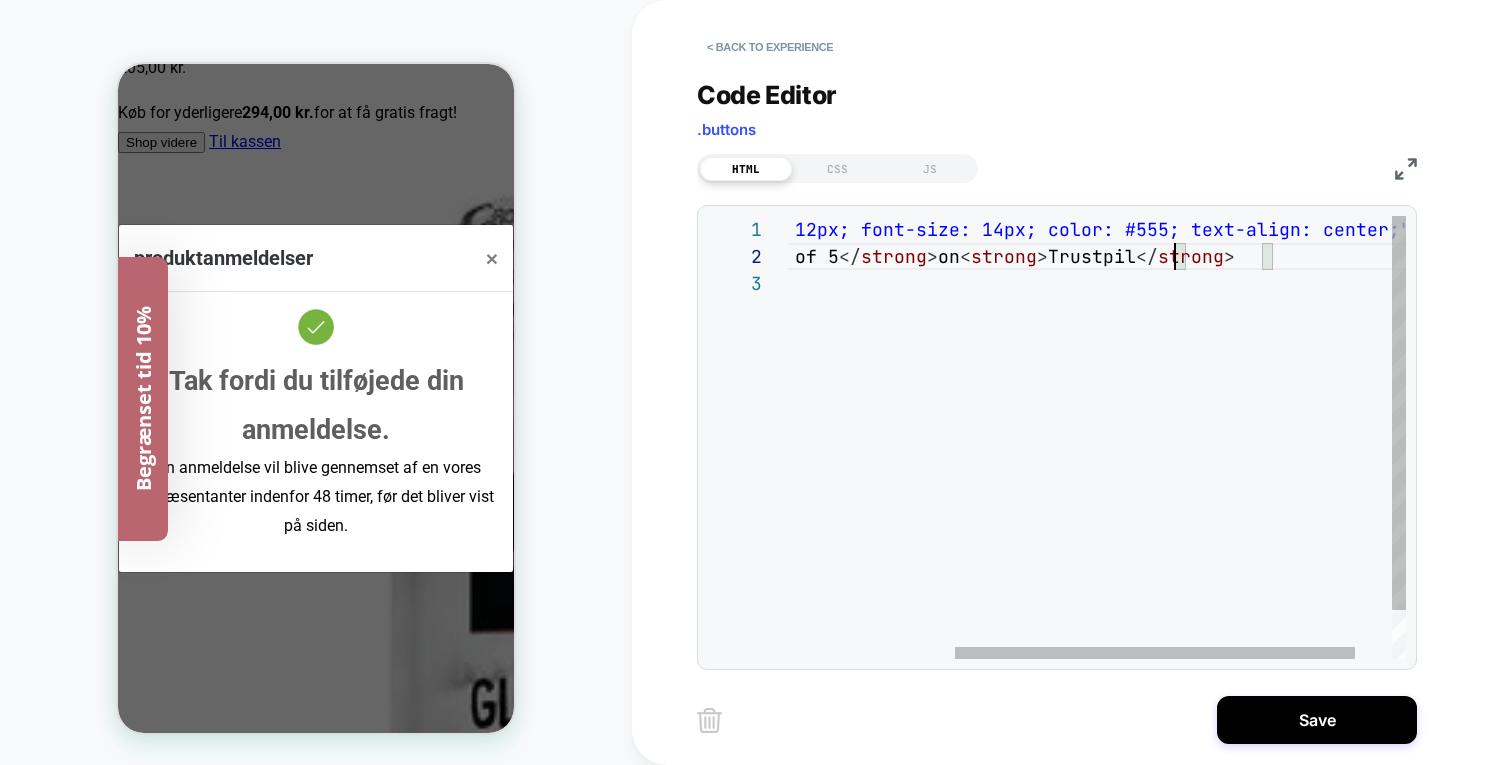 scroll, scrollTop: 27, scrollLeft: 666, axis: both 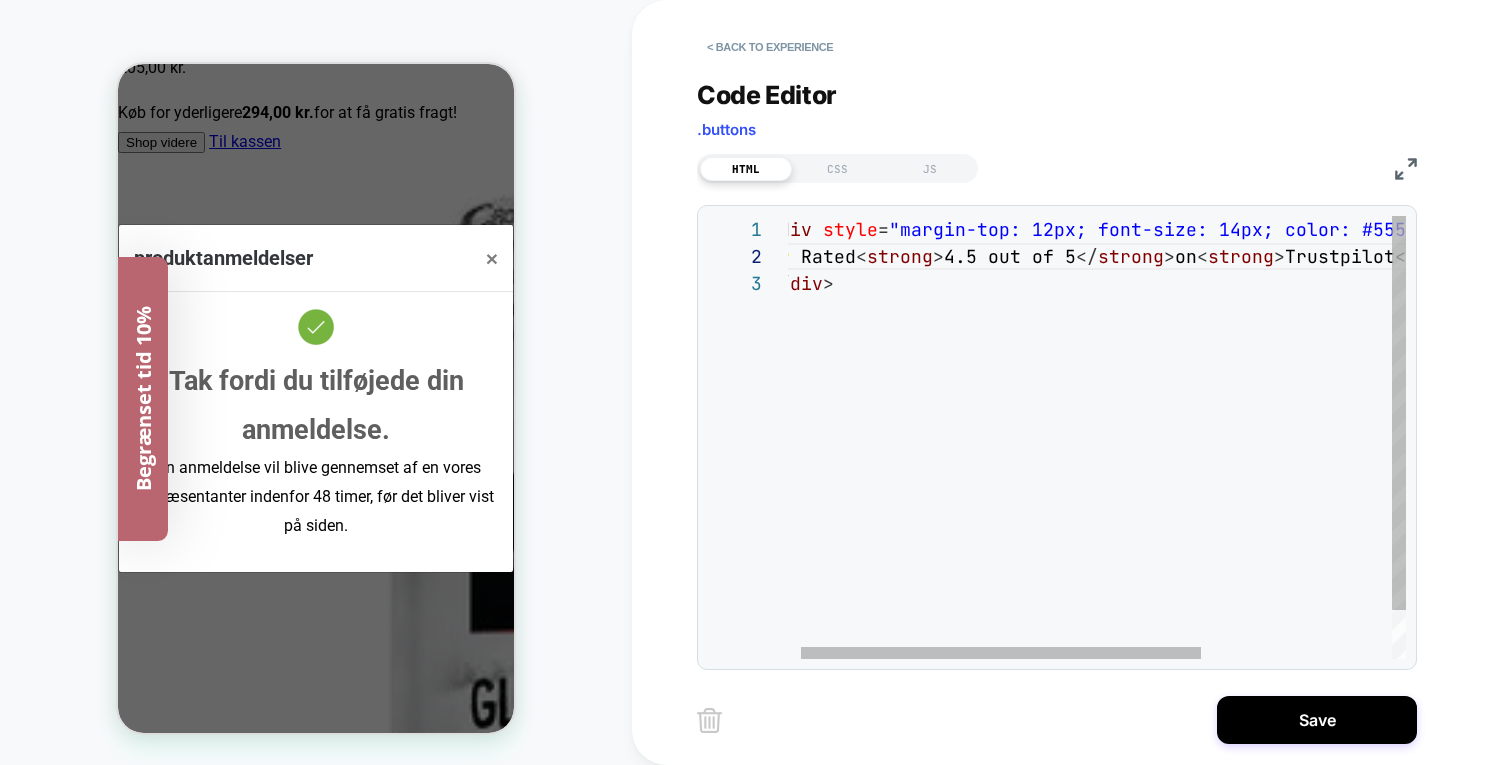 click on "⭐️ Rated 4.5 out of 5 on Trustpilot" at bounding box center (1234, 464) 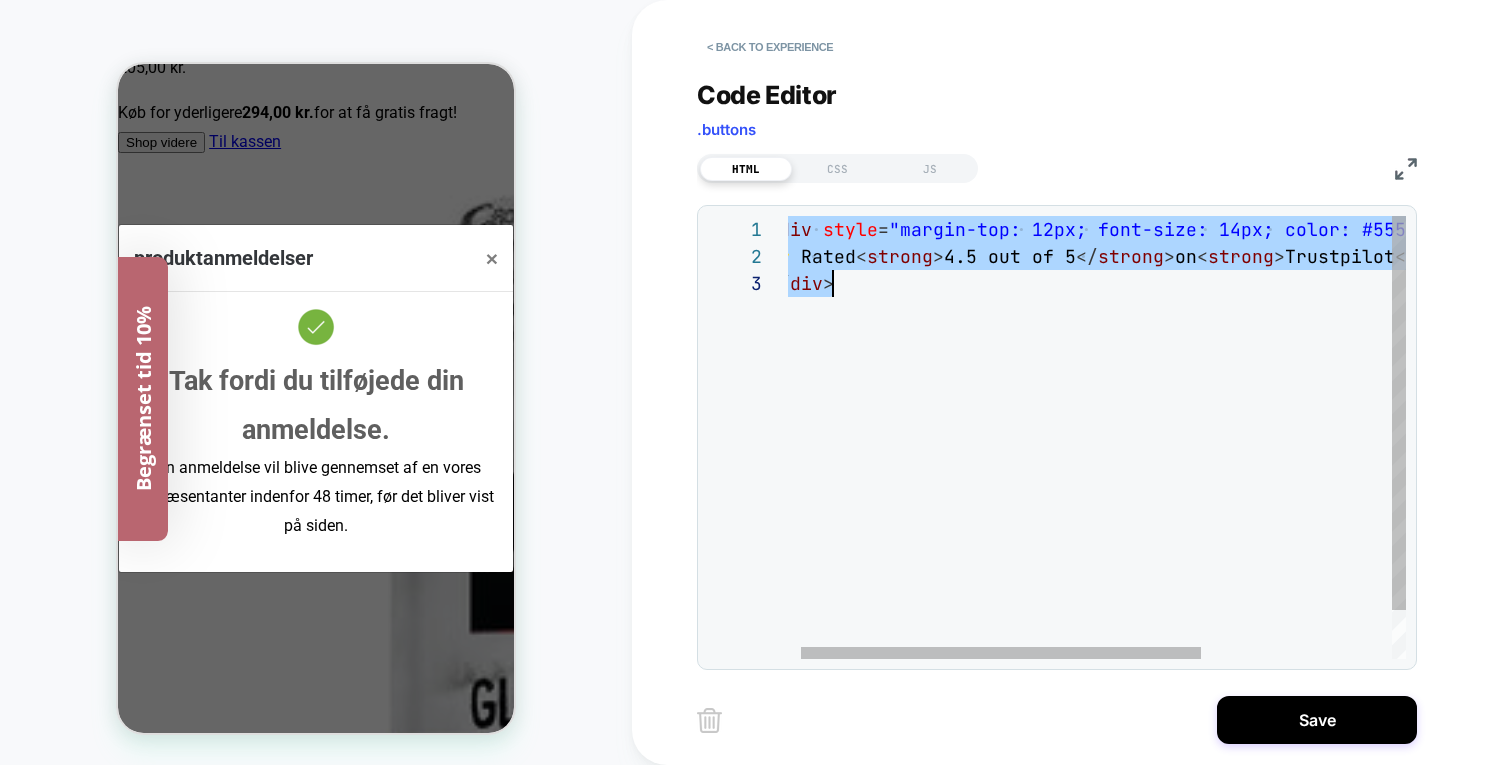 scroll, scrollTop: 81, scrollLeft: 0, axis: vertical 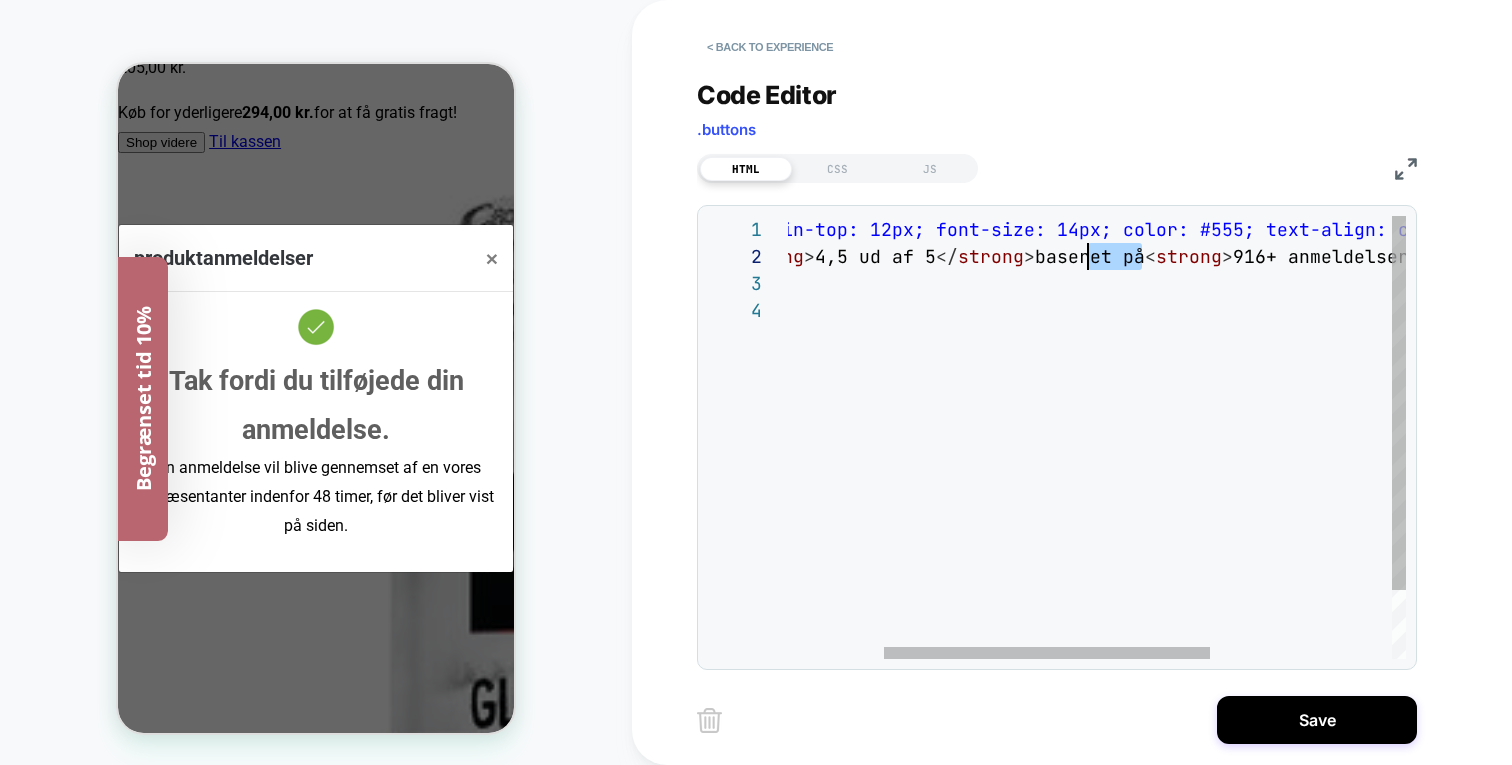 drag, startPoint x: 1144, startPoint y: 261, endPoint x: 1075, endPoint y: 258, distance: 69.065186 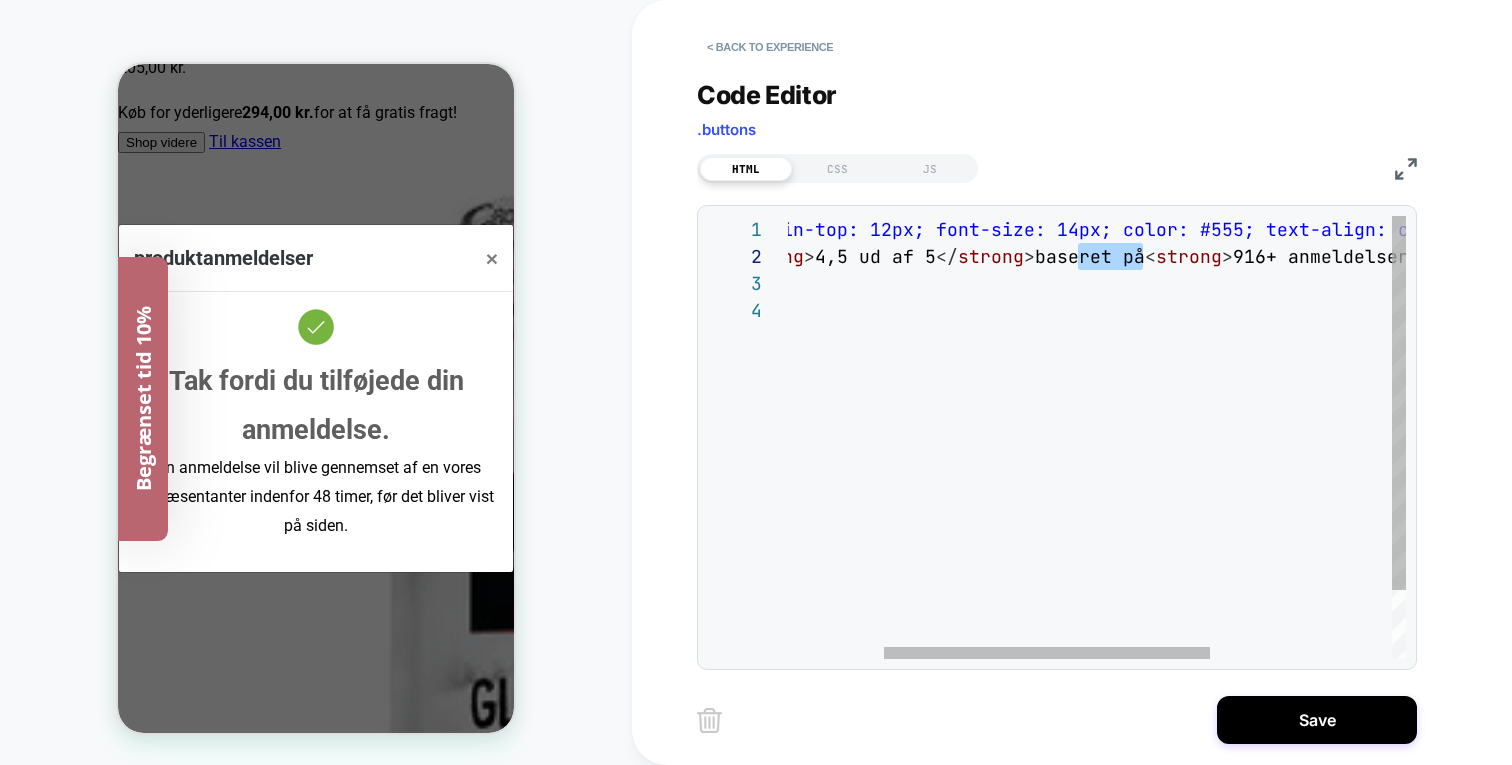 scroll, scrollTop: 54, scrollLeft: 65, axis: both 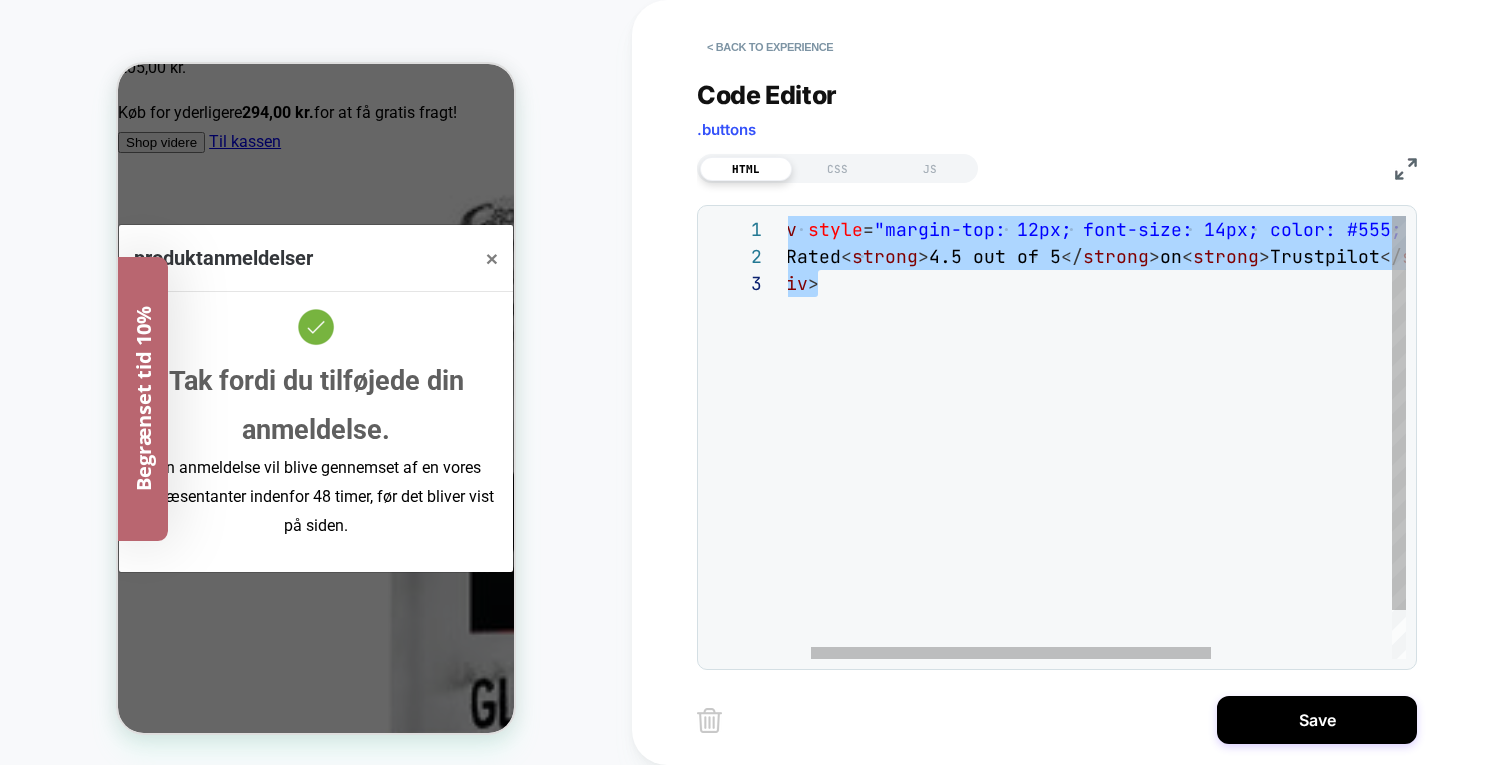 click on "⭐️ Rated 4.5 out of 5 on Trustpilot" at bounding box center [1219, 464] 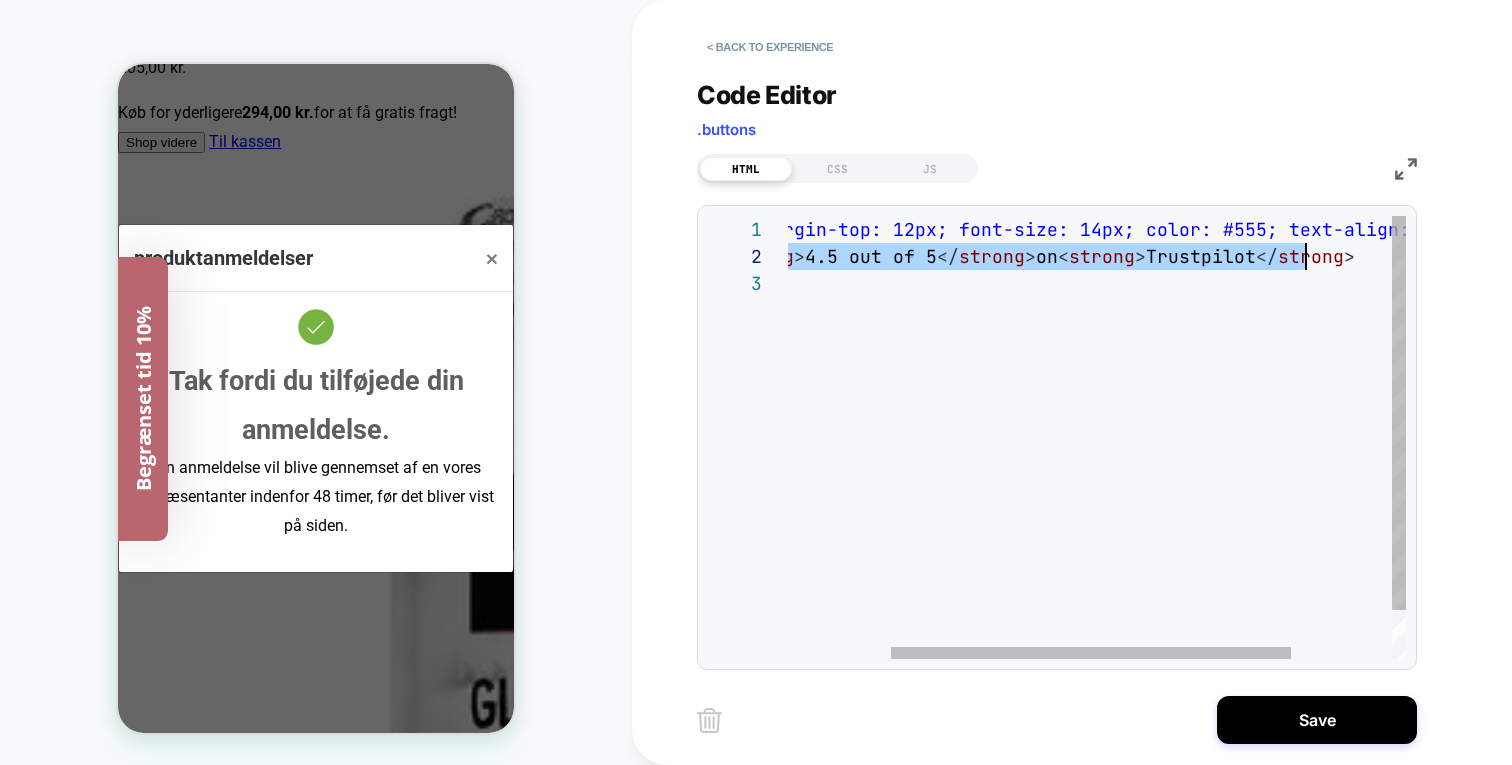 scroll, scrollTop: 27, scrollLeft: 763, axis: both 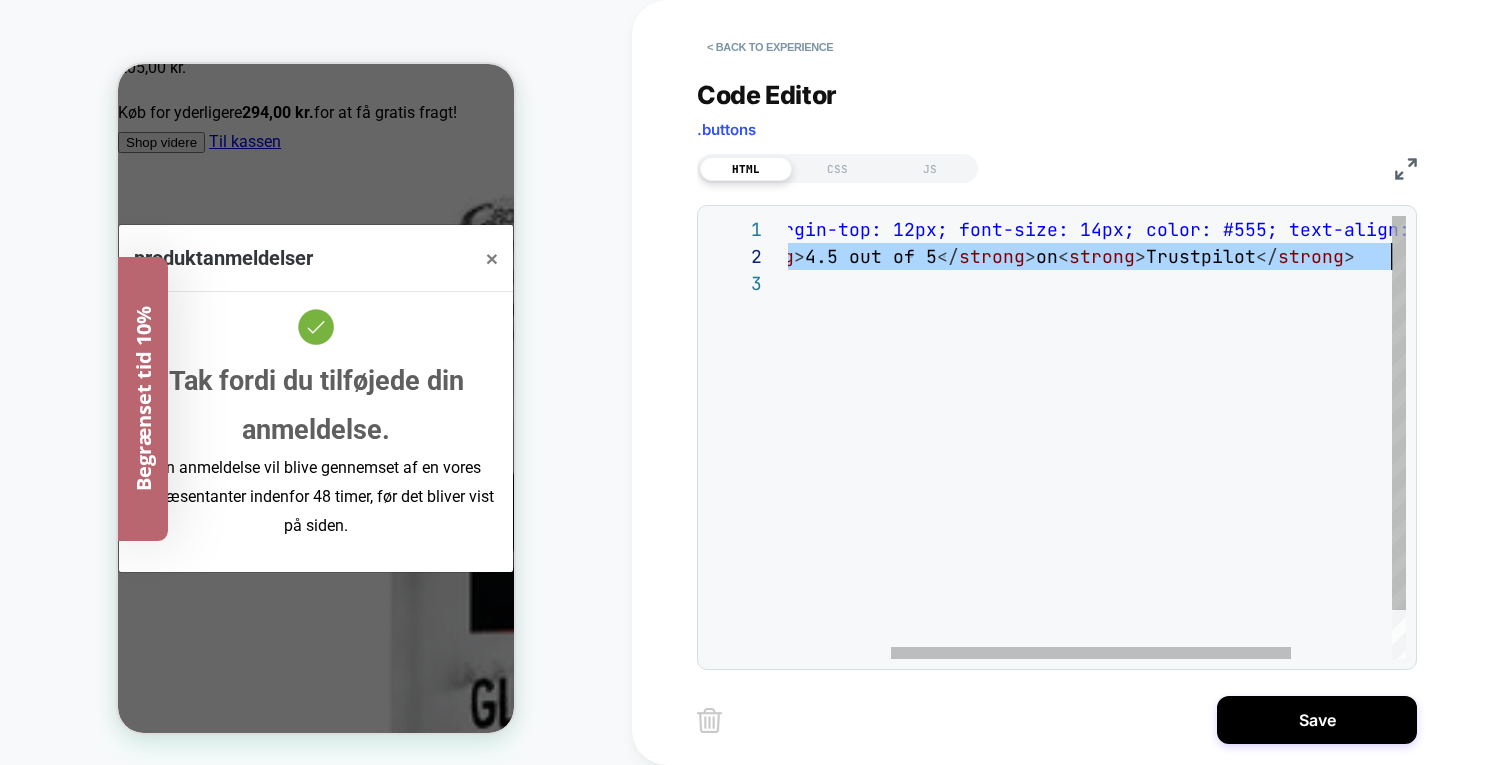 drag, startPoint x: 807, startPoint y: 256, endPoint x: 1397, endPoint y: 250, distance: 590.0305 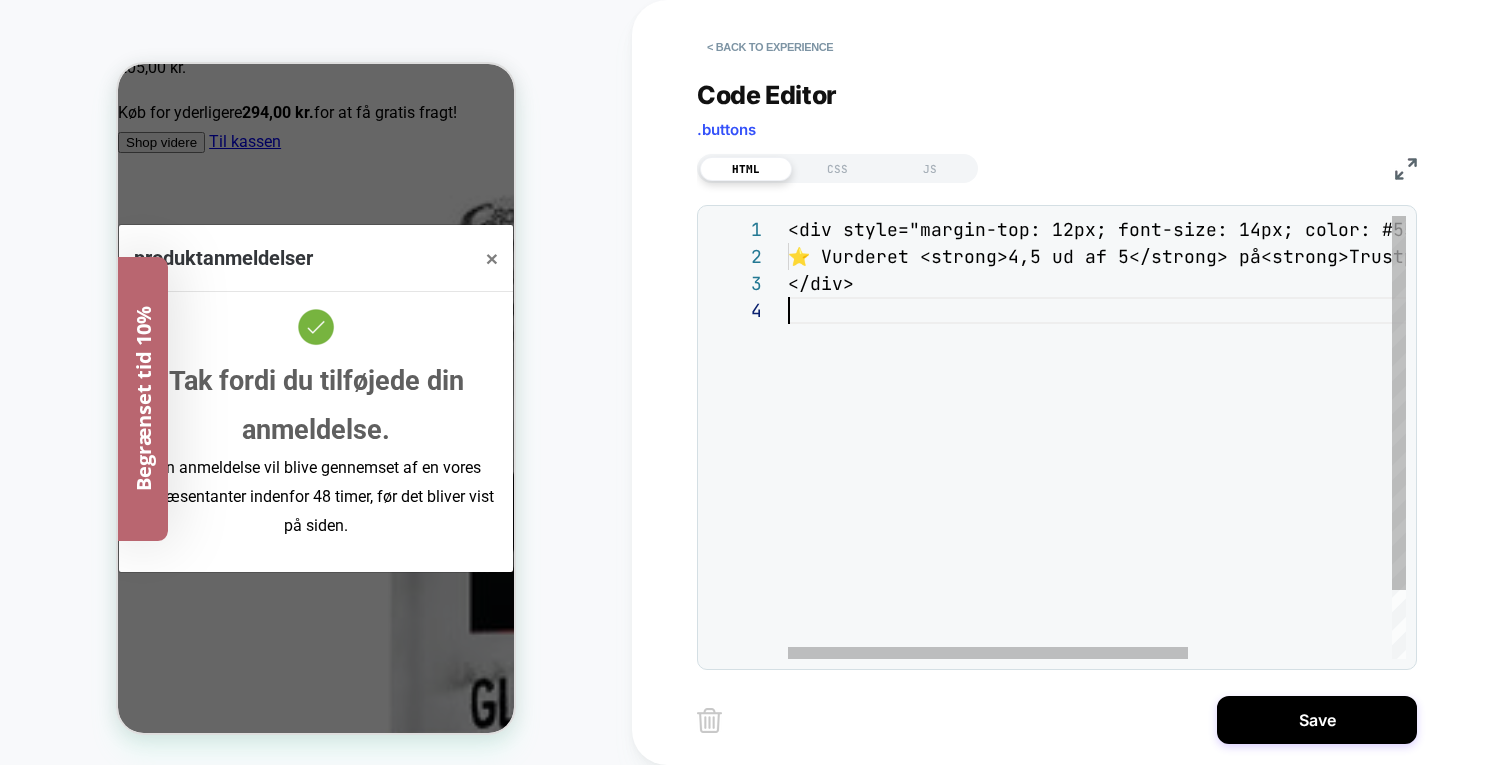 scroll, scrollTop: 81, scrollLeft: 0, axis: vertical 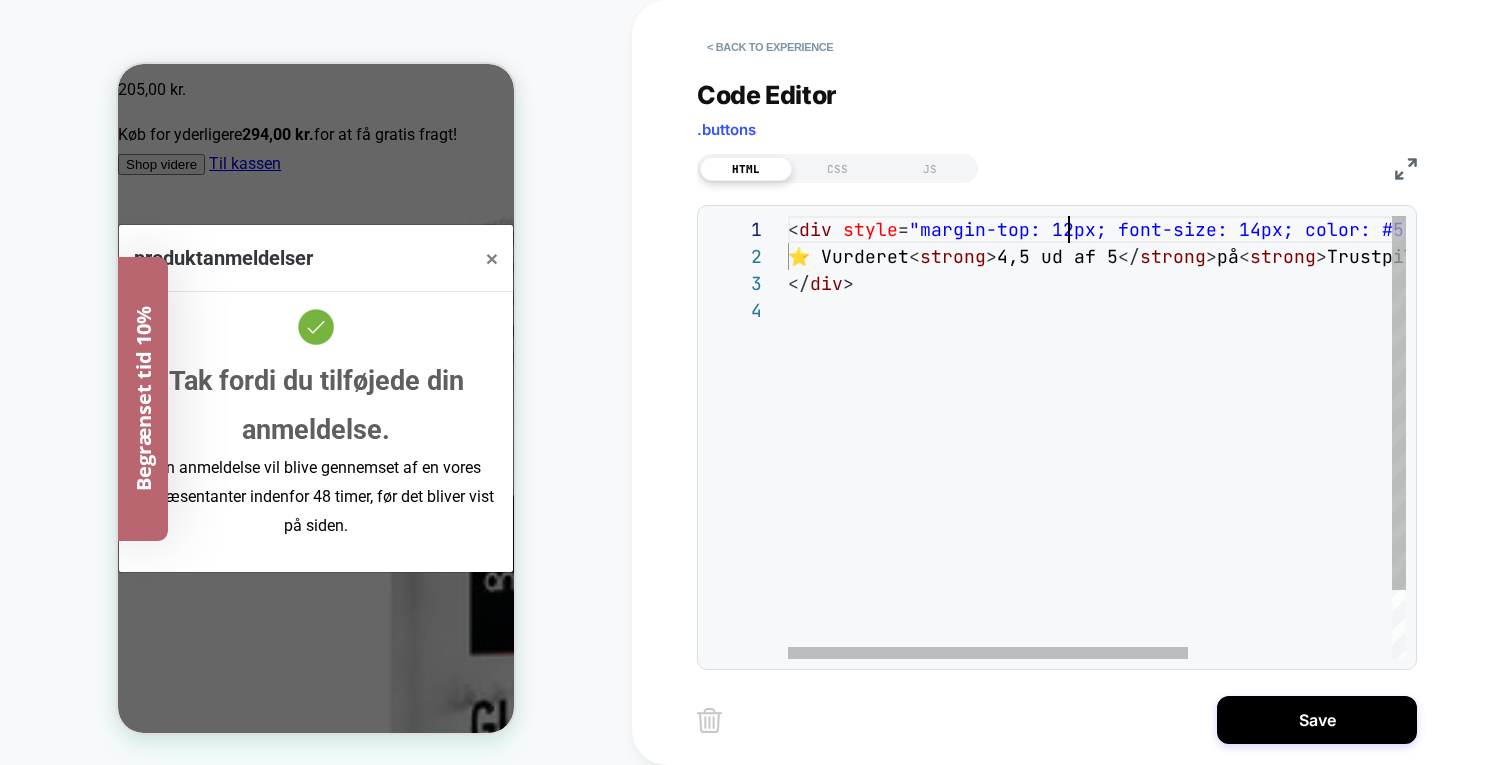 click on "< div   style = "margin-top: 12px; font-size: 14px; color: #555; t ext-align: center;" >   ⭐️ Vurderet  < strong > 4,5 ud af 5 </ strong >  på  < strong > Trustpilot </ strong > </ div >" at bounding box center (1254, 478) 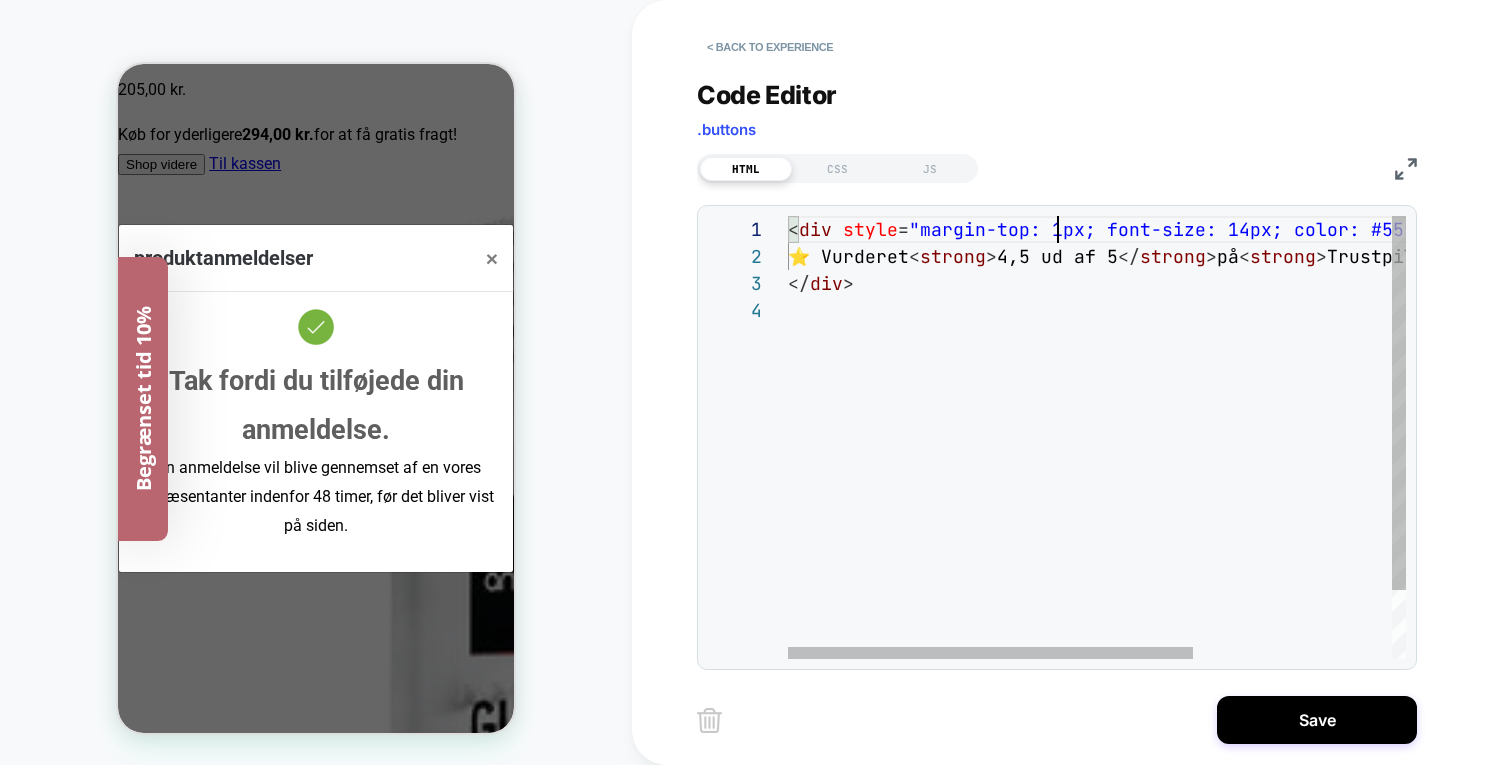 scroll, scrollTop: 0, scrollLeft: 270, axis: horizontal 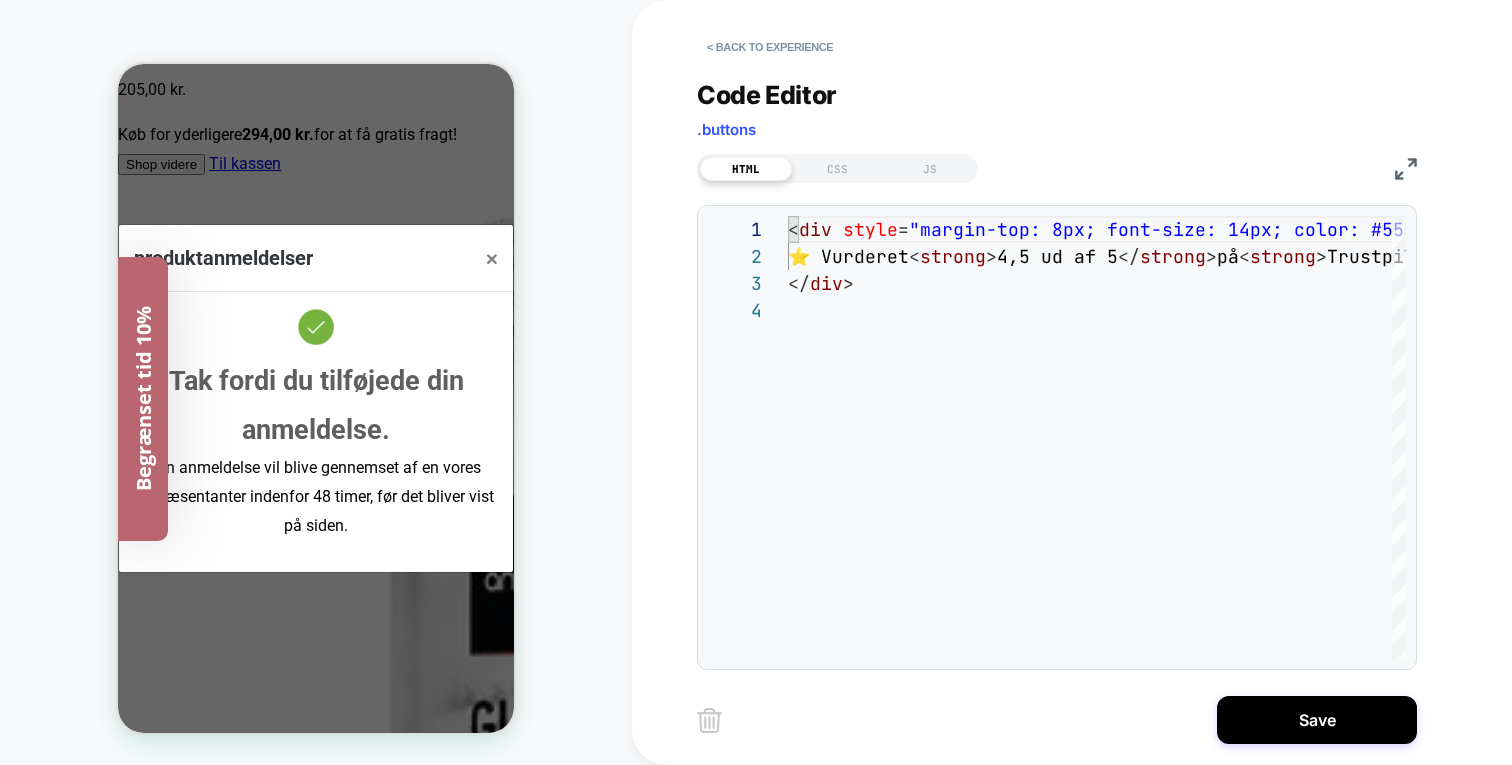 click on "**********" at bounding box center (1072, 382) 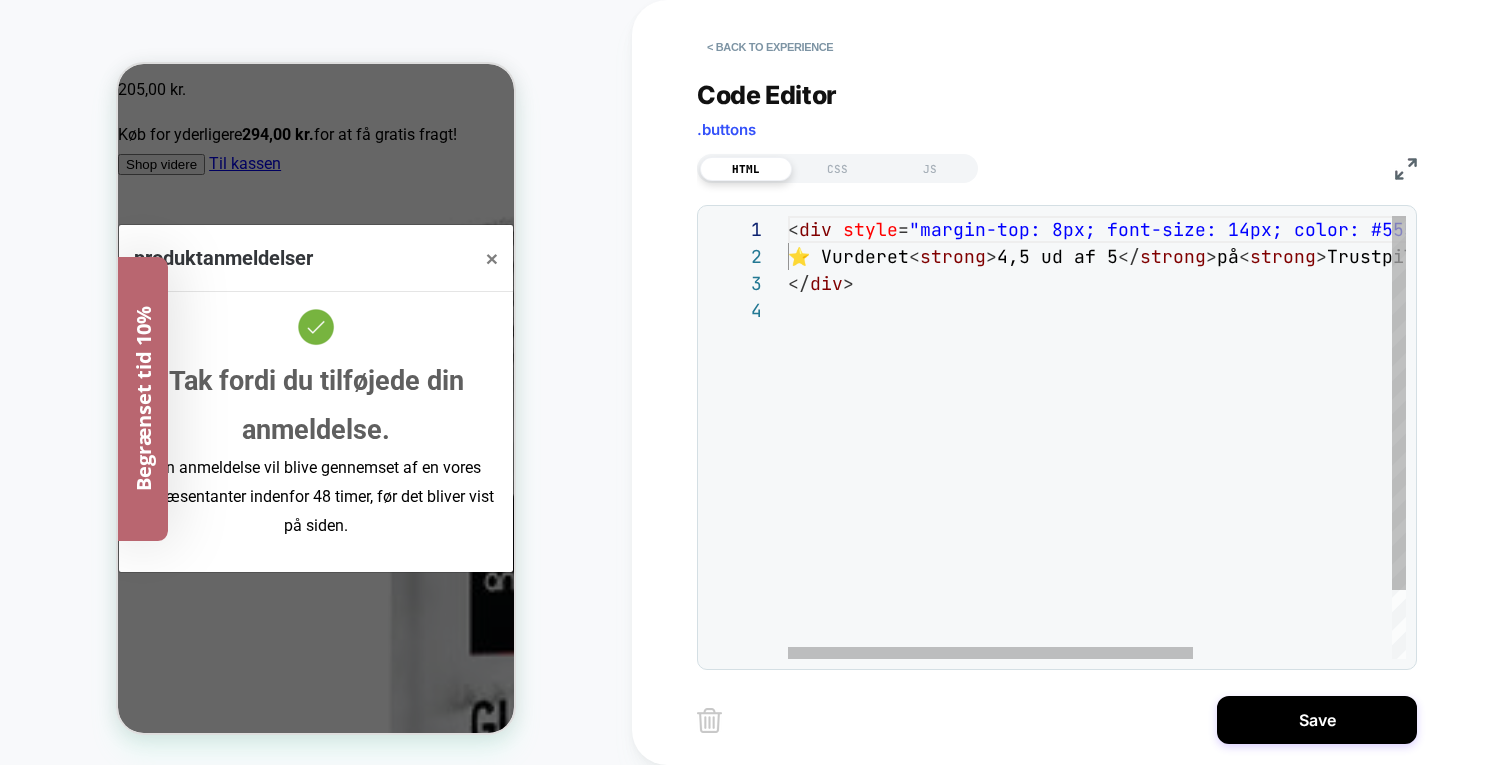click on "< div   style = "margin-top: 8px; font-size: 14px; color: #555; te xt-align: center;" >   ⭐️ Vurderet  < strong > 4,5 ud af 5 </ strong >  på  < strong > Trustpilot </ strong > </ div >" at bounding box center [1248, 478] 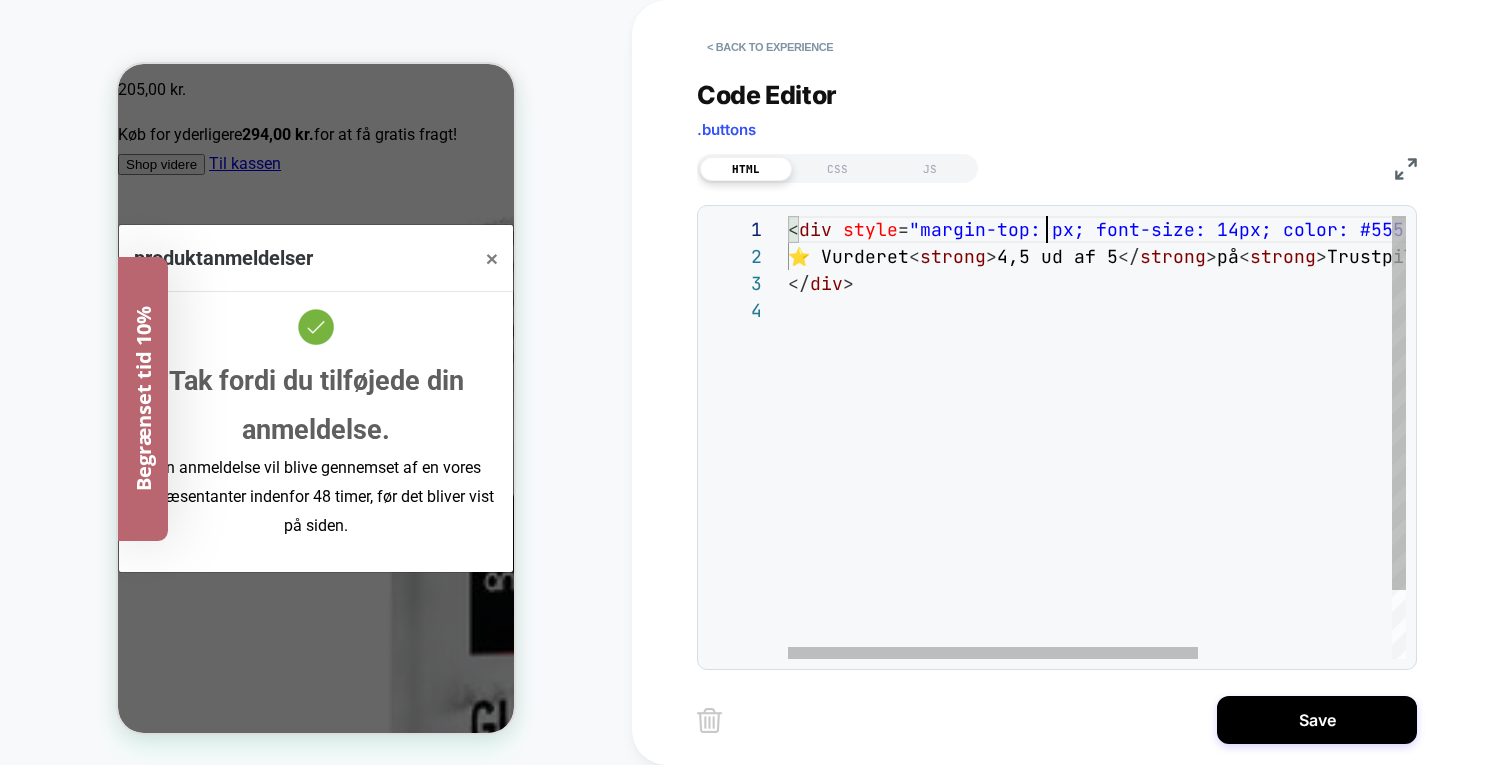 scroll, scrollTop: 0, scrollLeft: 270, axis: horizontal 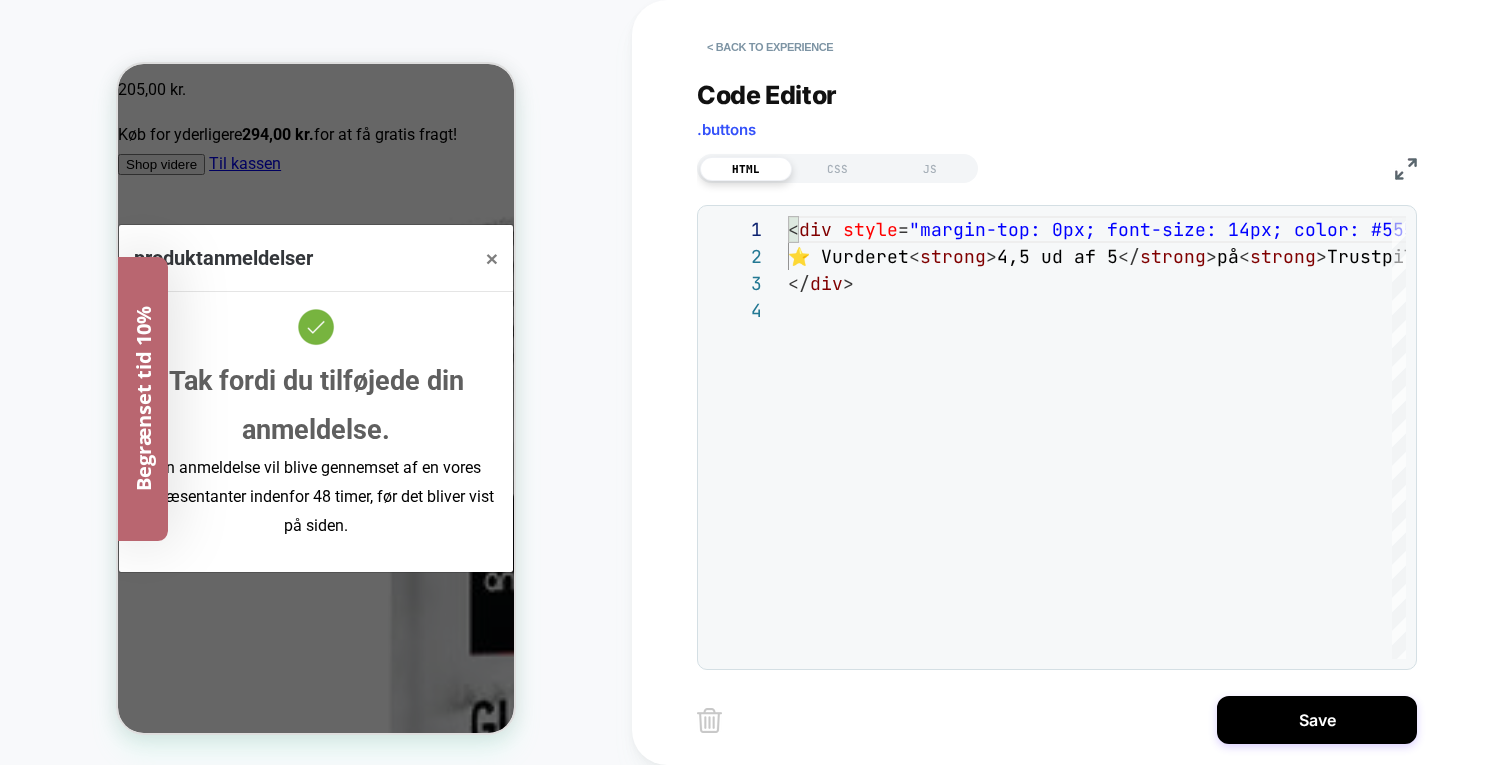 click on "**********" at bounding box center (1072, 382) 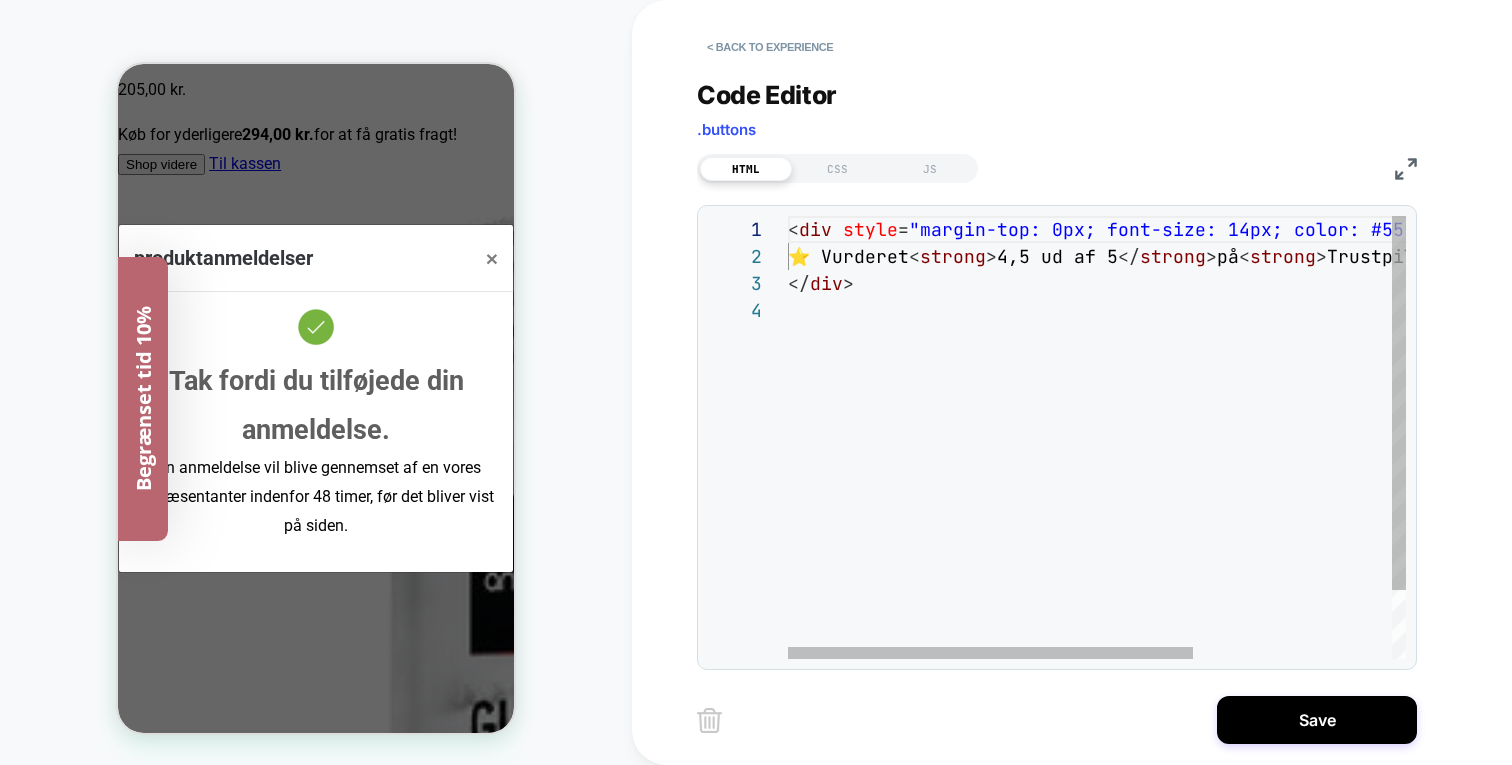 scroll, scrollTop: 0, scrollLeft: 270, axis: horizontal 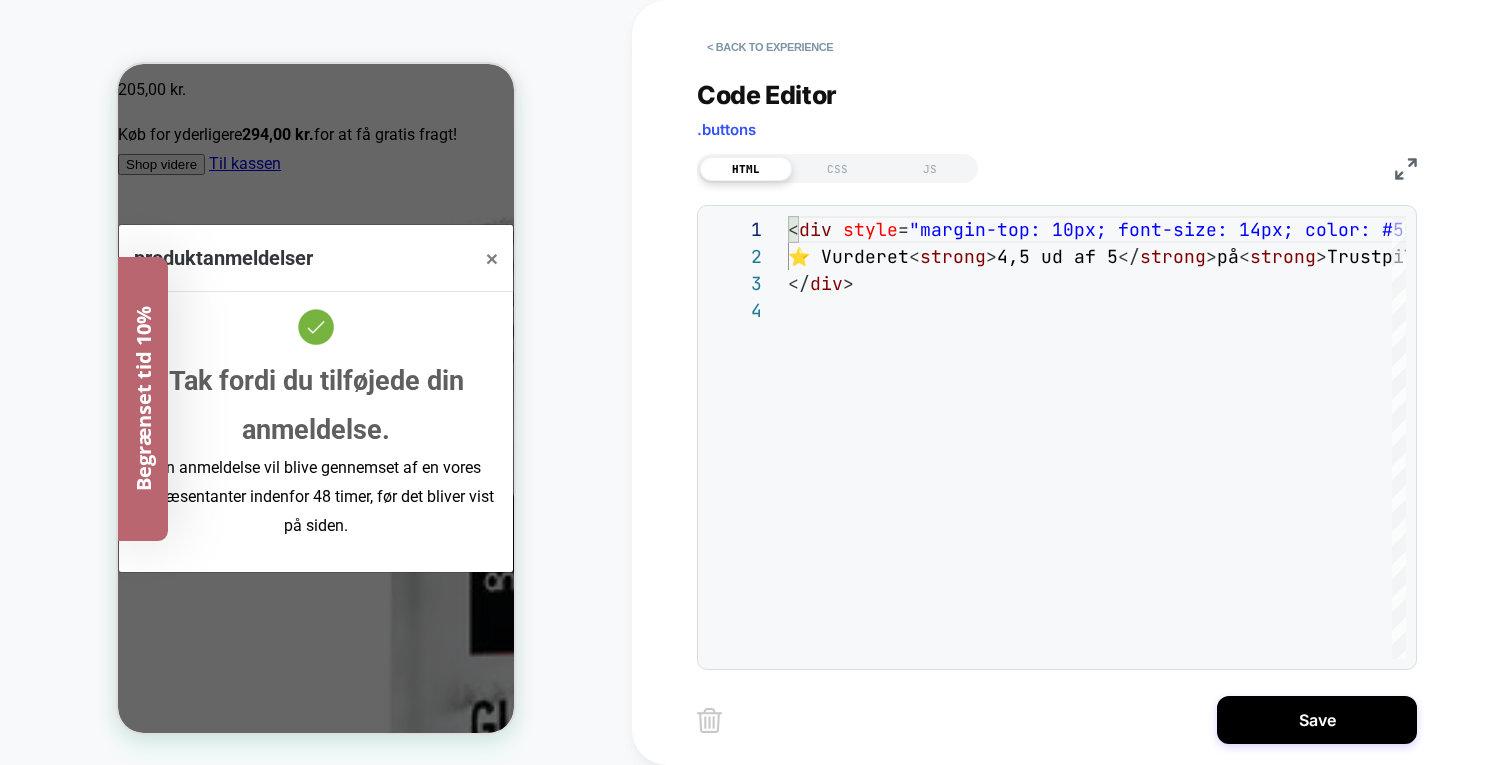 type on "**********" 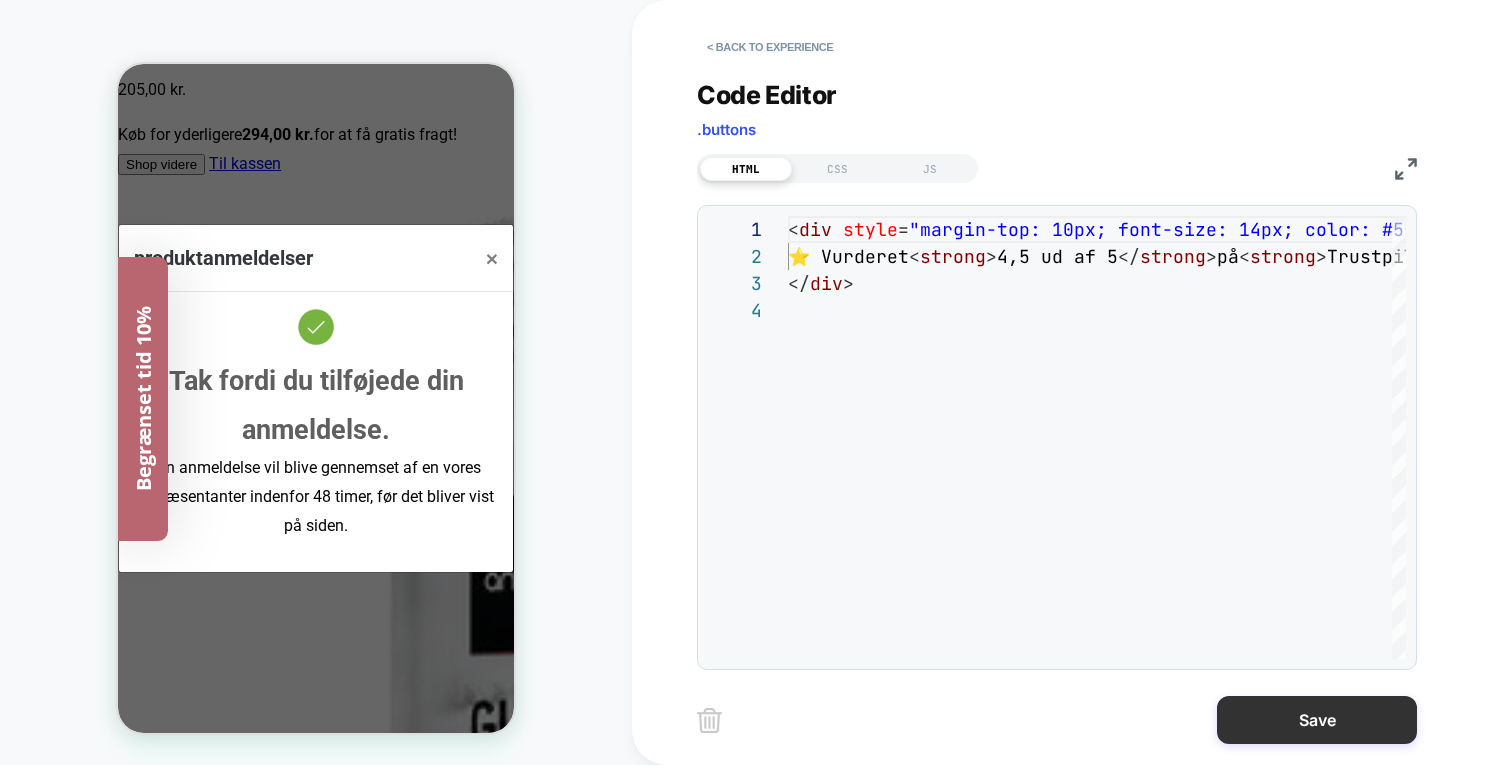 click on "Save" at bounding box center [1317, 720] 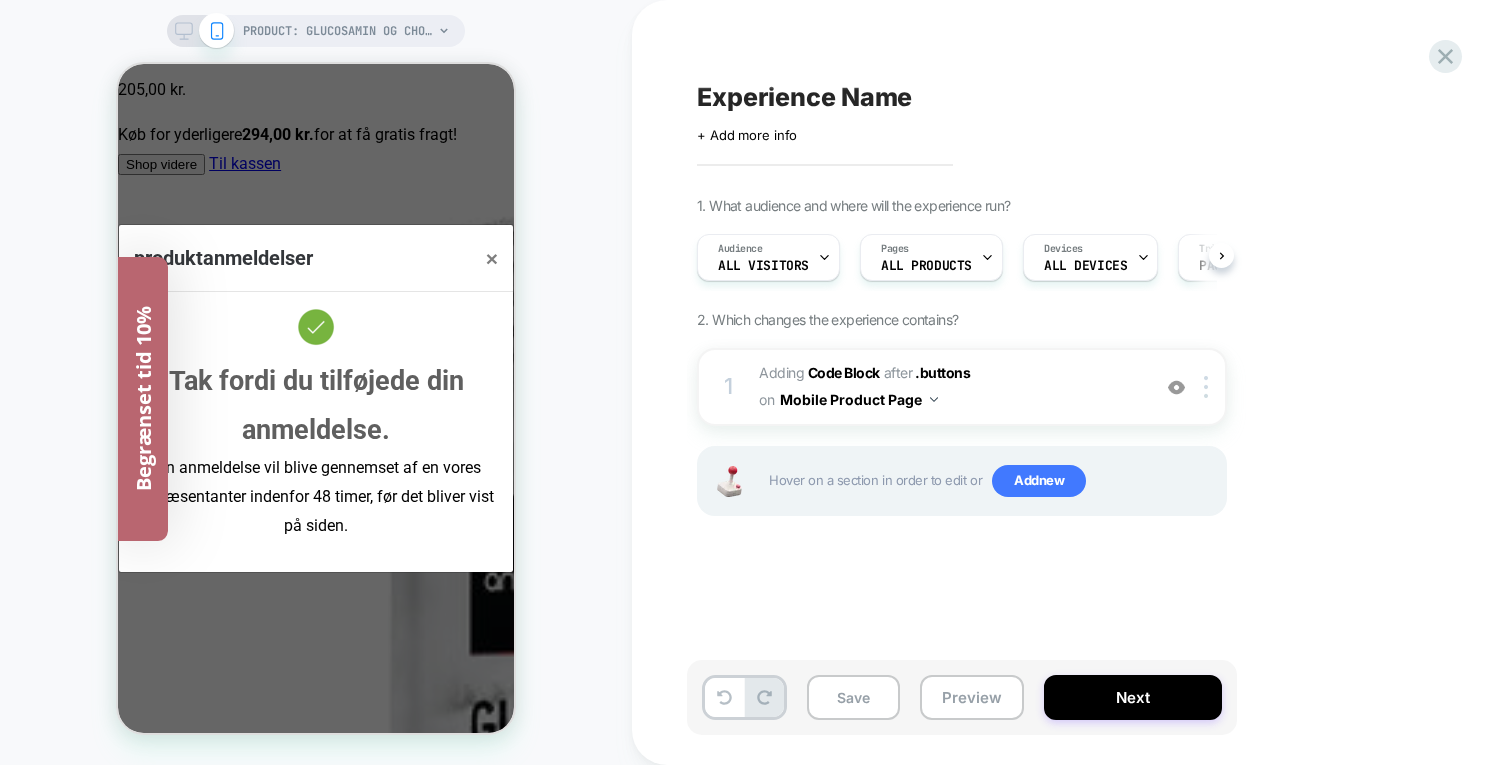 scroll, scrollTop: 0, scrollLeft: 1, axis: horizontal 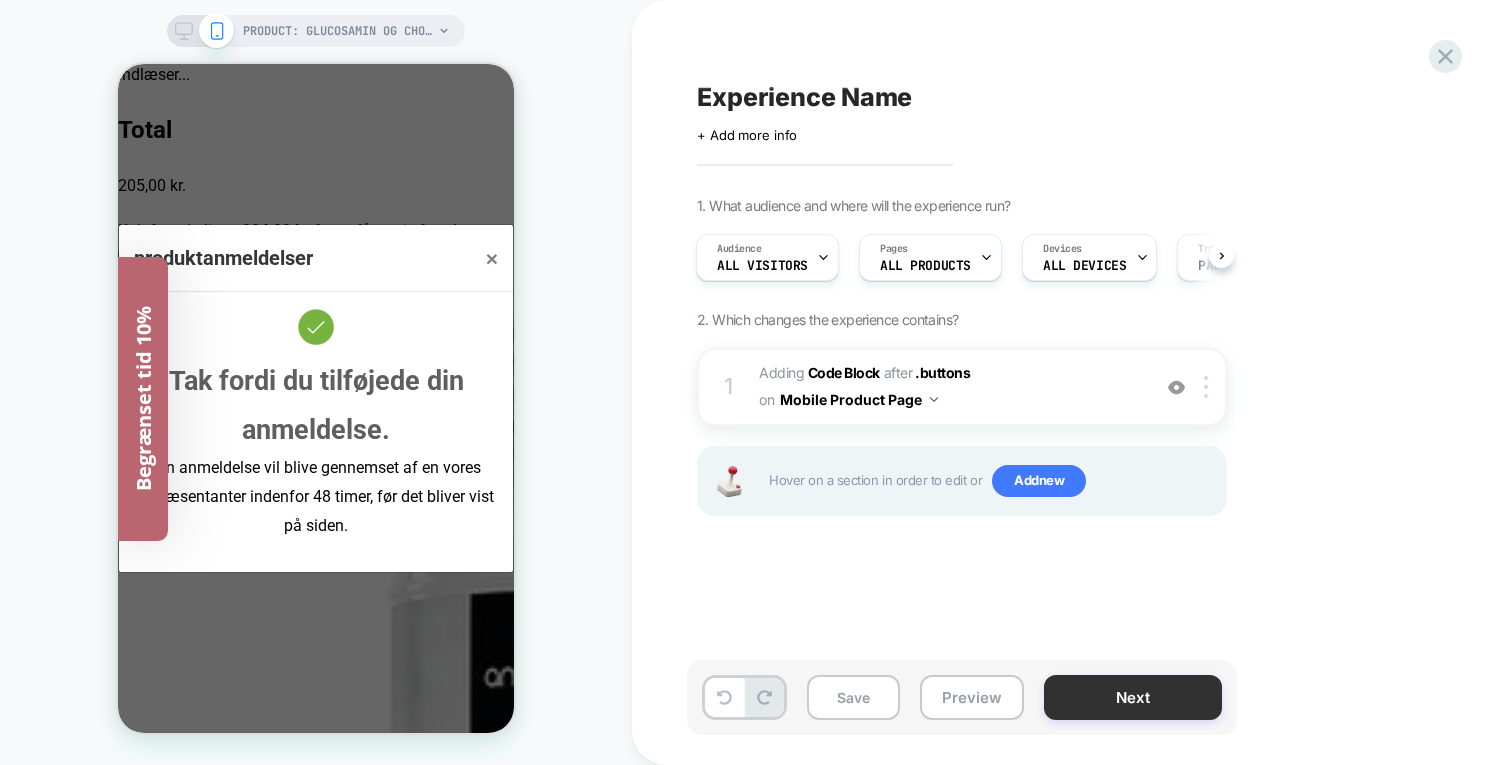 click on "Next" at bounding box center (1133, 697) 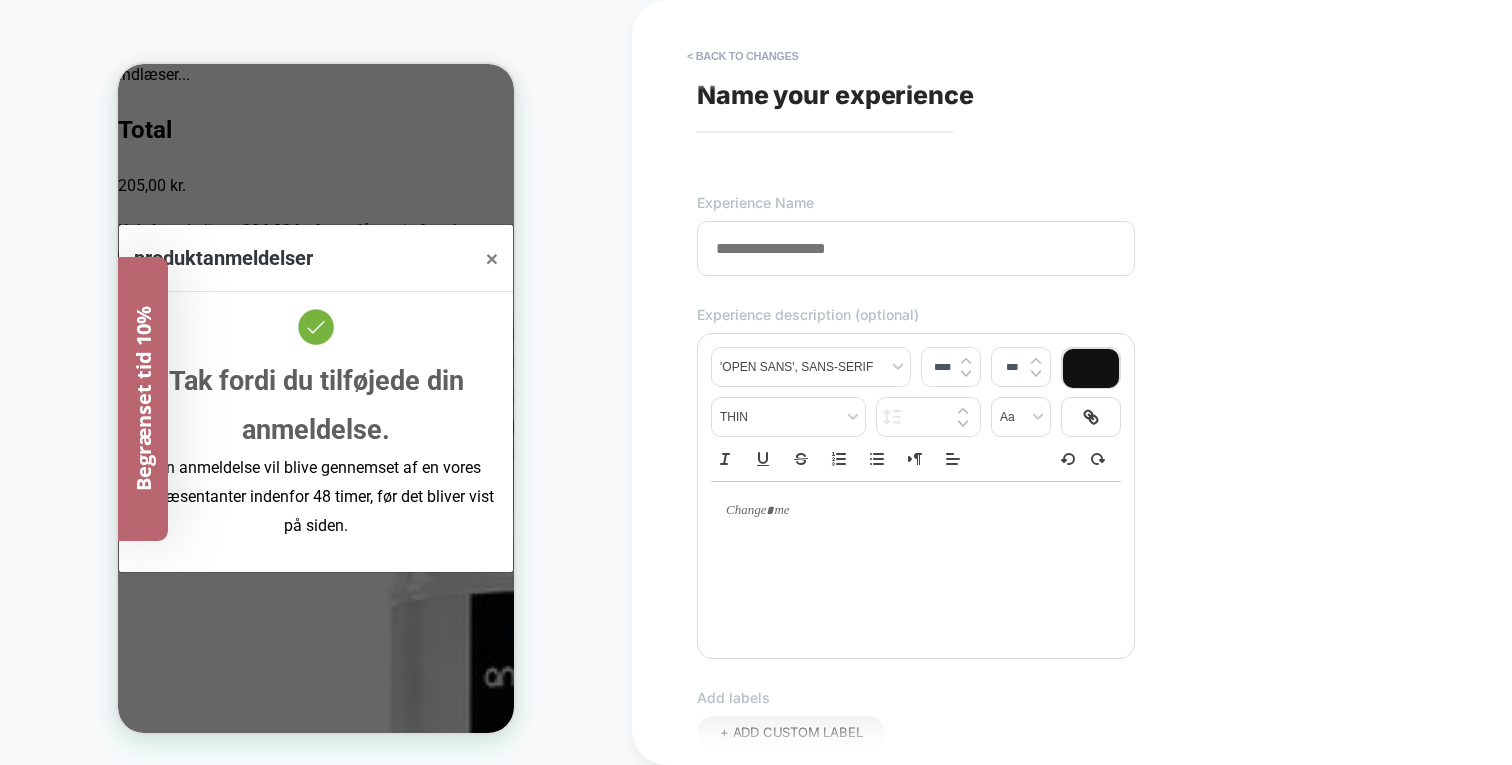 click at bounding box center [916, 248] 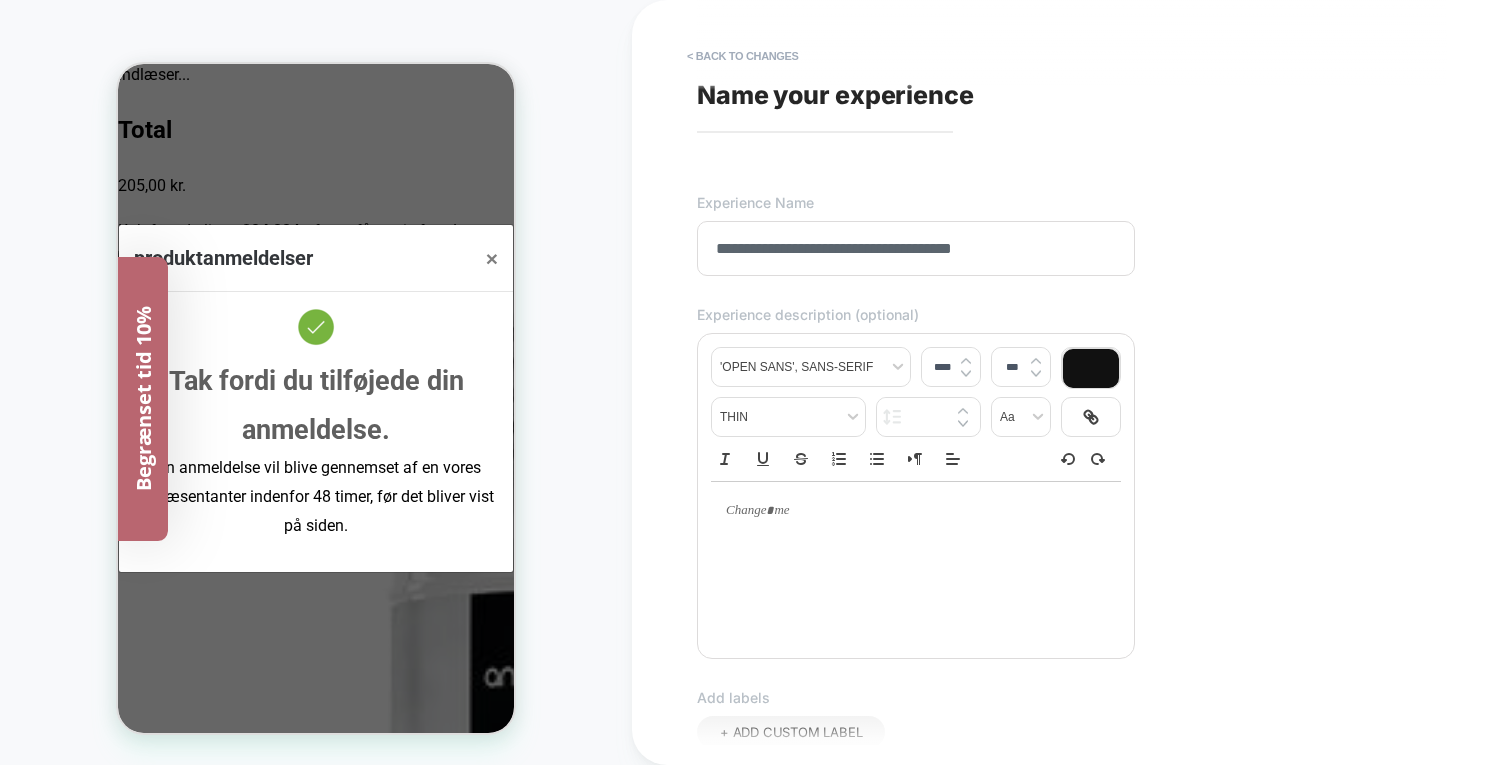 type on "**********" 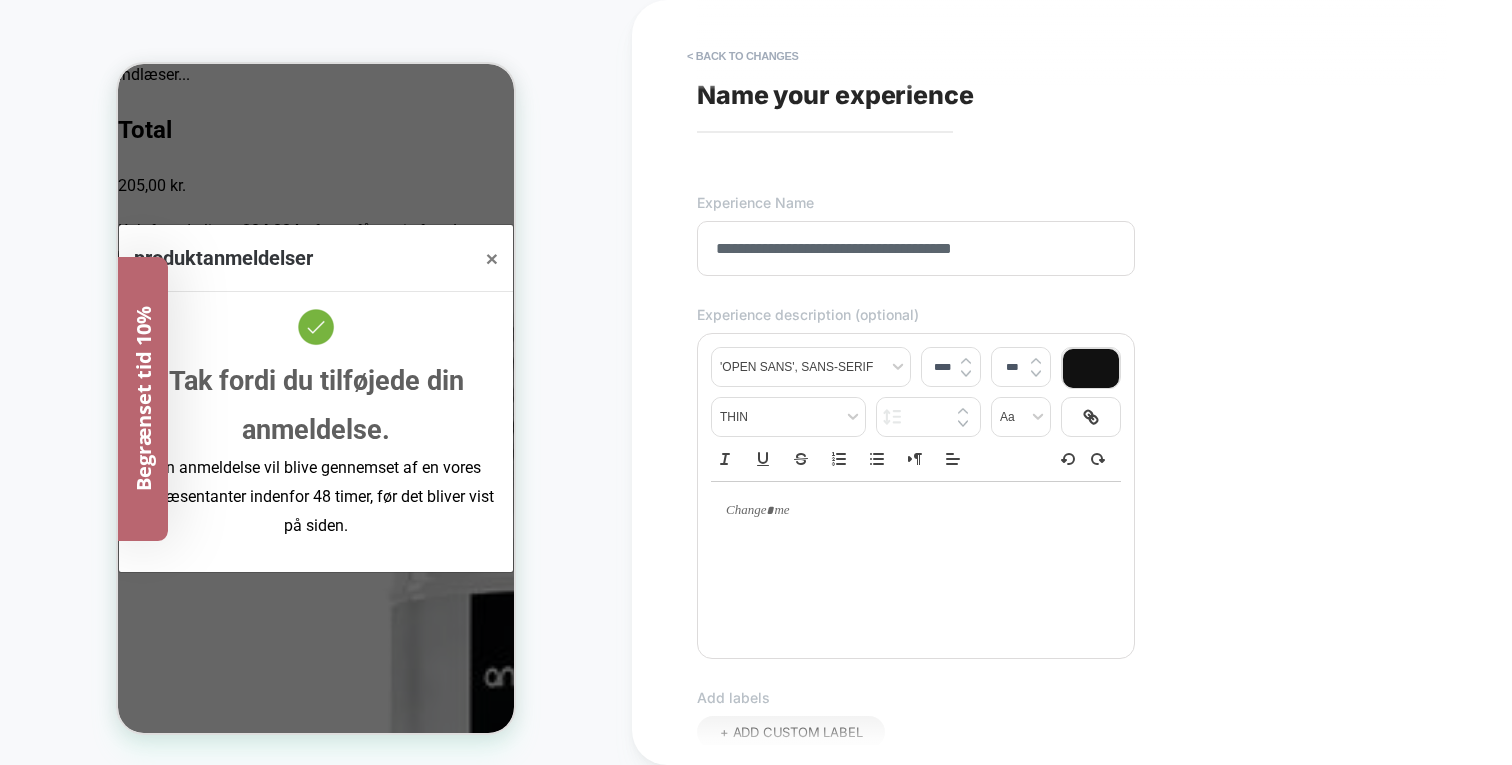 click at bounding box center [916, 561] 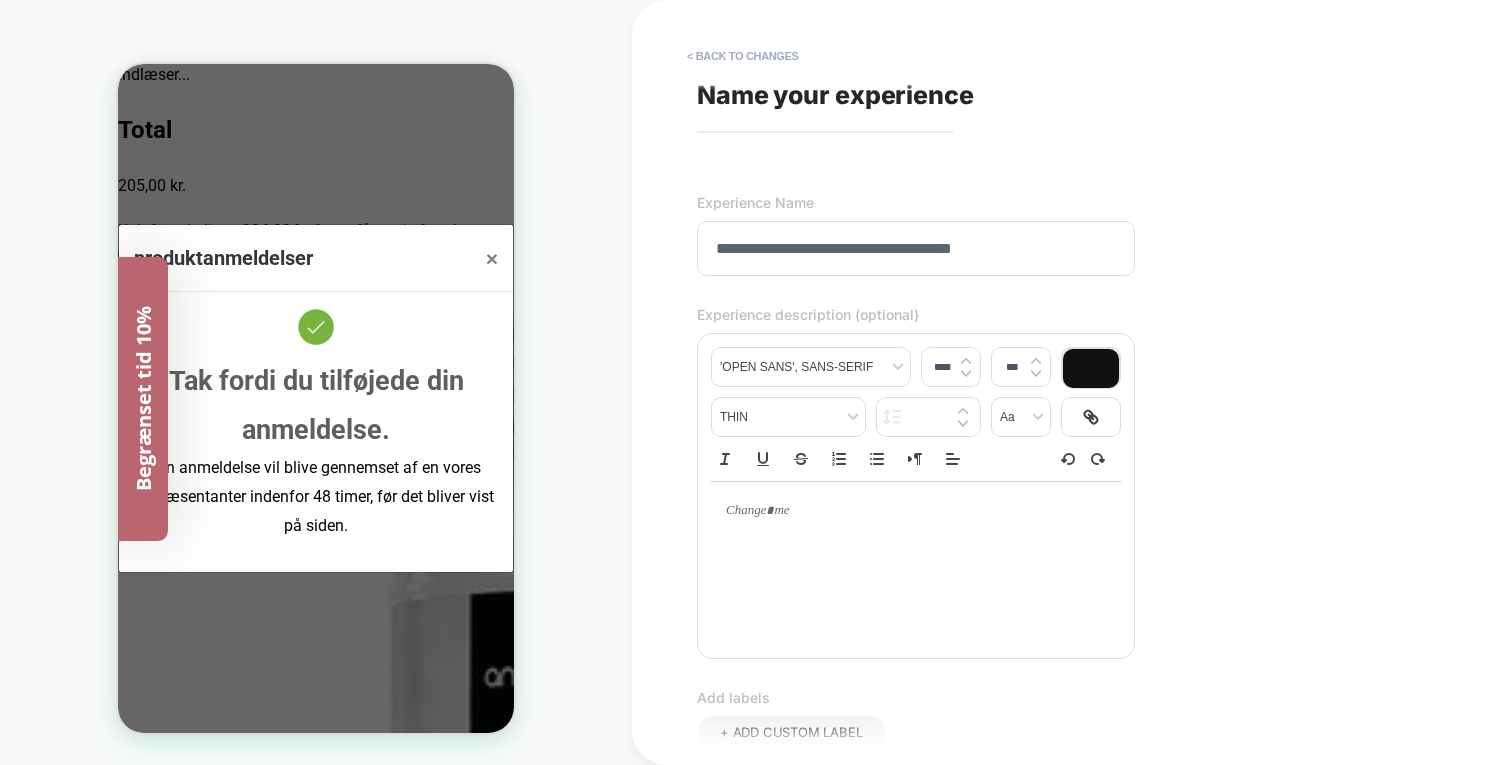 click at bounding box center [916, 511] 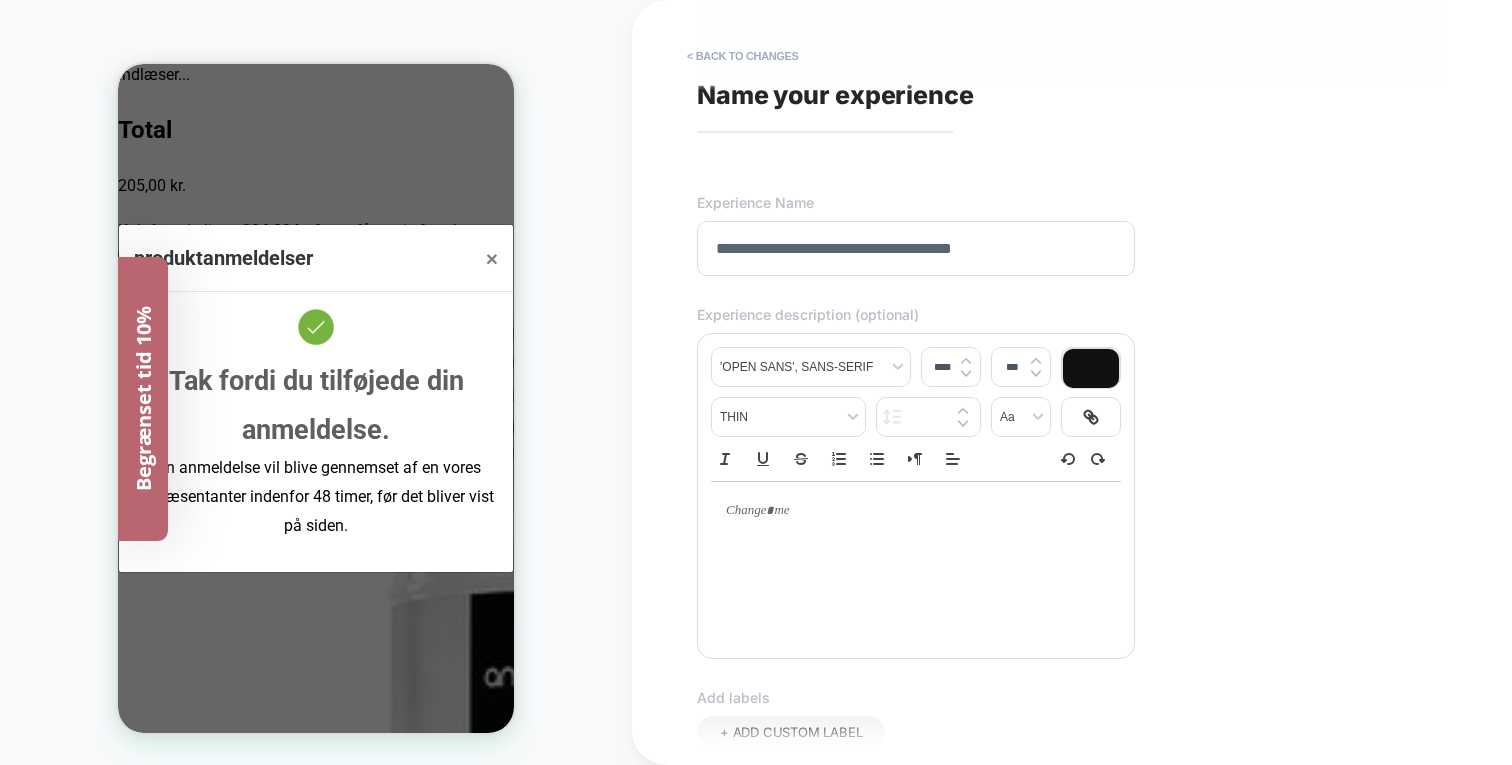 type on "****" 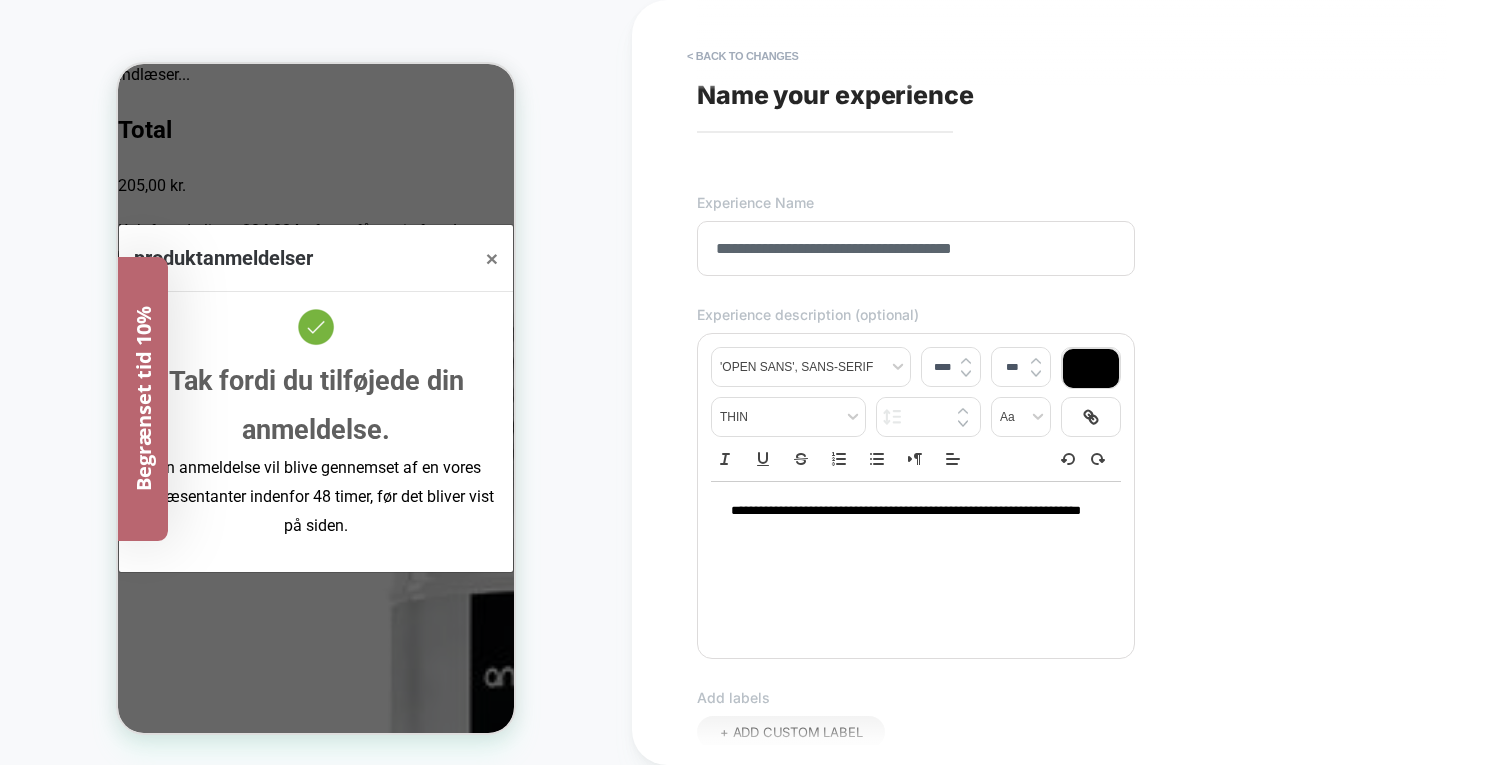 click on "**********" at bounding box center [1062, 382] 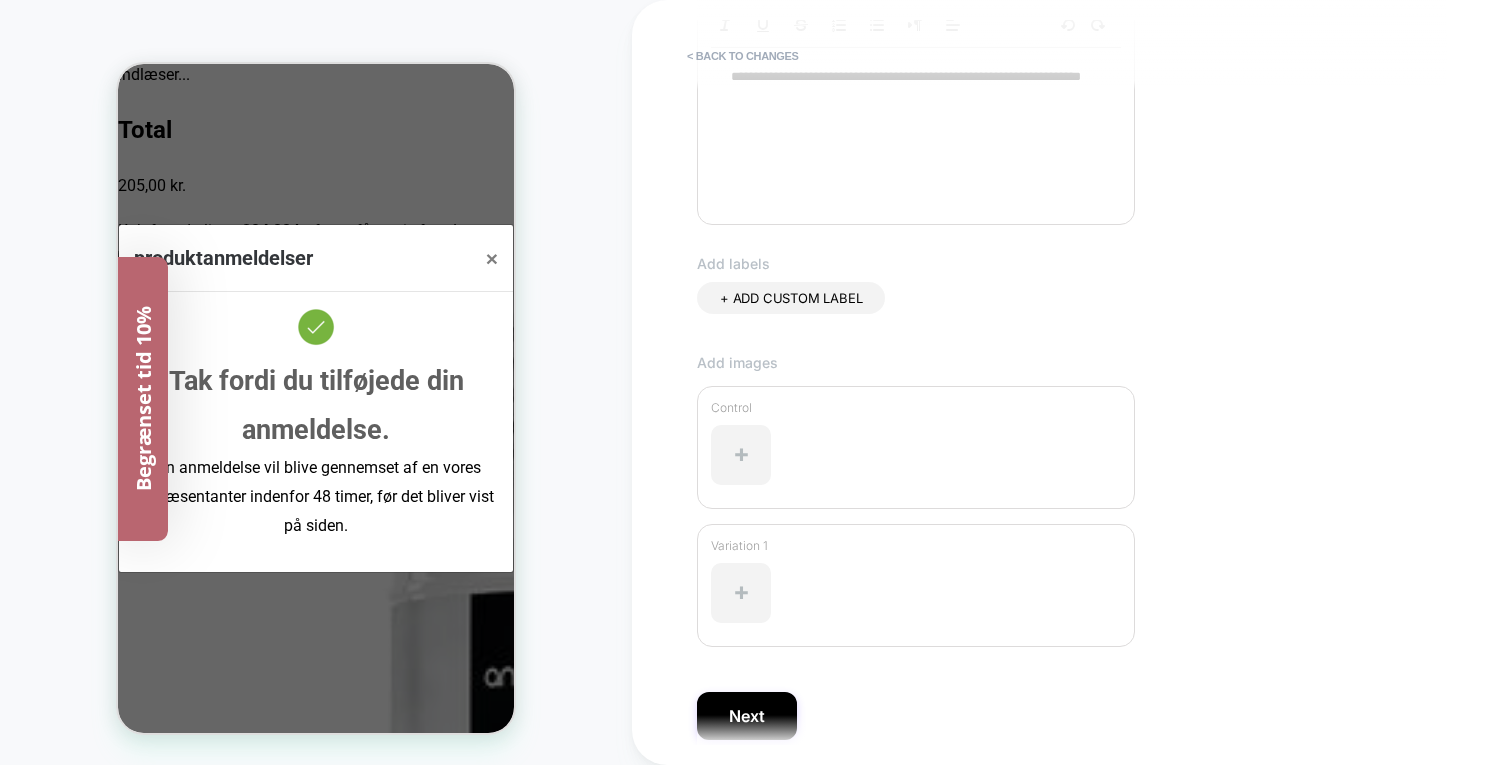 scroll, scrollTop: 437, scrollLeft: 0, axis: vertical 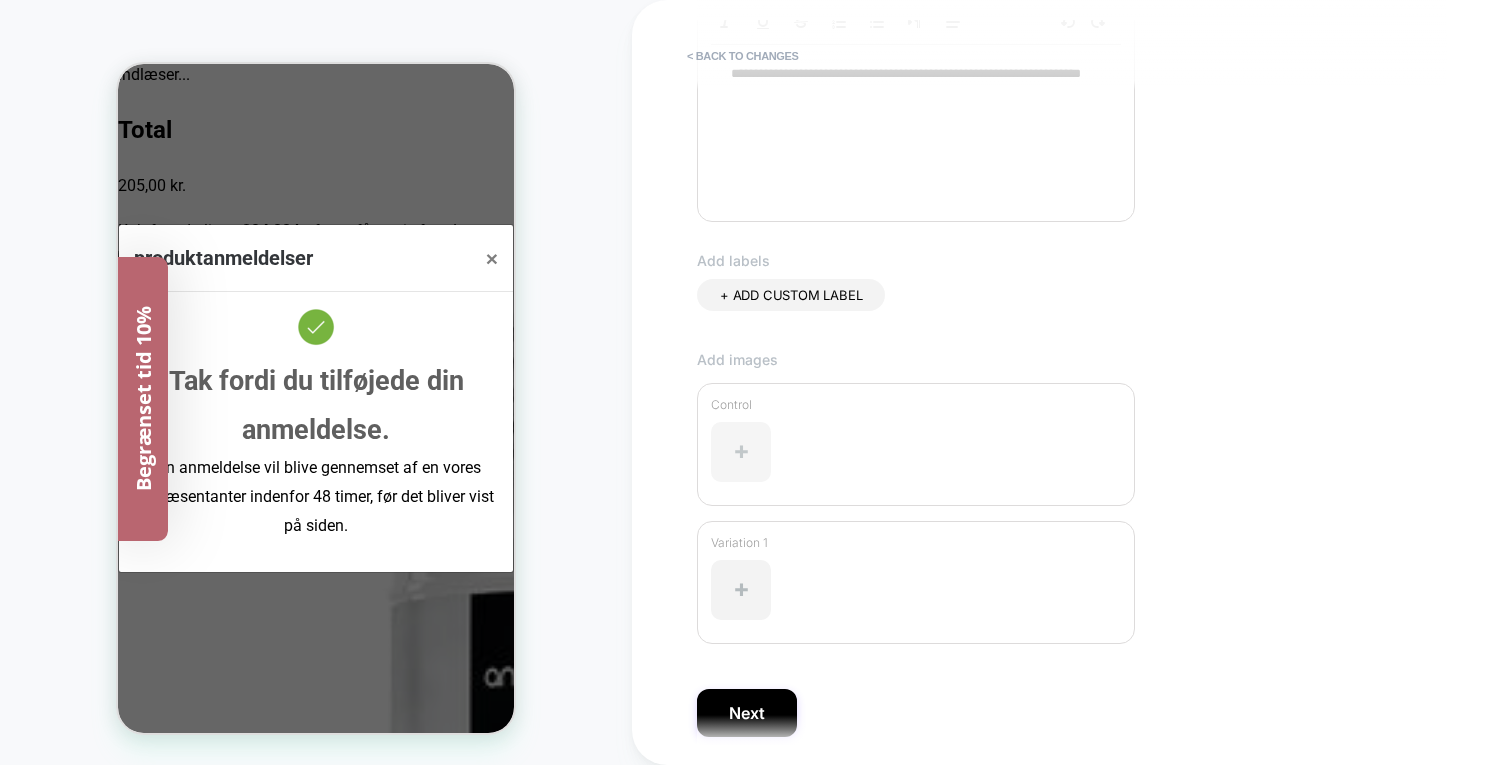 click at bounding box center [741, 452] 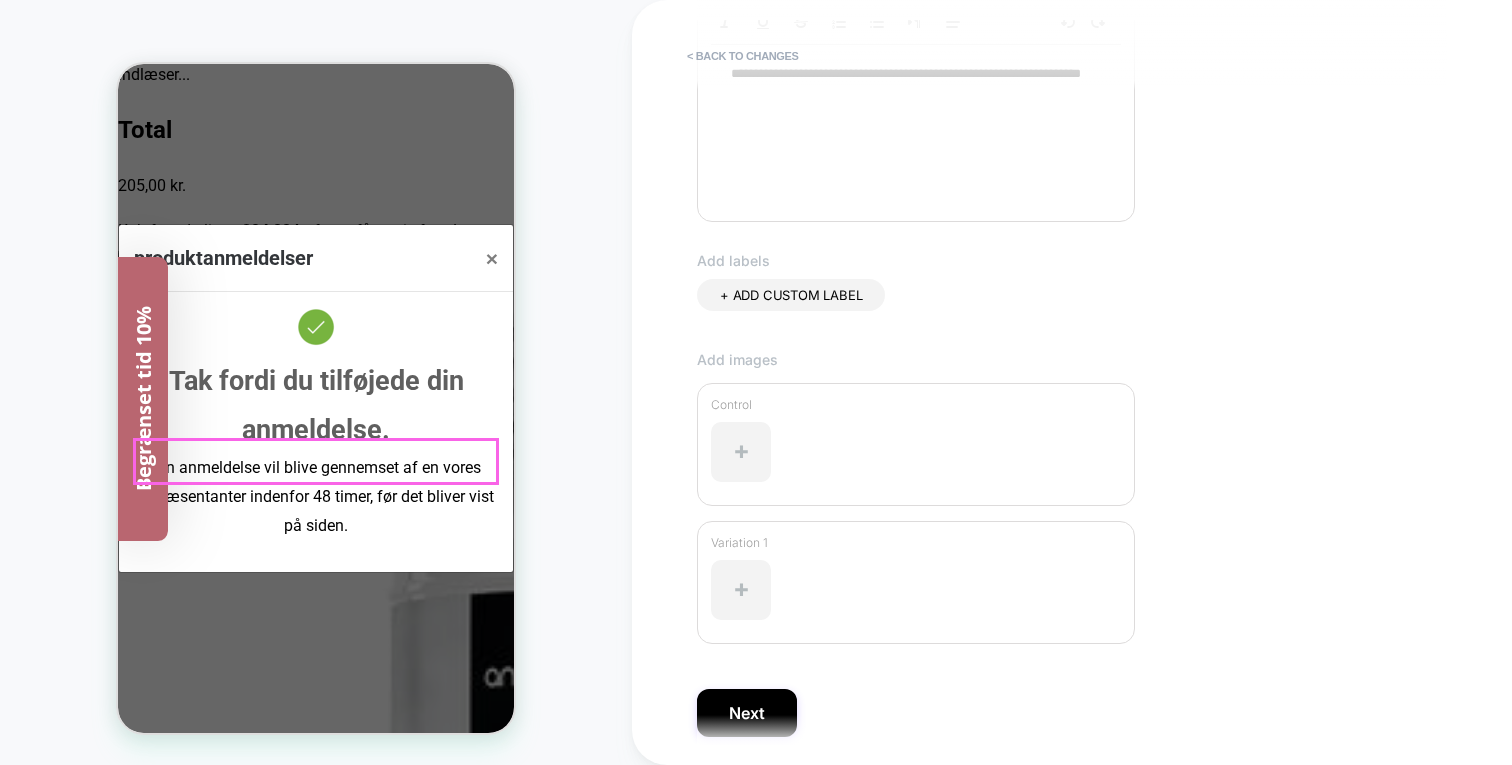 scroll, scrollTop: 722, scrollLeft: 0, axis: vertical 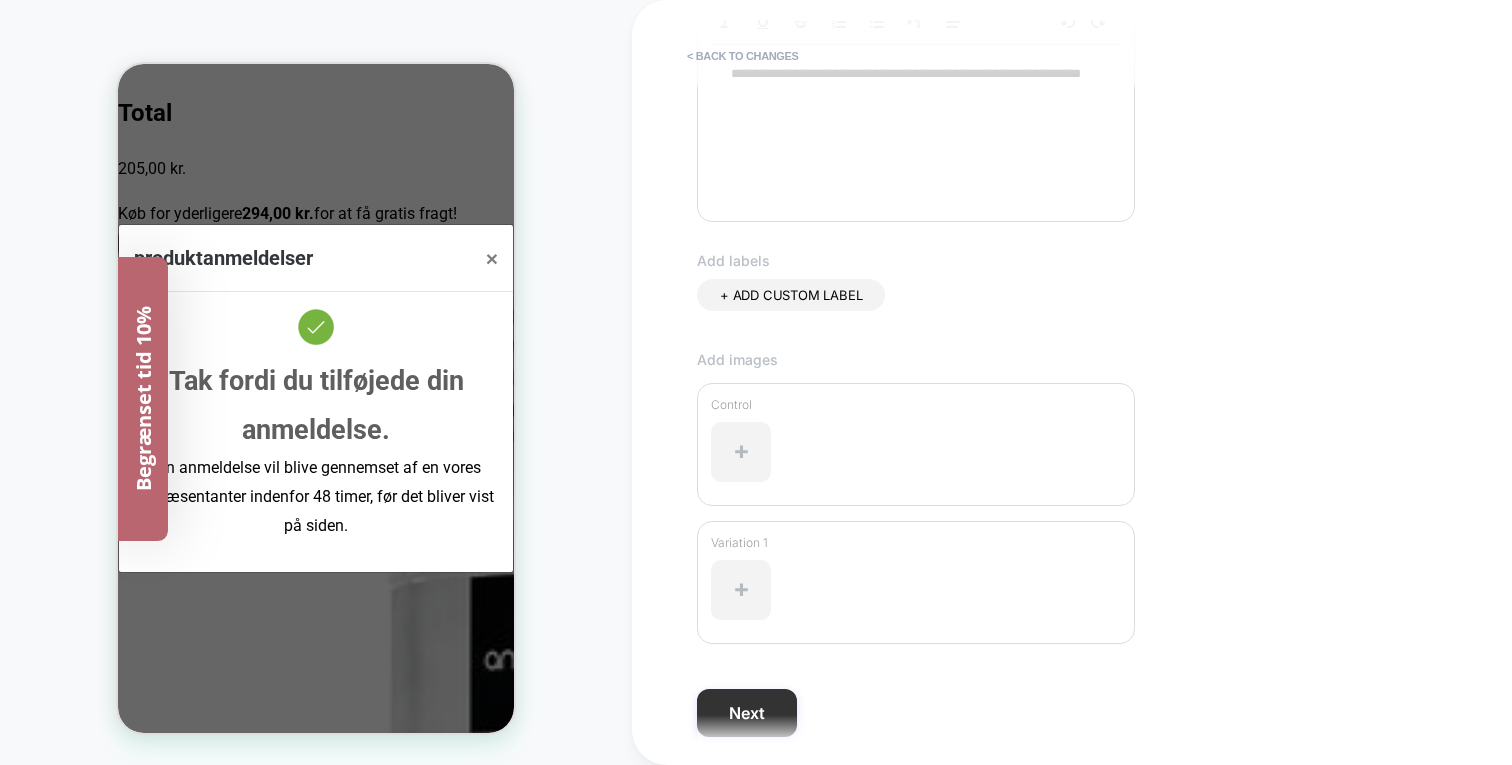 click on "Next" at bounding box center [747, 713] 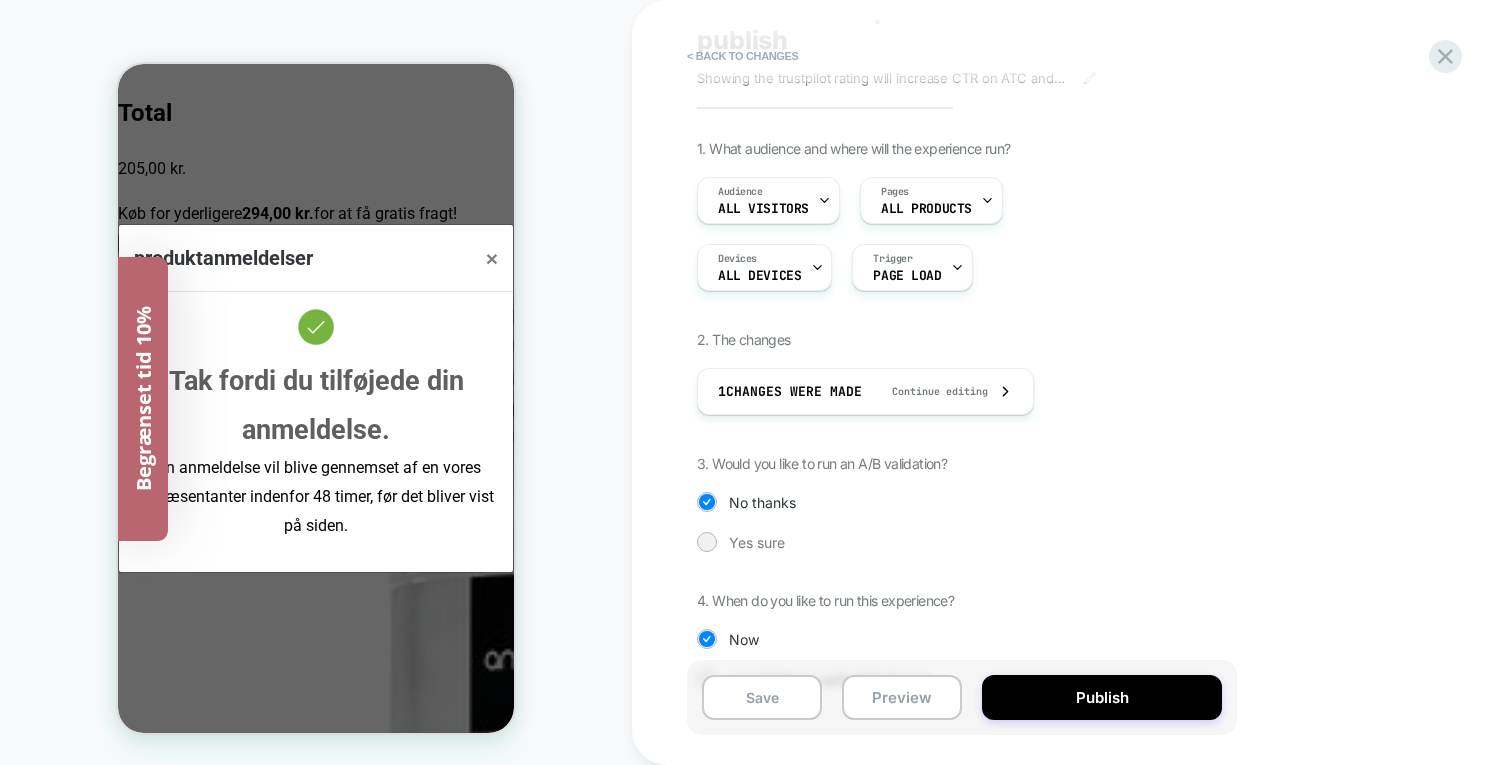 scroll, scrollTop: 140, scrollLeft: 0, axis: vertical 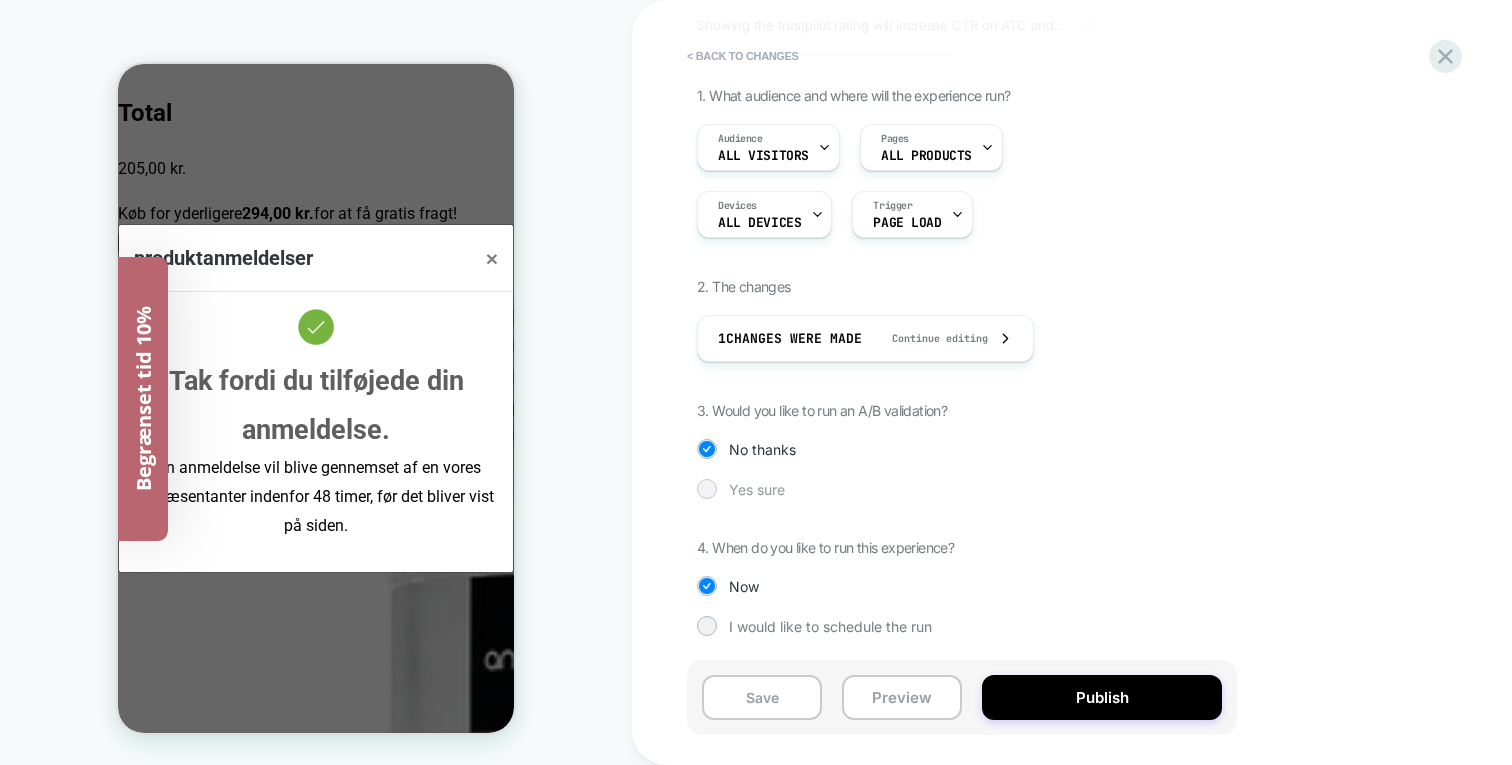 click on "Yes sure" at bounding box center (962, 489) 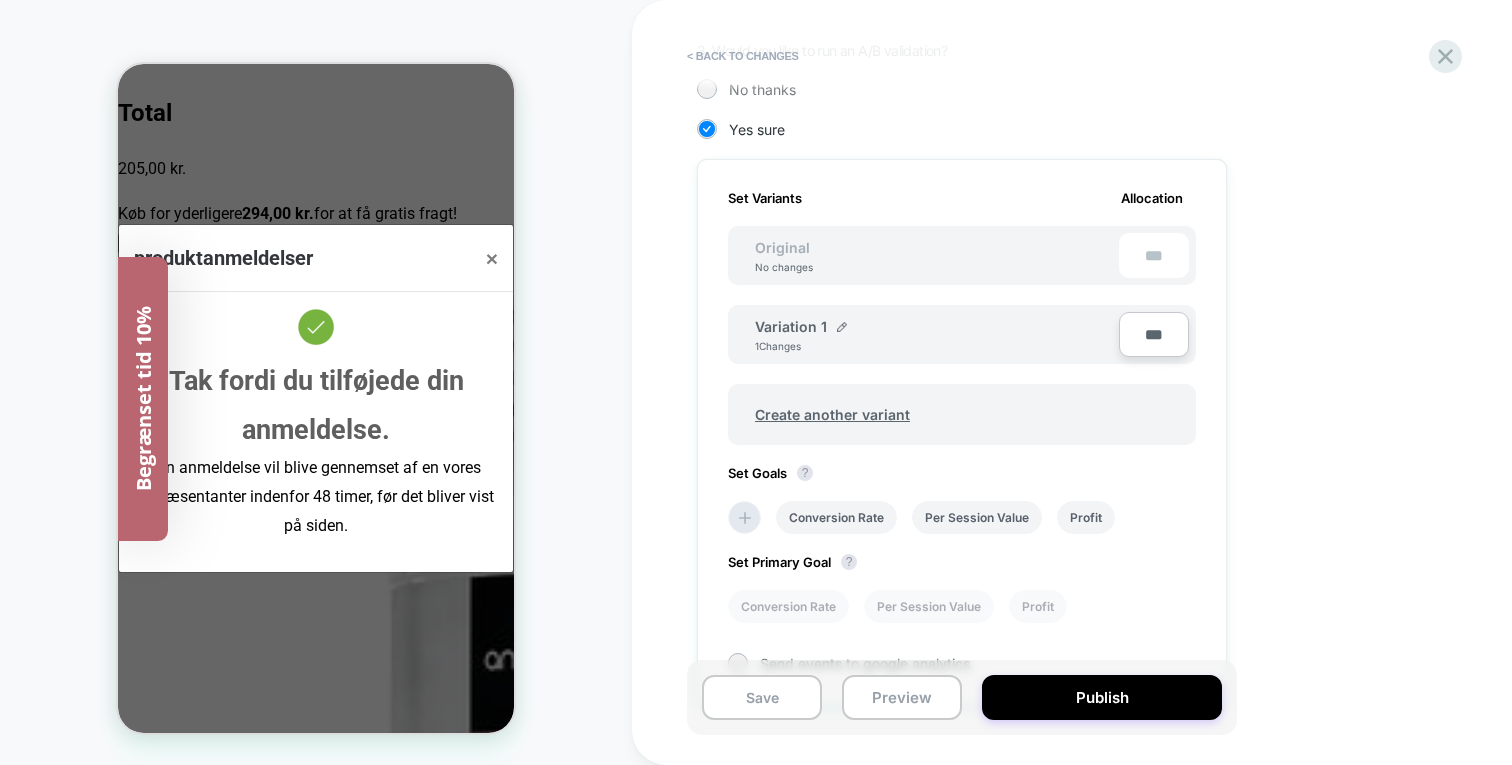 scroll, scrollTop: 509, scrollLeft: 0, axis: vertical 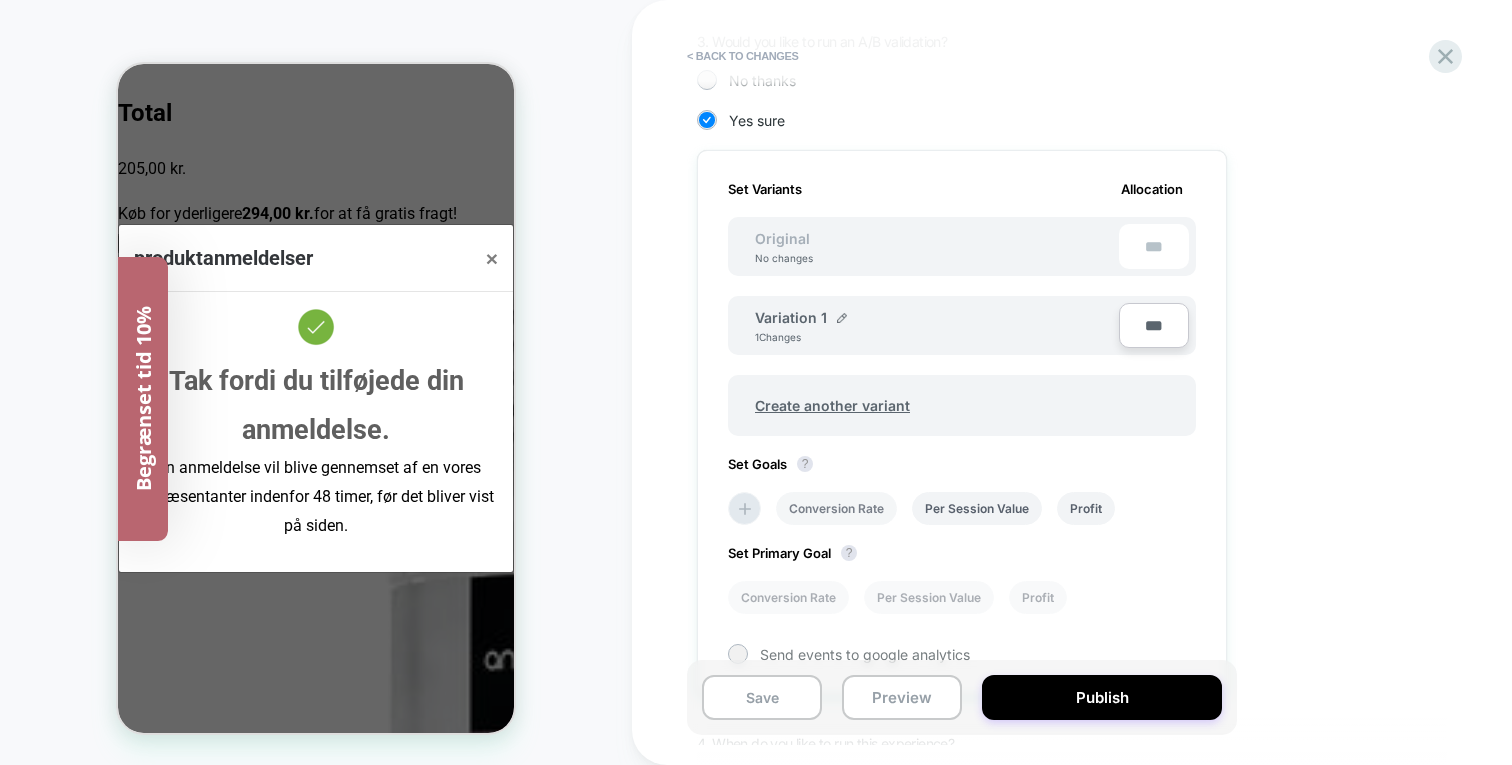 click on "Conversion Rate" at bounding box center [836, 508] 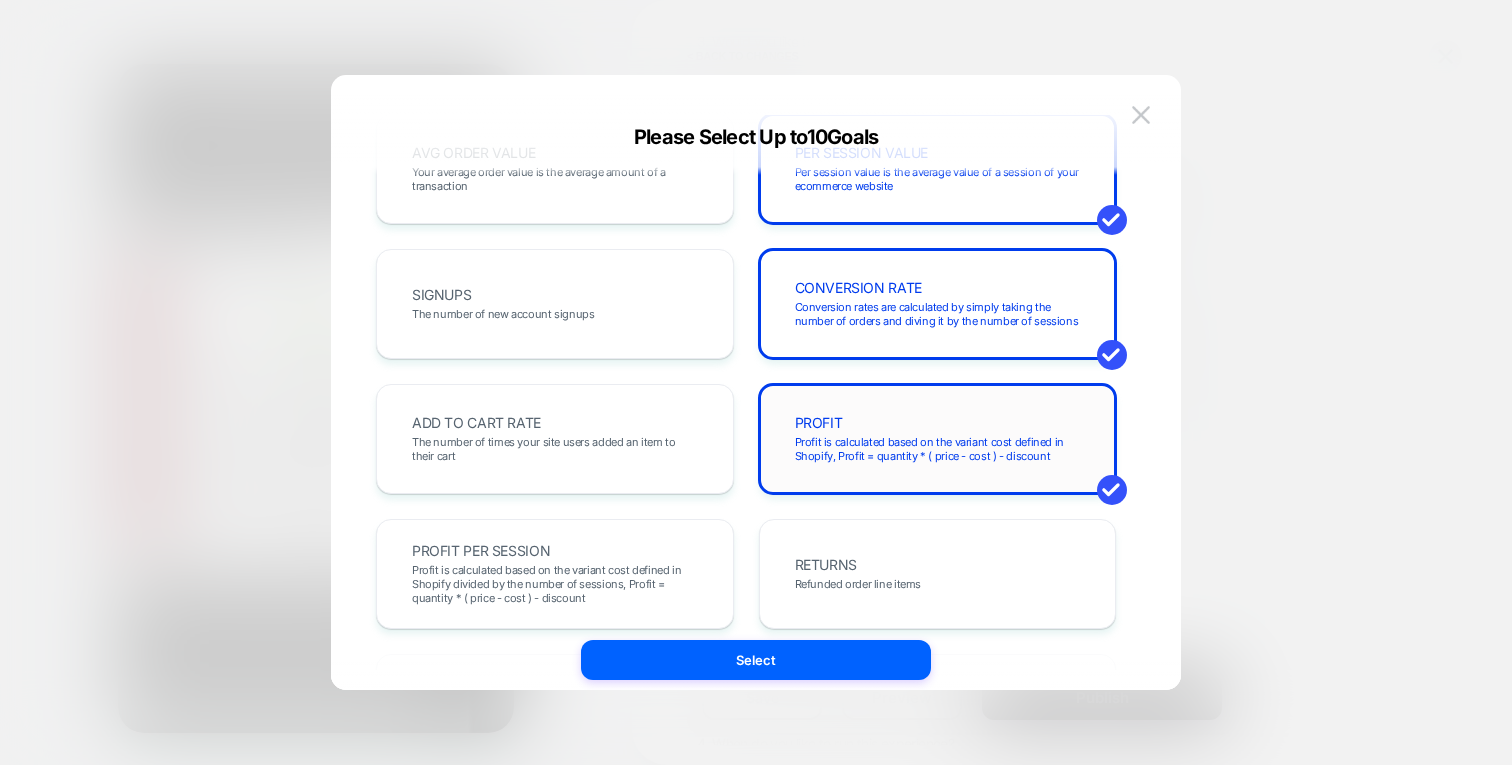 scroll, scrollTop: 204, scrollLeft: 0, axis: vertical 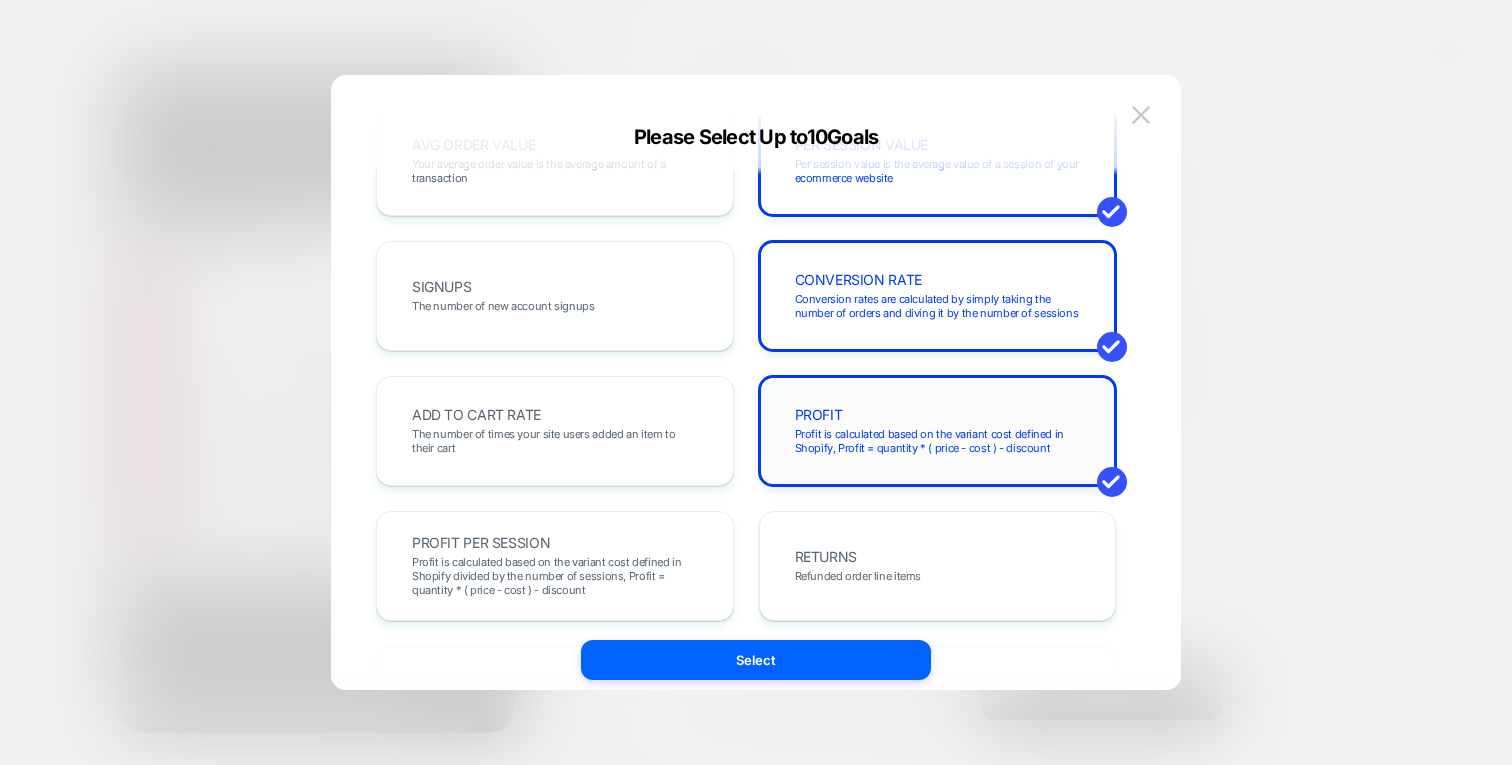 click on "Profit is calculated based on the variant cost defined in Shopify, Profit = quantity * ( price - cost ) - discount" at bounding box center (938, 441) 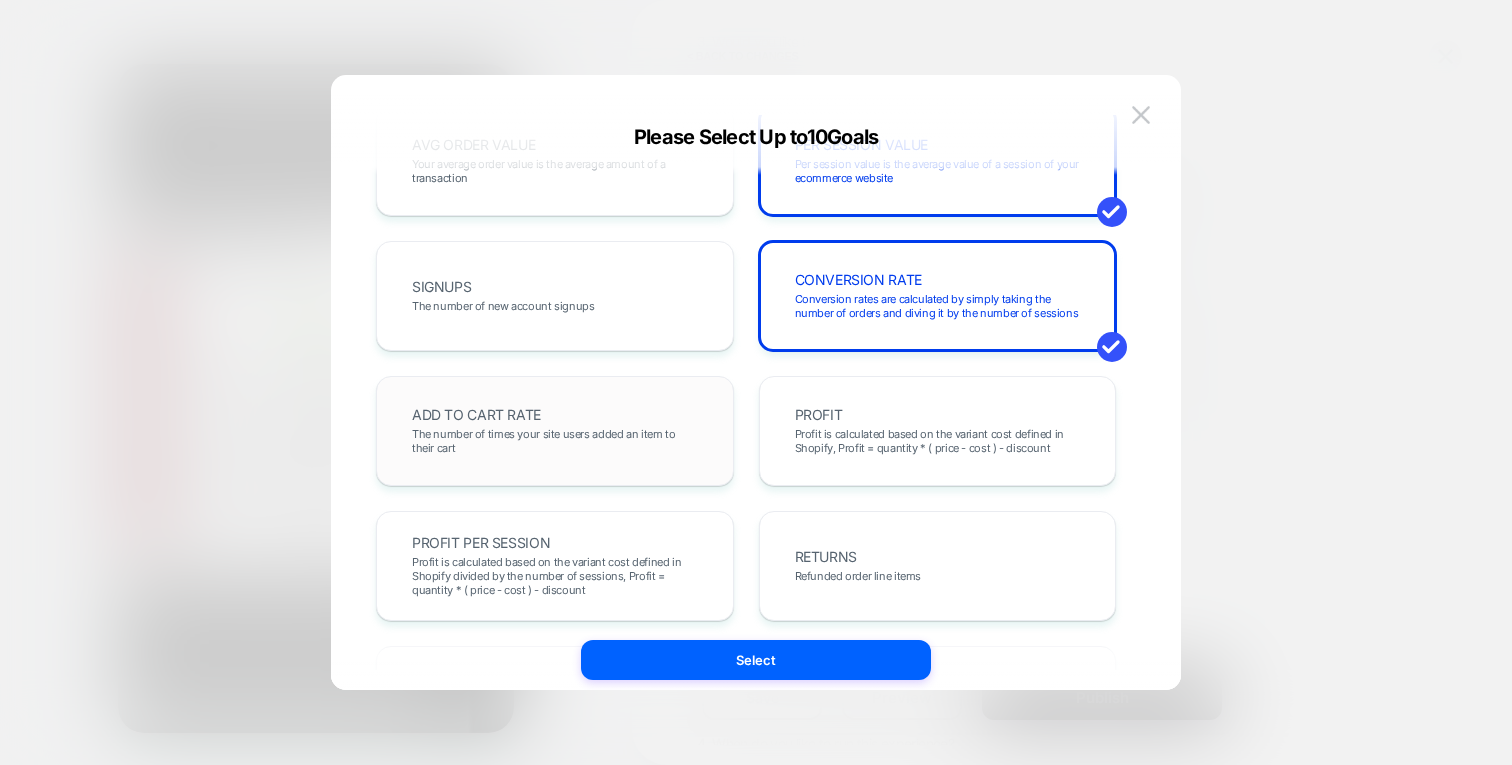 click on "ADD TO CART RATE The number of times your site users added an item to their cart" at bounding box center (555, 431) 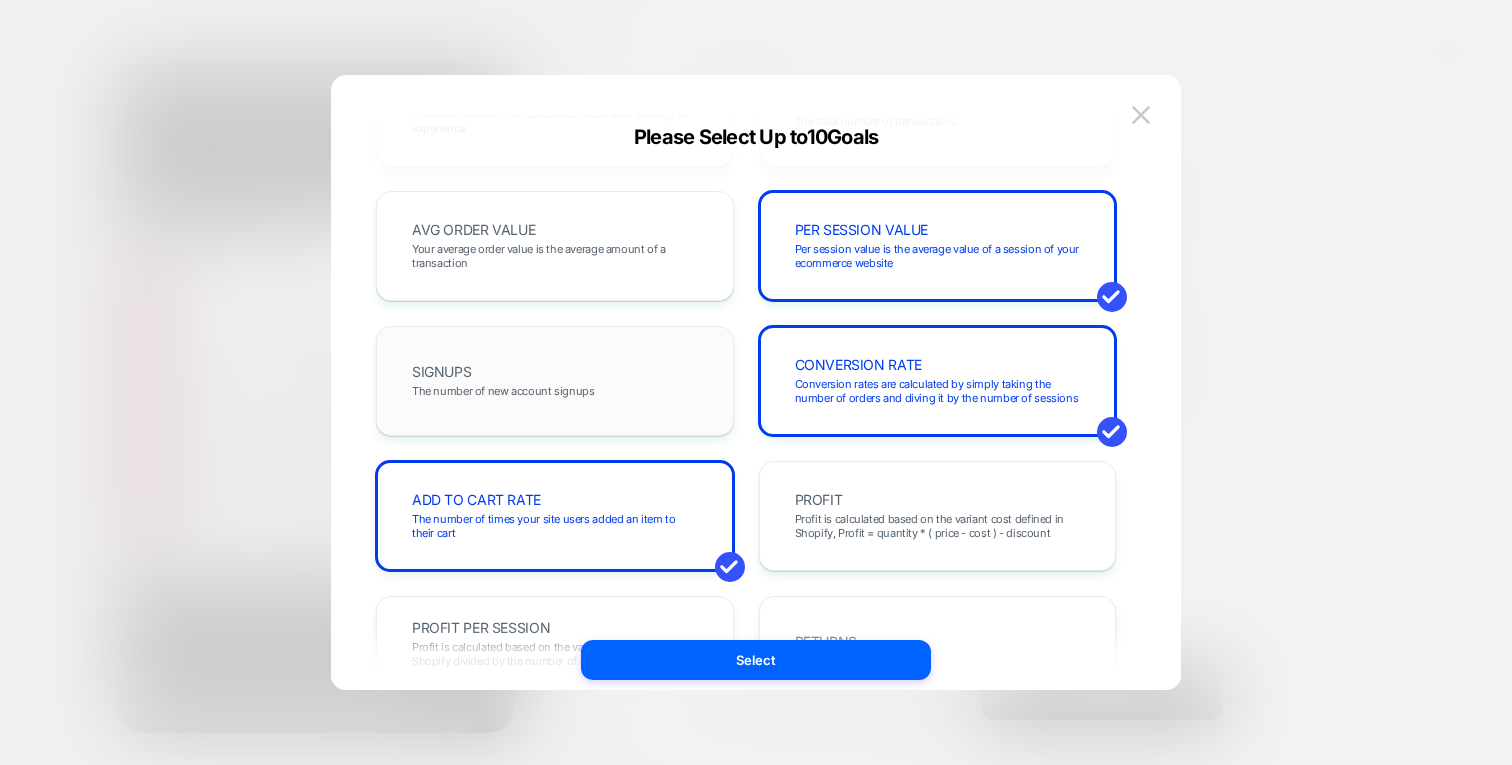 scroll, scrollTop: 0, scrollLeft: 0, axis: both 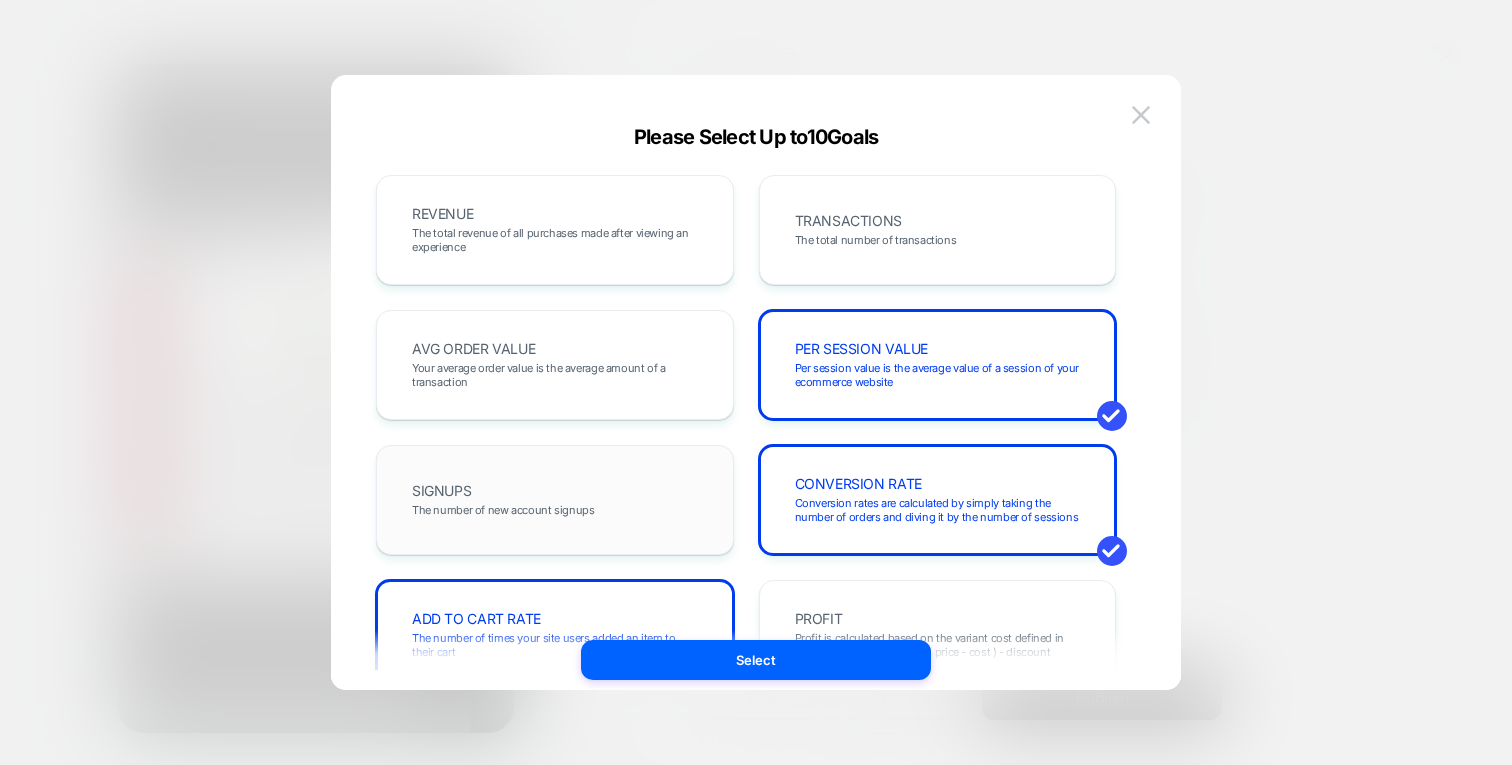 click on "Your average order value is the average amount of a transaction" at bounding box center (555, 375) 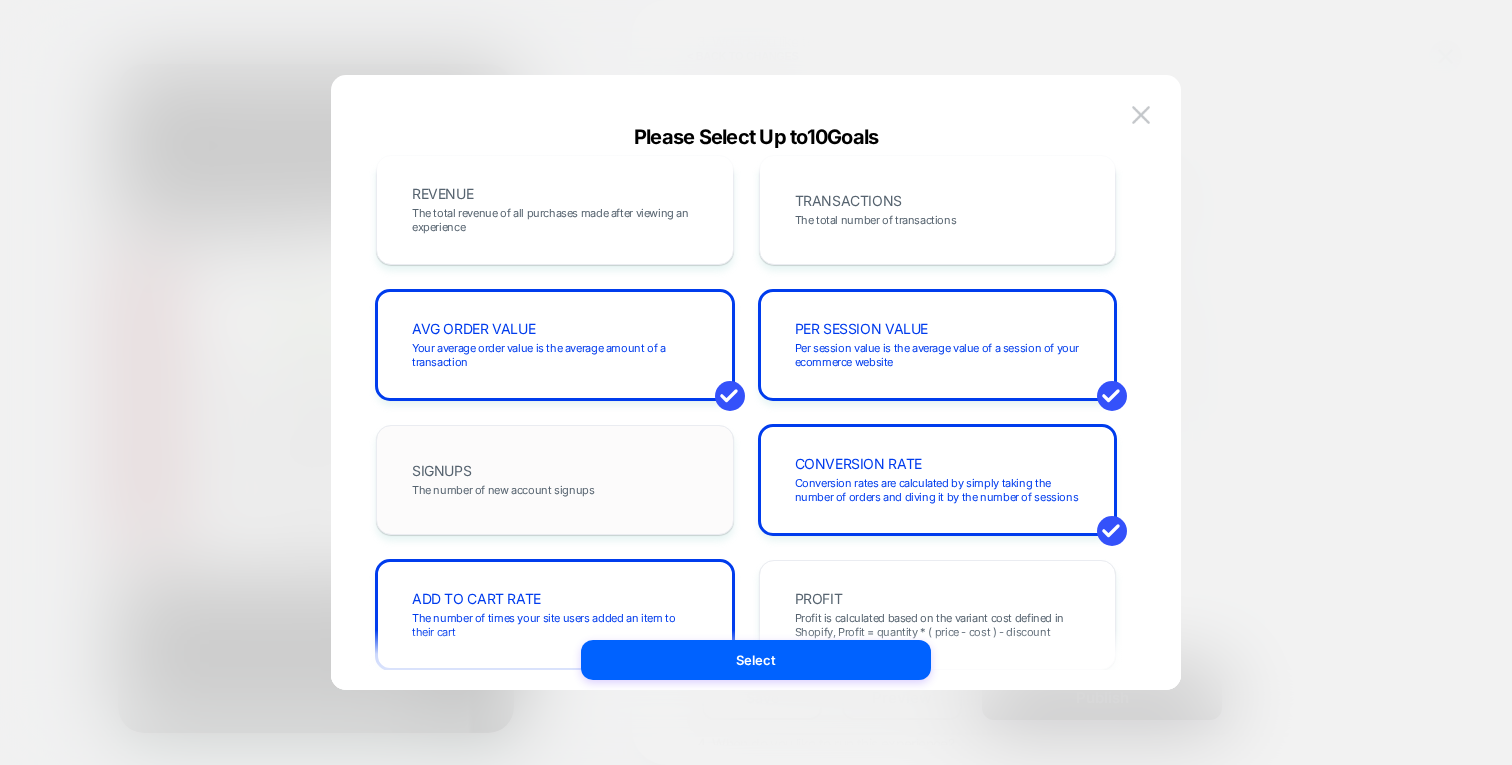 scroll, scrollTop: 0, scrollLeft: 0, axis: both 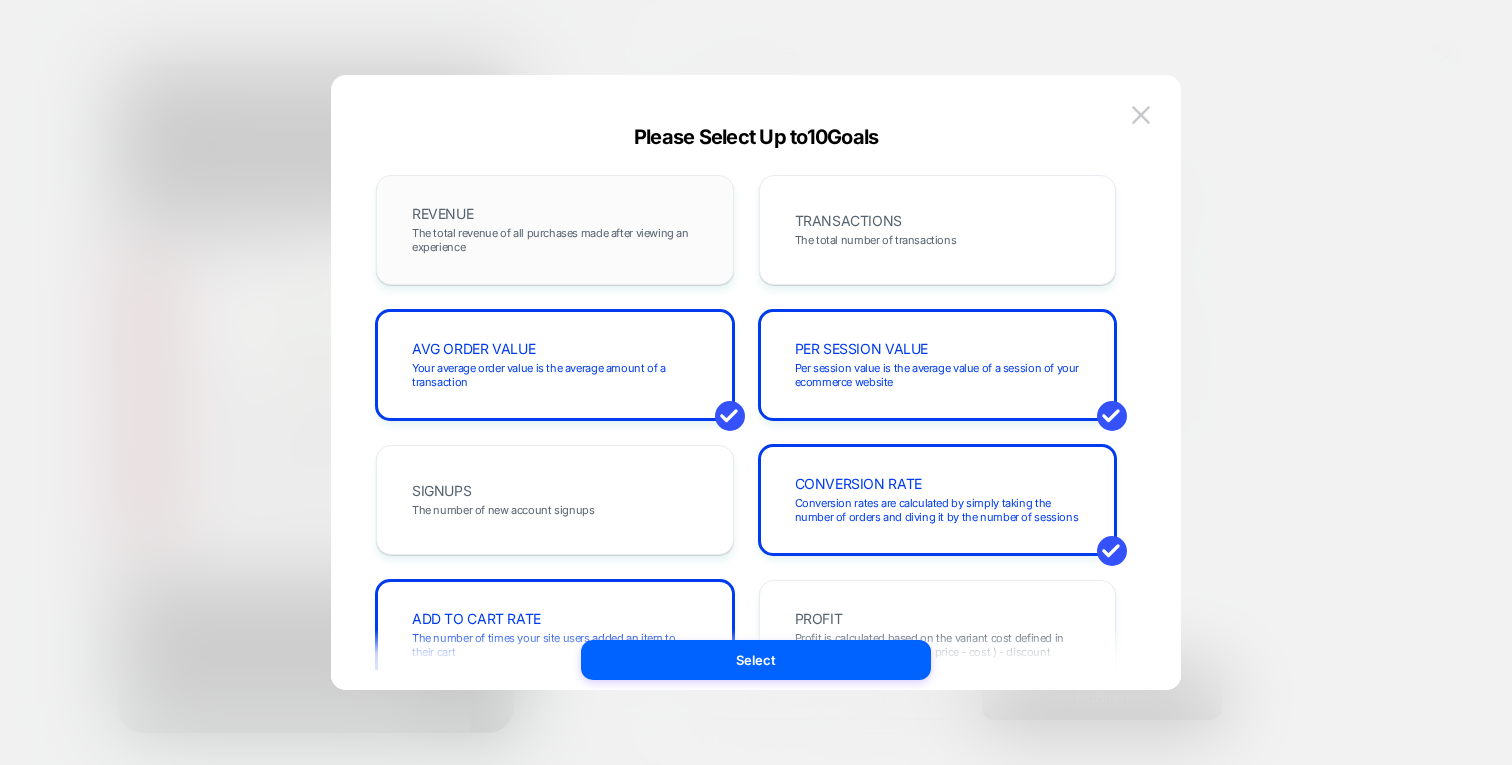 click on "REVENUE The total revenue of all purchases made after viewing an experience" at bounding box center [555, 230] 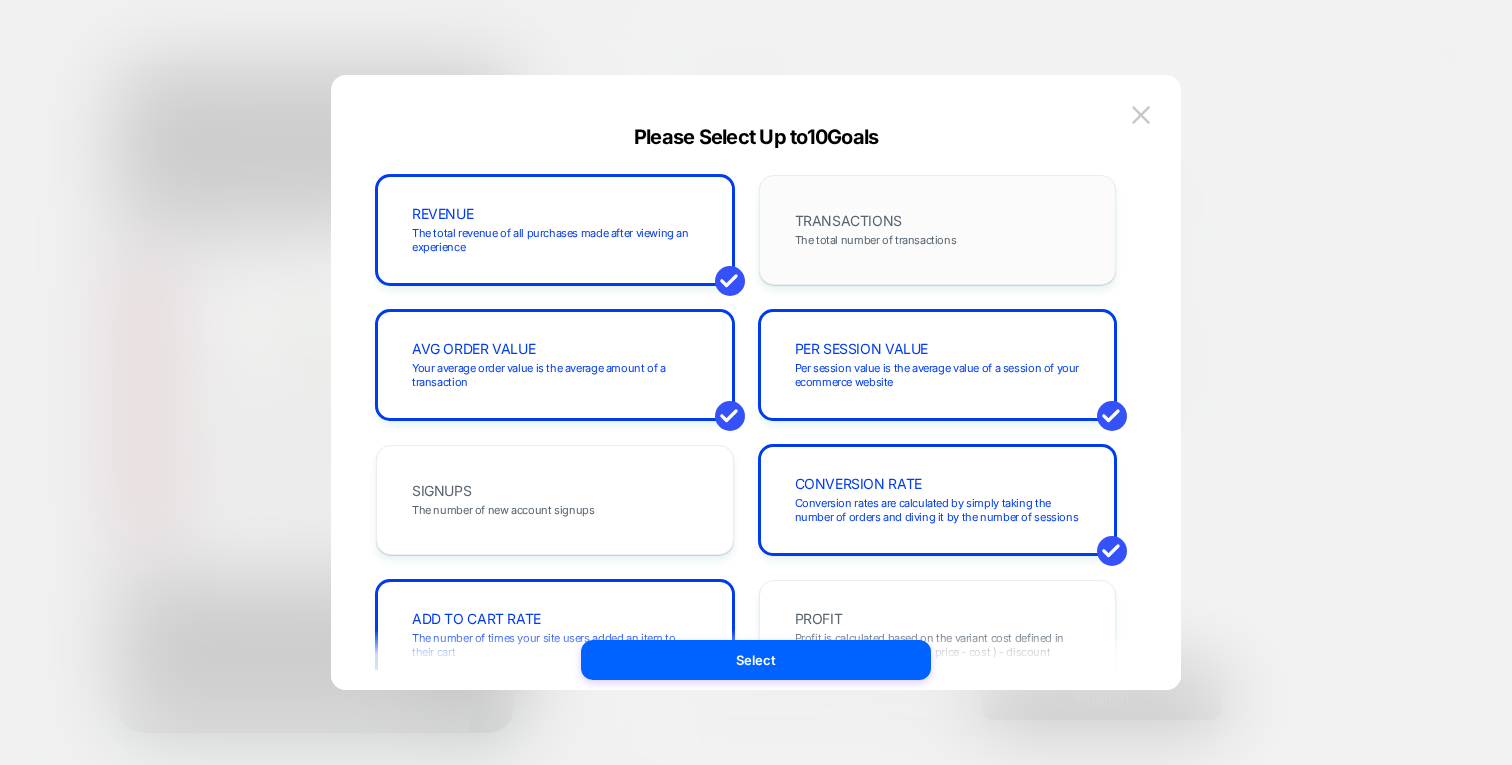click on "The total number of transactions" at bounding box center (876, 240) 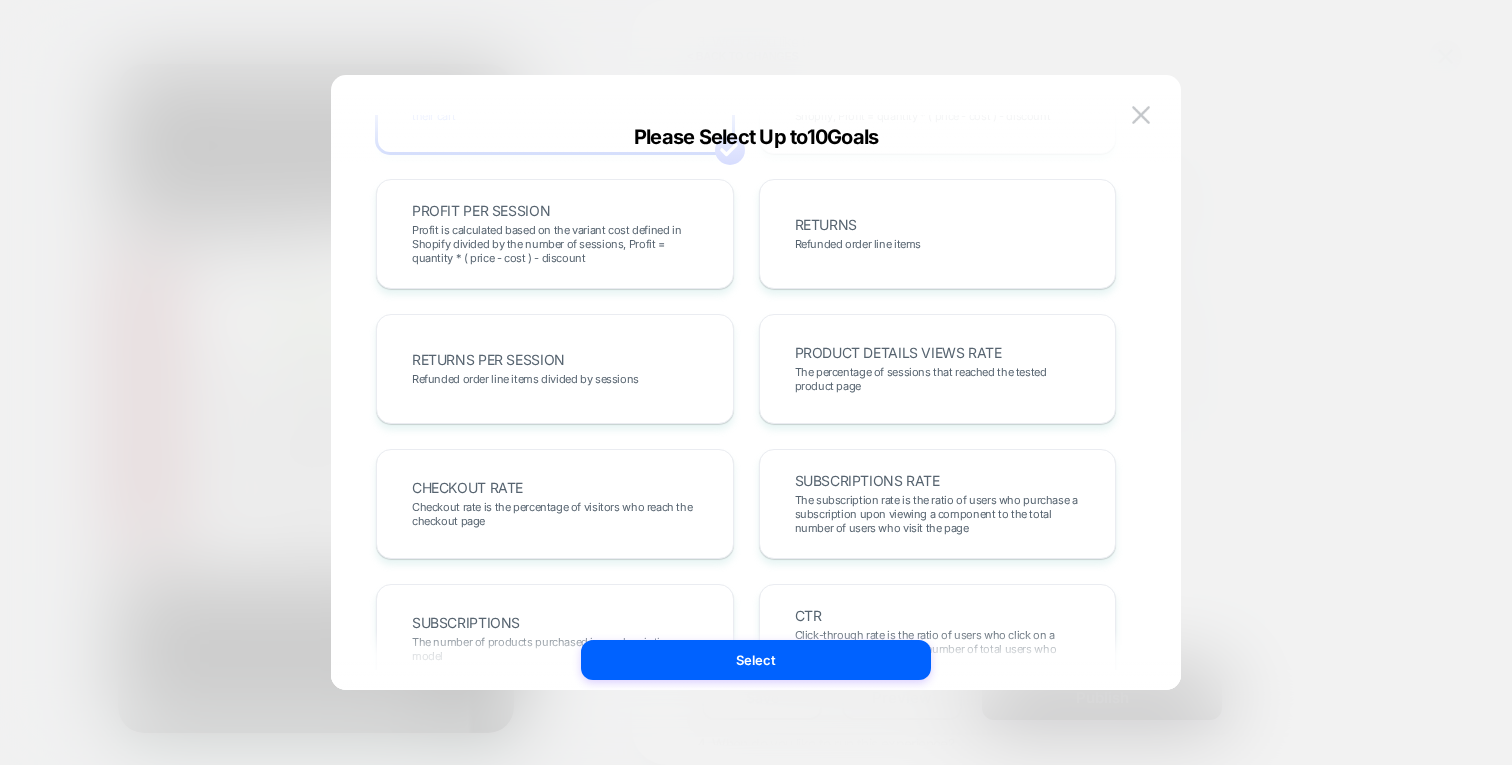 scroll, scrollTop: 674, scrollLeft: 0, axis: vertical 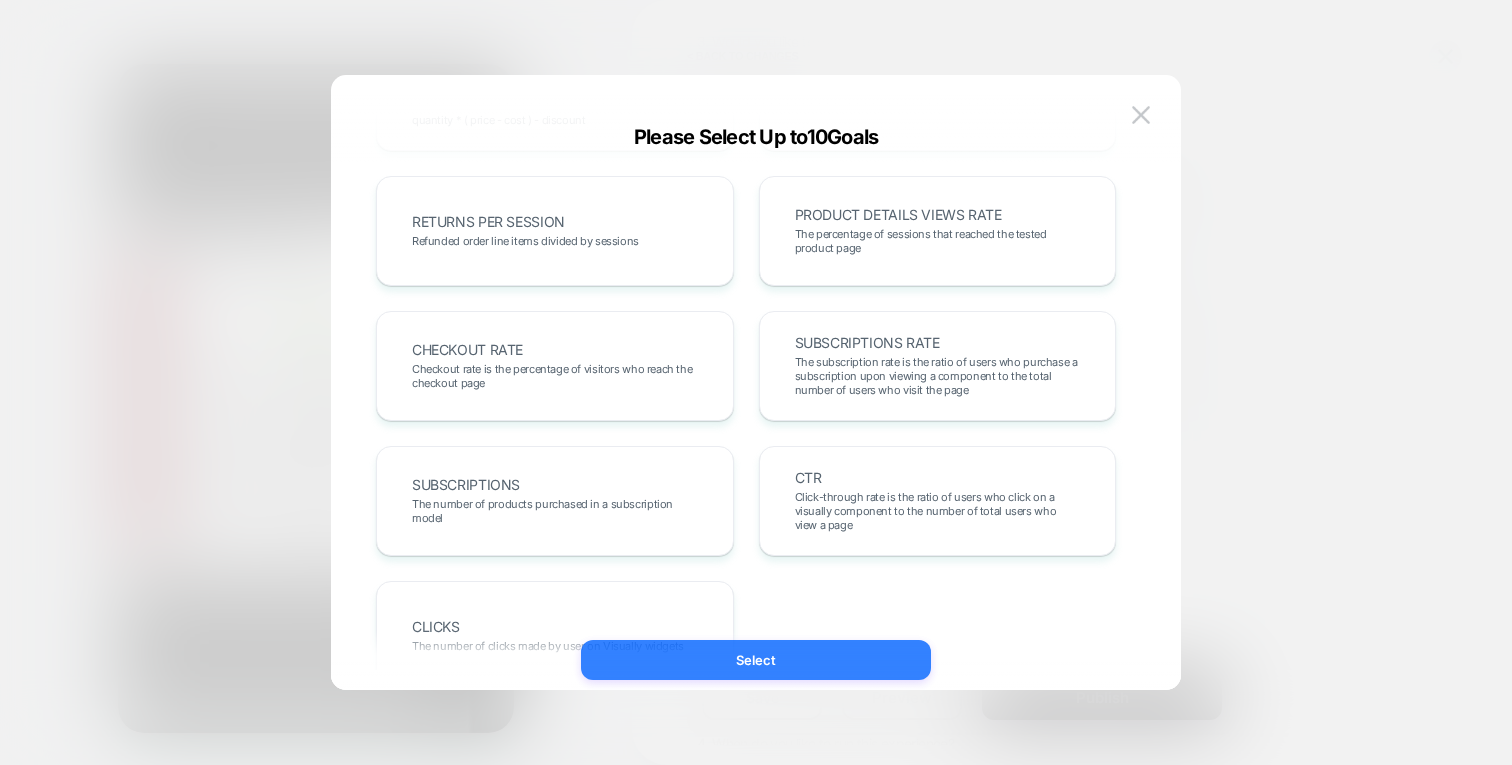 click on "Select" at bounding box center [756, 660] 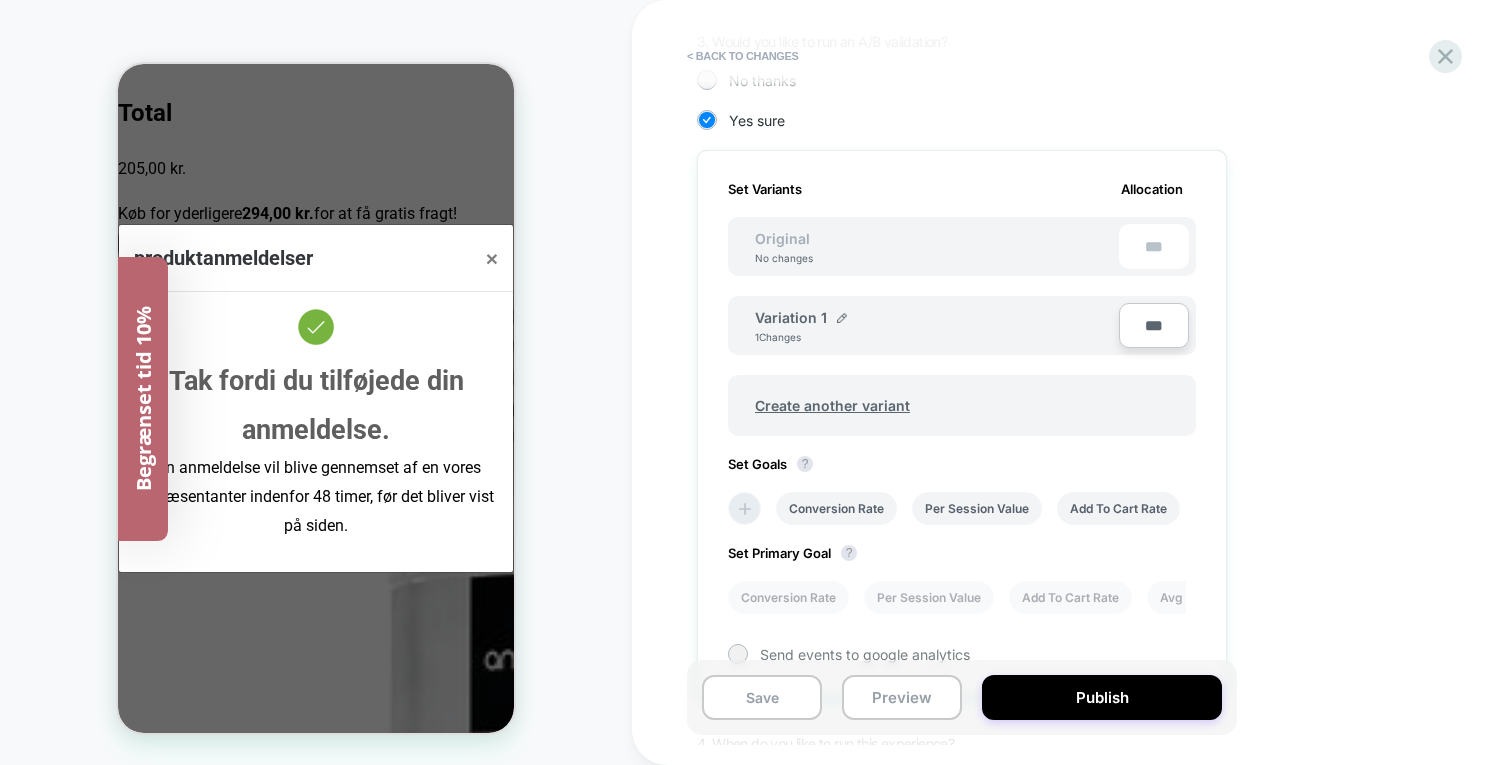 click 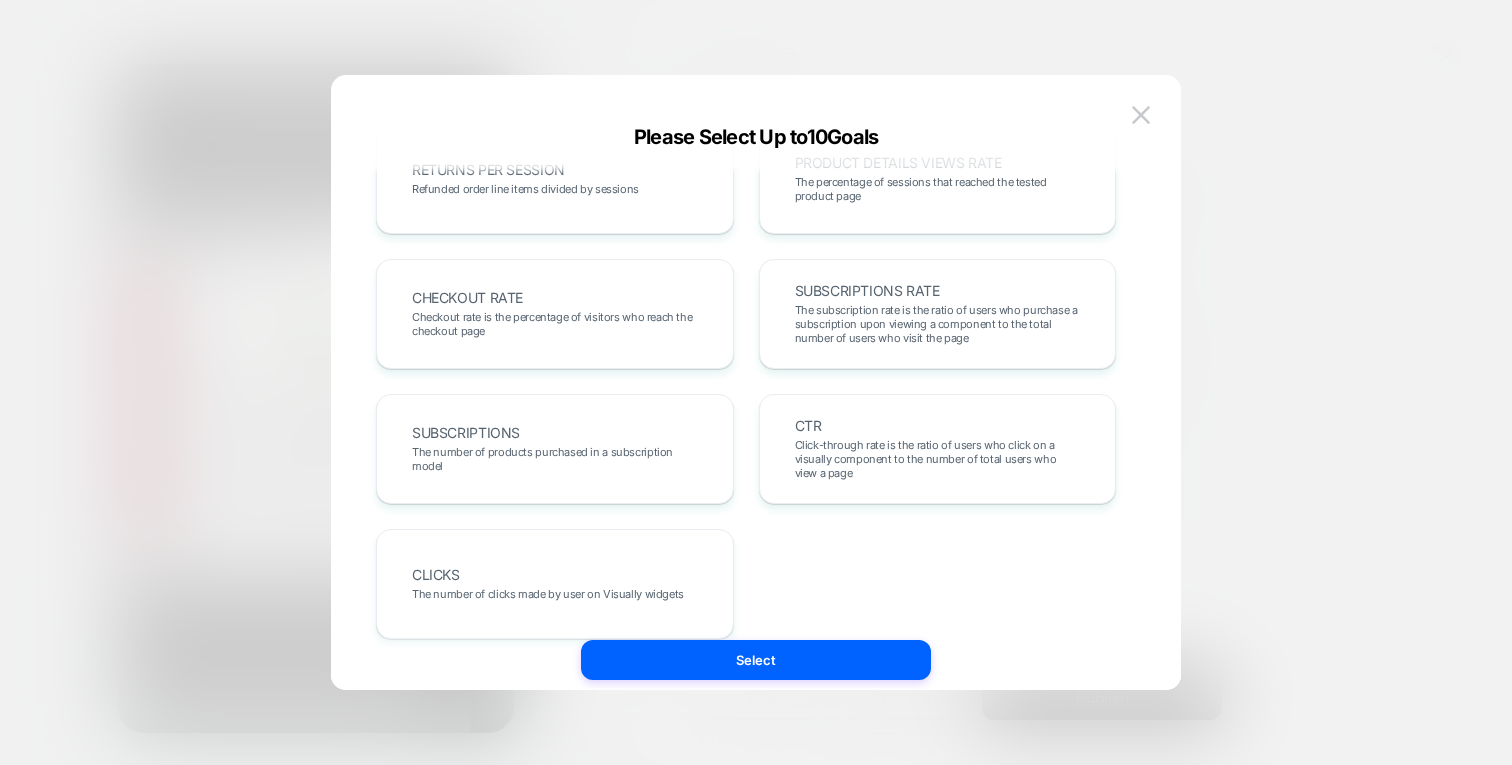 scroll, scrollTop: 755, scrollLeft: 0, axis: vertical 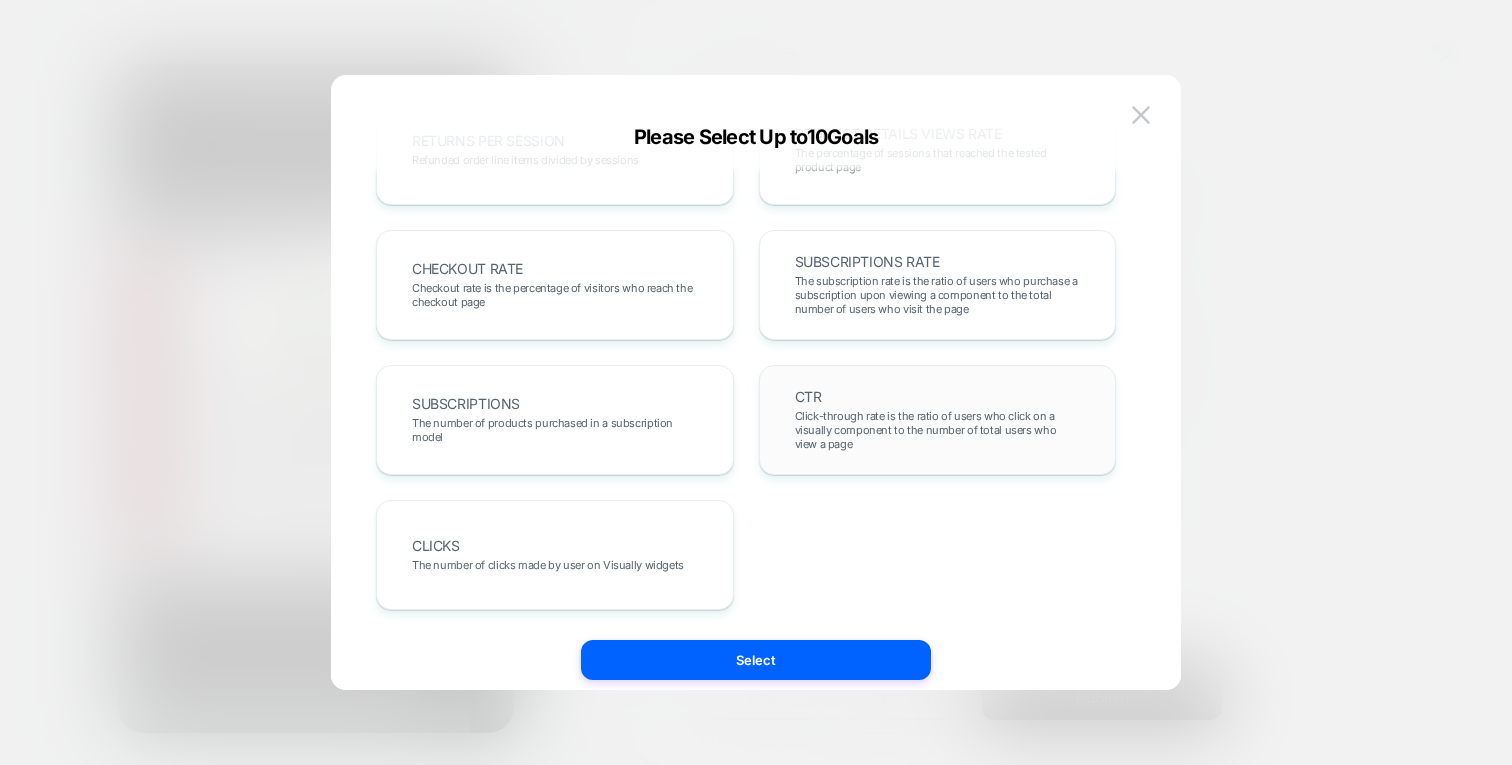 click on "Click-through rate is the ratio of users who click on a visually component to the number of total users who view a page" at bounding box center (938, 430) 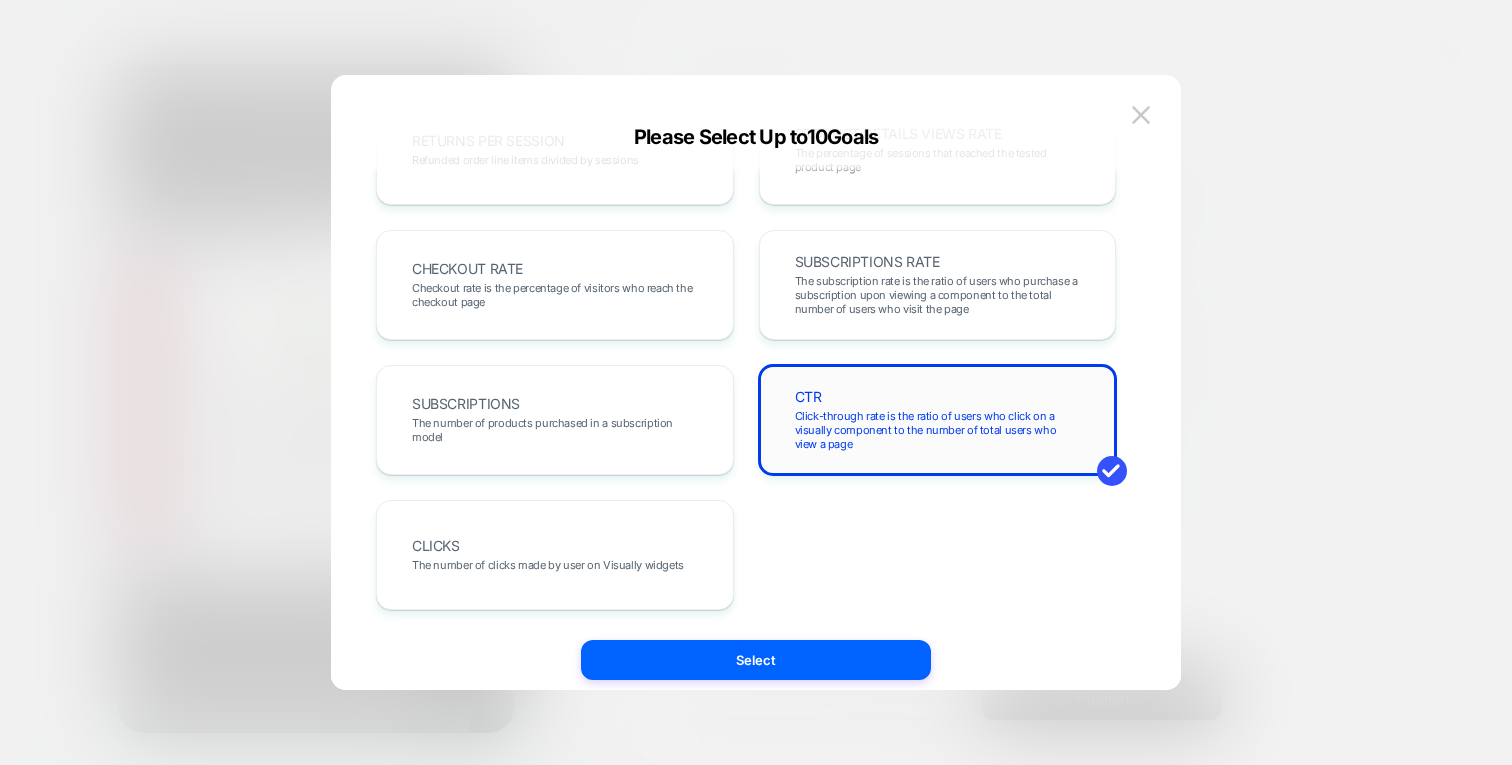 click on "Click-through rate is the ratio of users who click on a visually component to the number of total users who view a page" at bounding box center (938, 430) 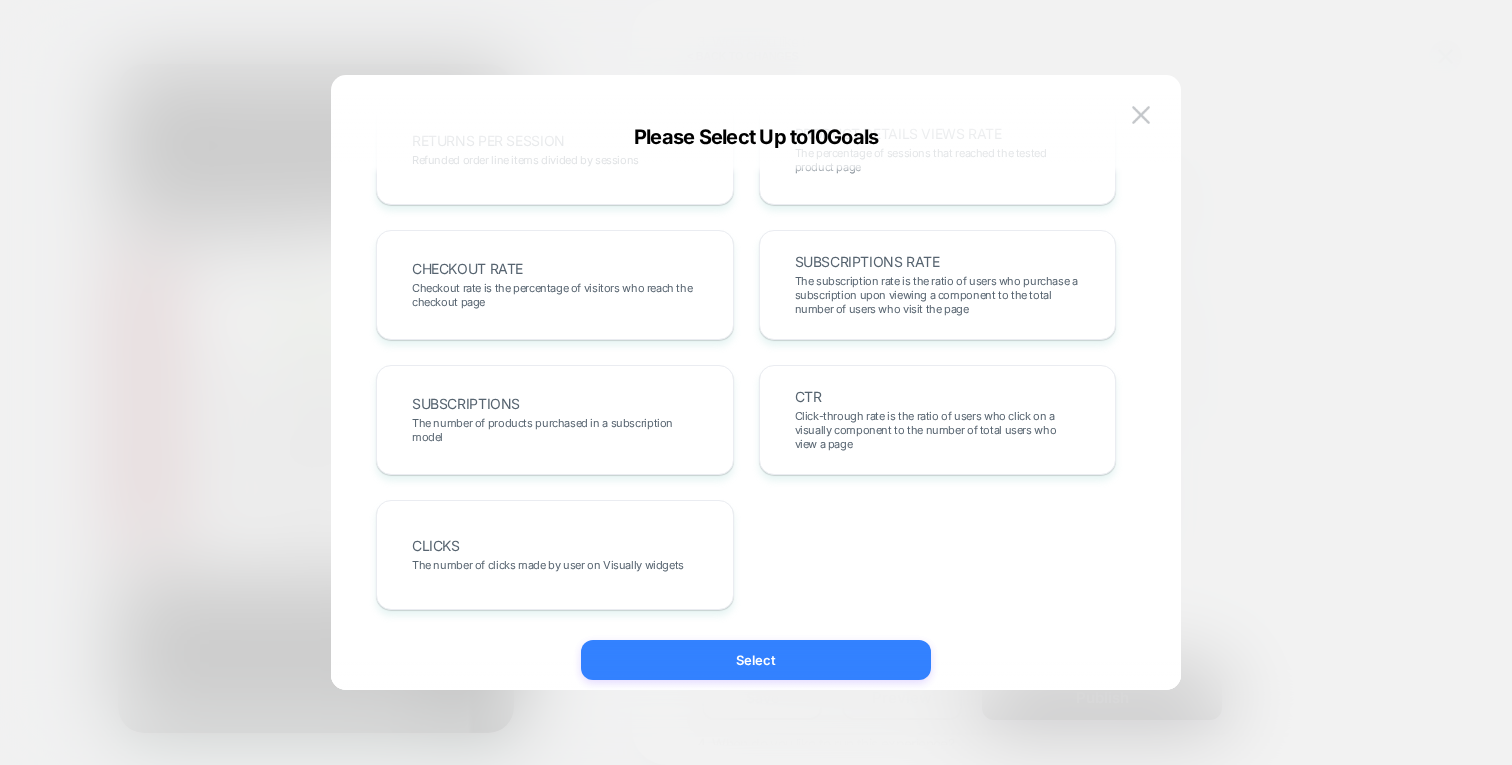 click on "Select" at bounding box center [756, 660] 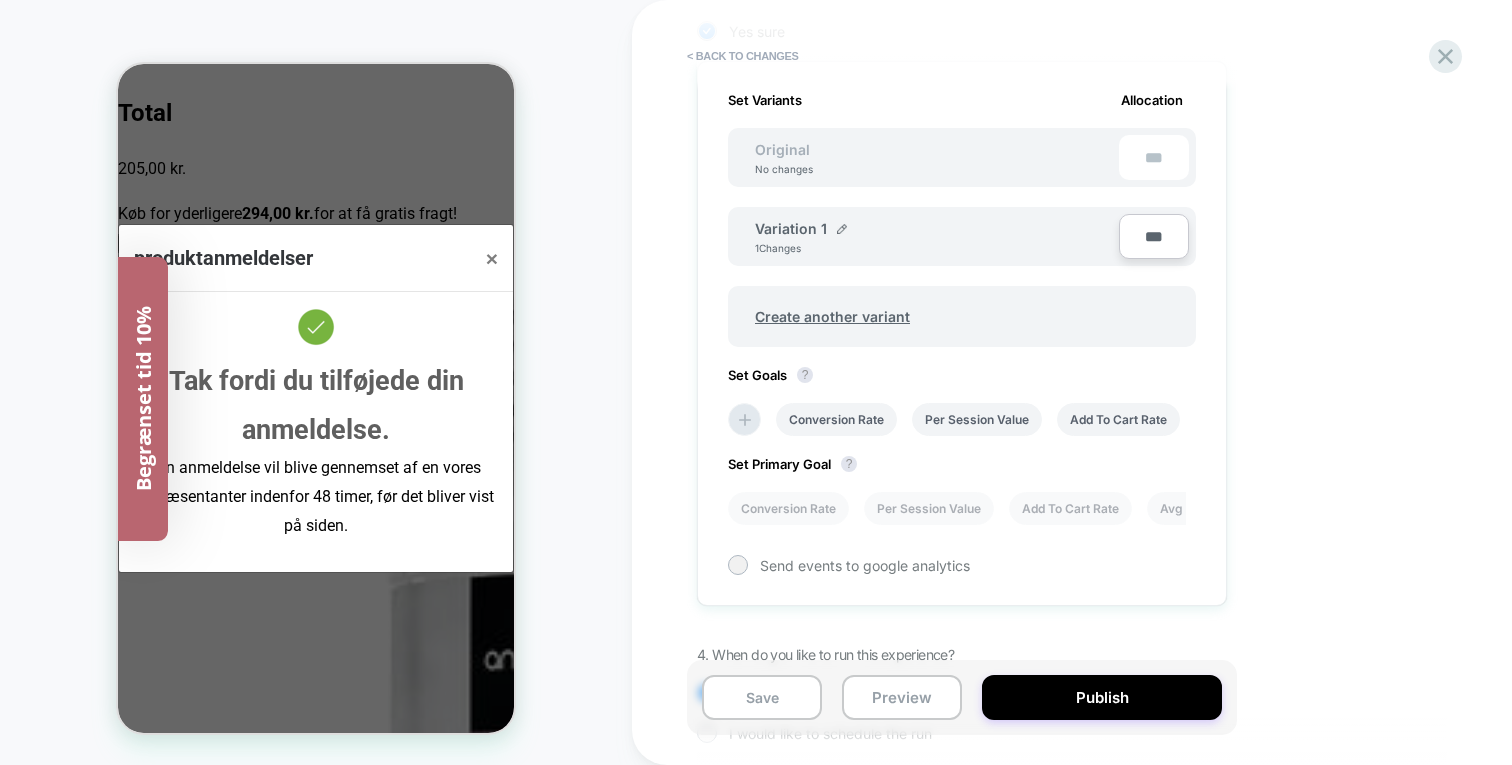 scroll, scrollTop: 602, scrollLeft: 0, axis: vertical 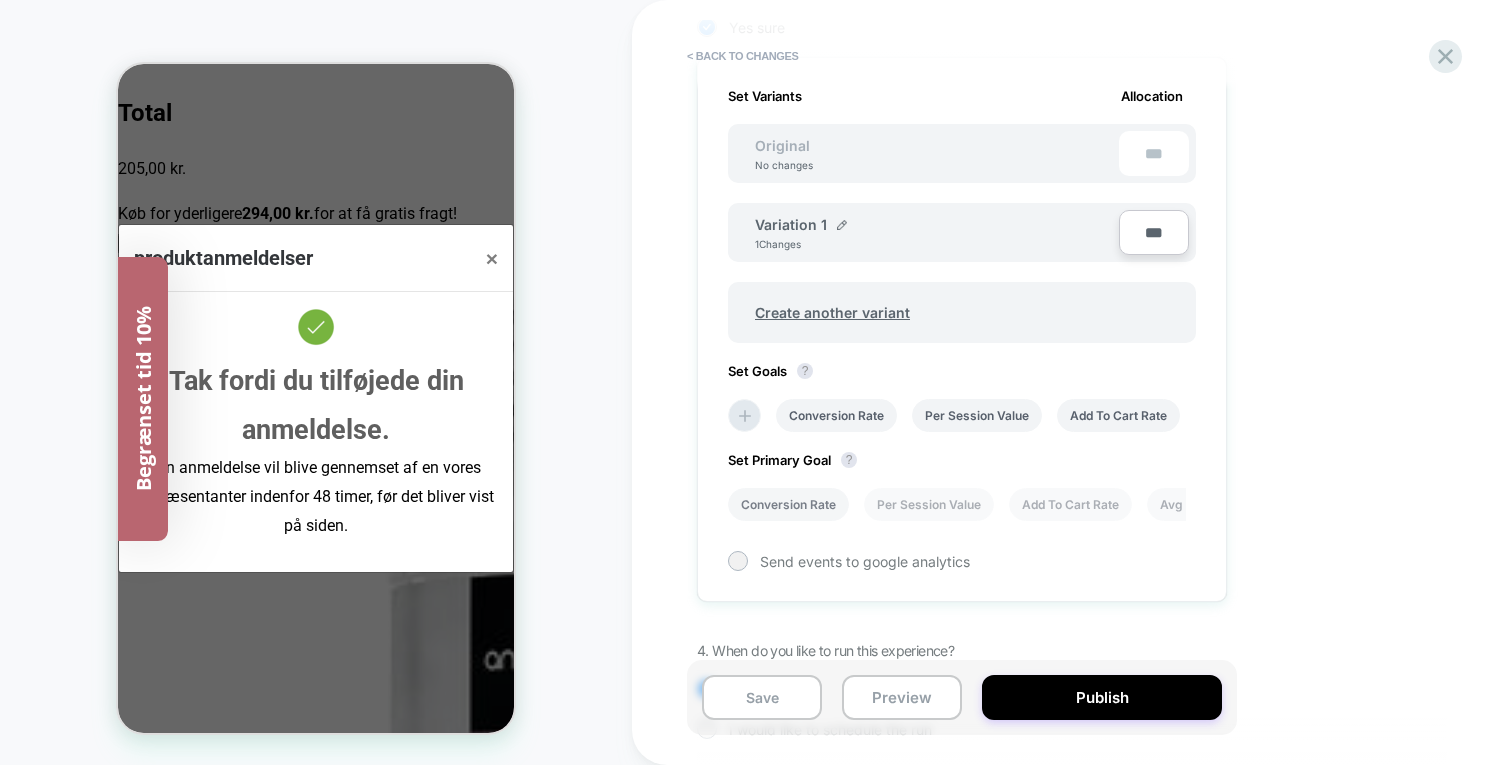 click on "Conversion Rate" at bounding box center (788, 504) 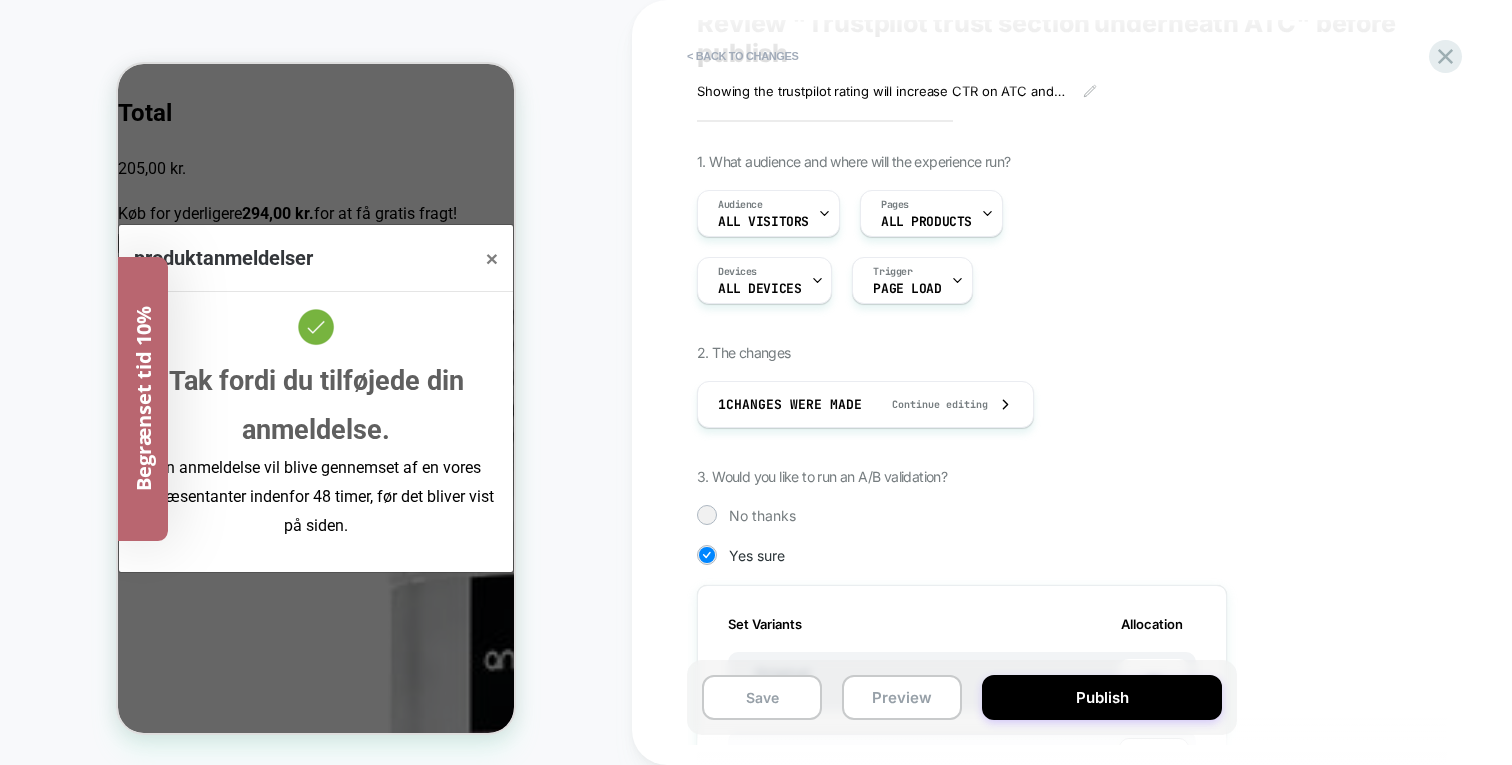 scroll, scrollTop: 66, scrollLeft: 0, axis: vertical 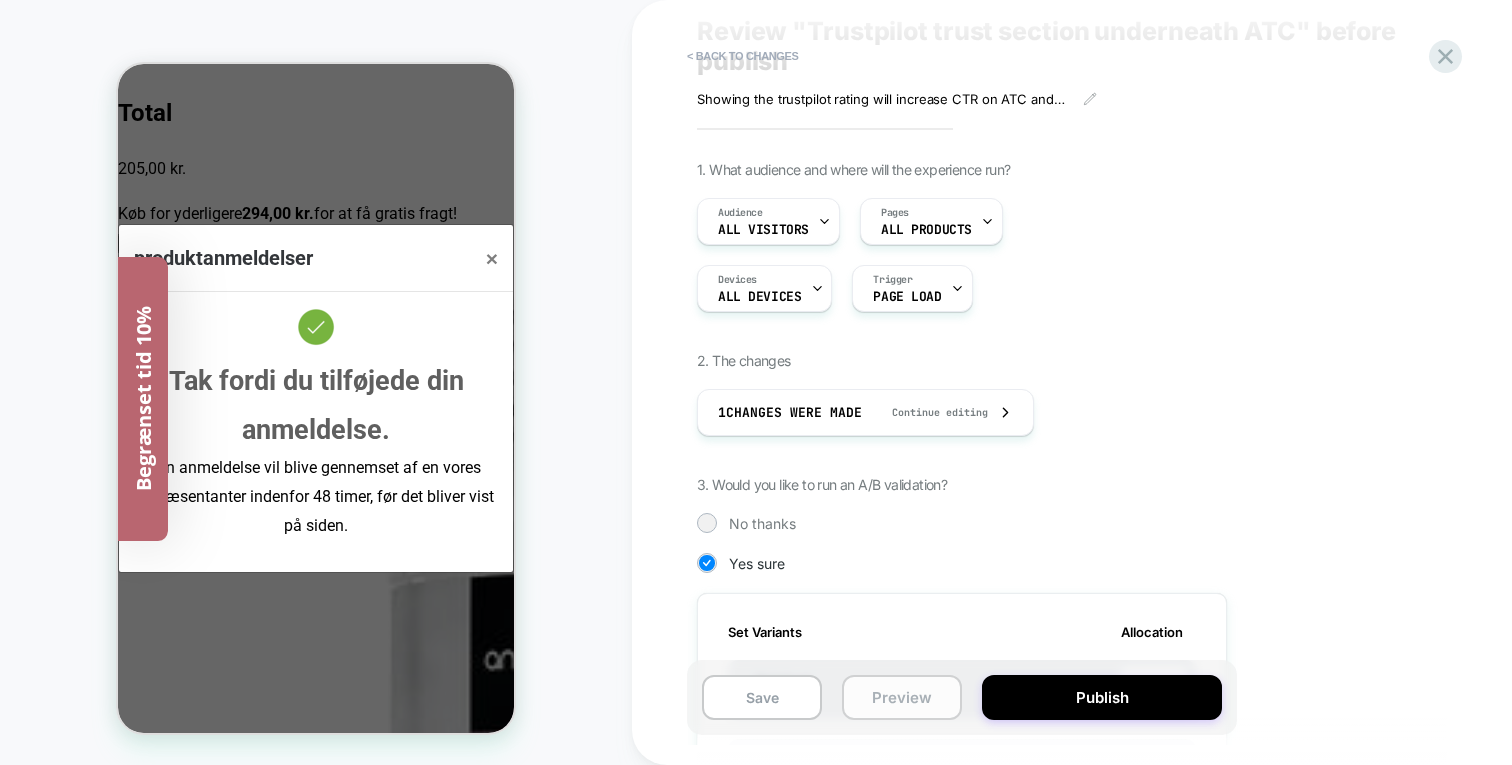 click on "Preview" at bounding box center [902, 697] 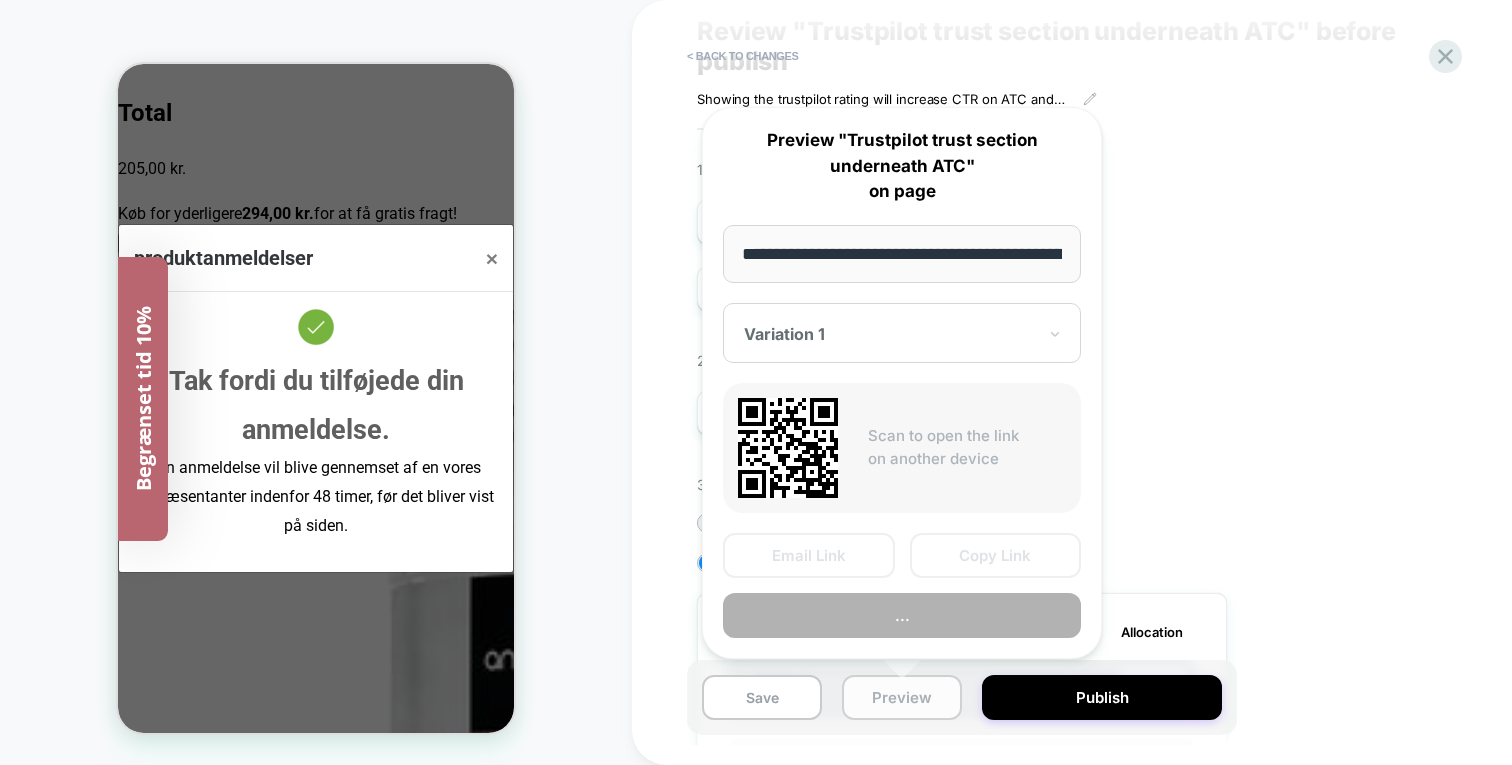 scroll, scrollTop: 0, scrollLeft: 441, axis: horizontal 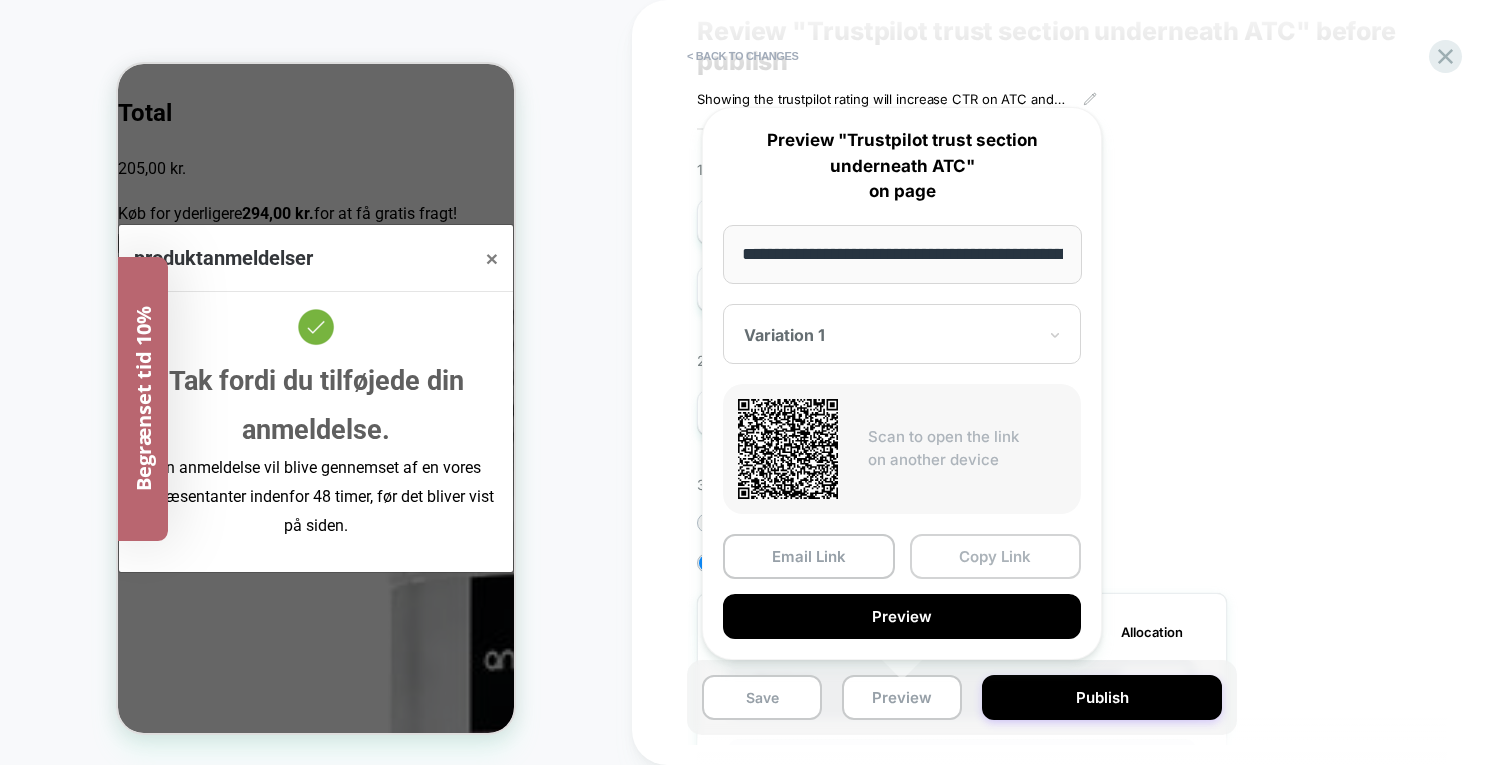 click on "Copy Link" at bounding box center (996, 556) 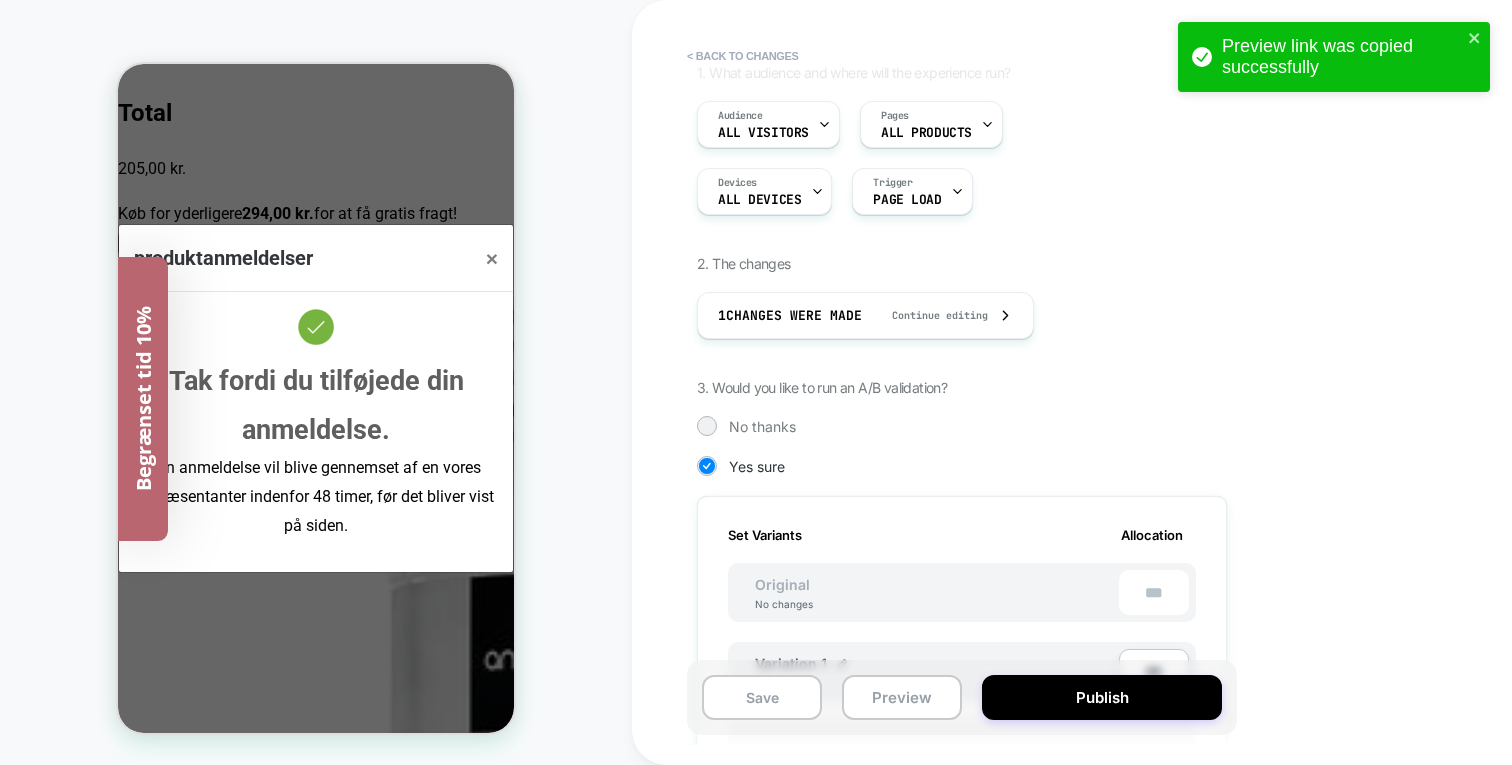 scroll, scrollTop: 179, scrollLeft: 0, axis: vertical 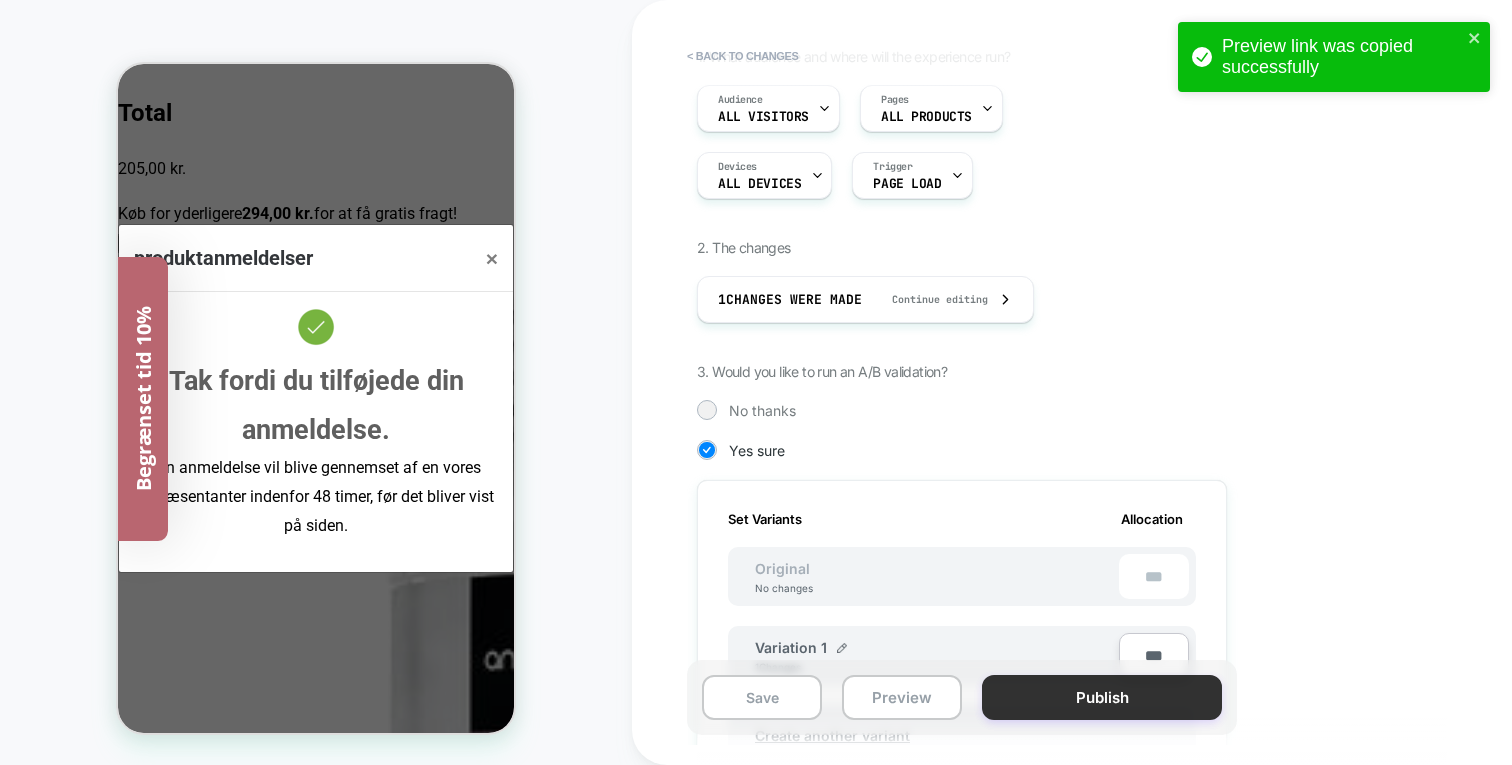 click on "Publish" at bounding box center [1102, 697] 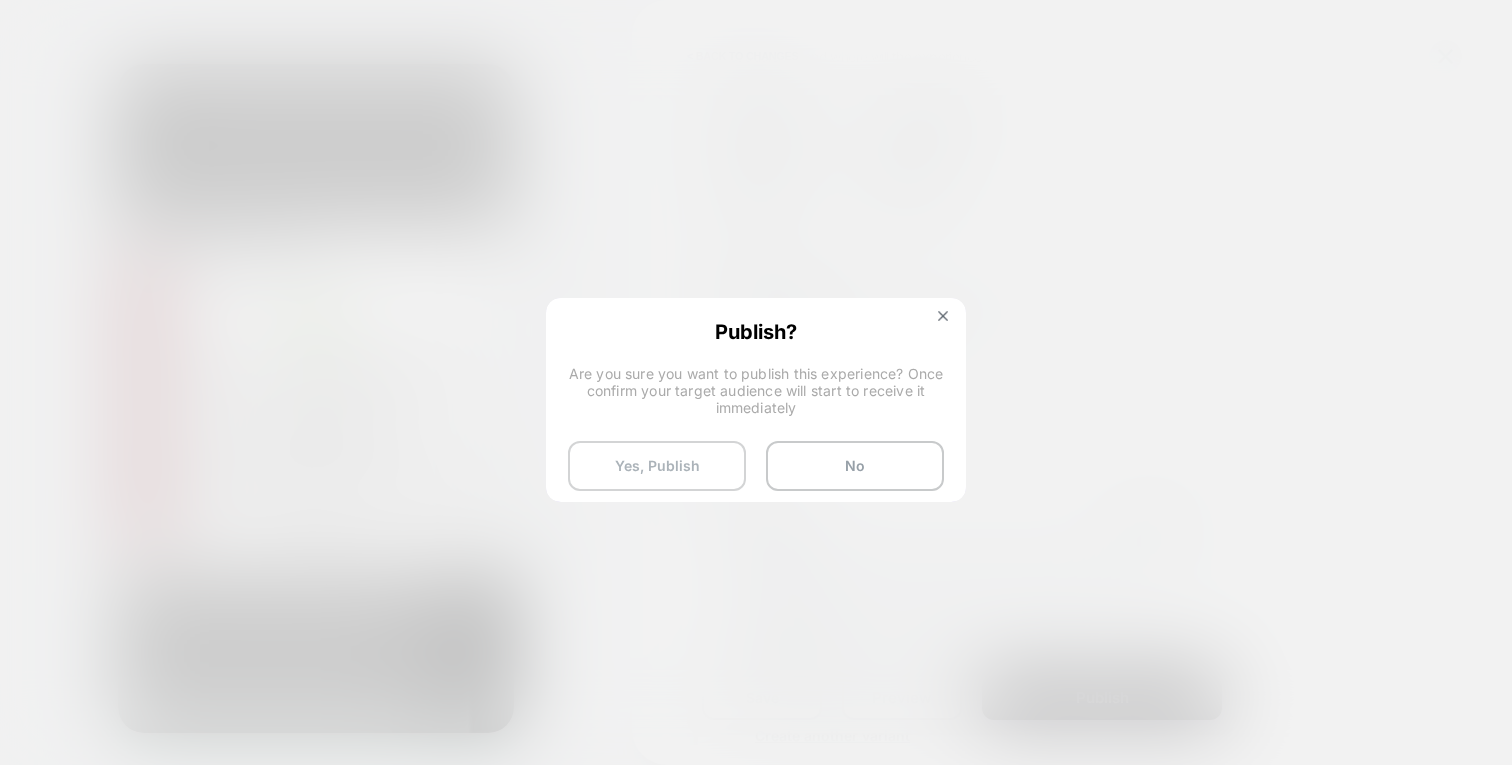 click on "Yes, Publish" at bounding box center (657, 466) 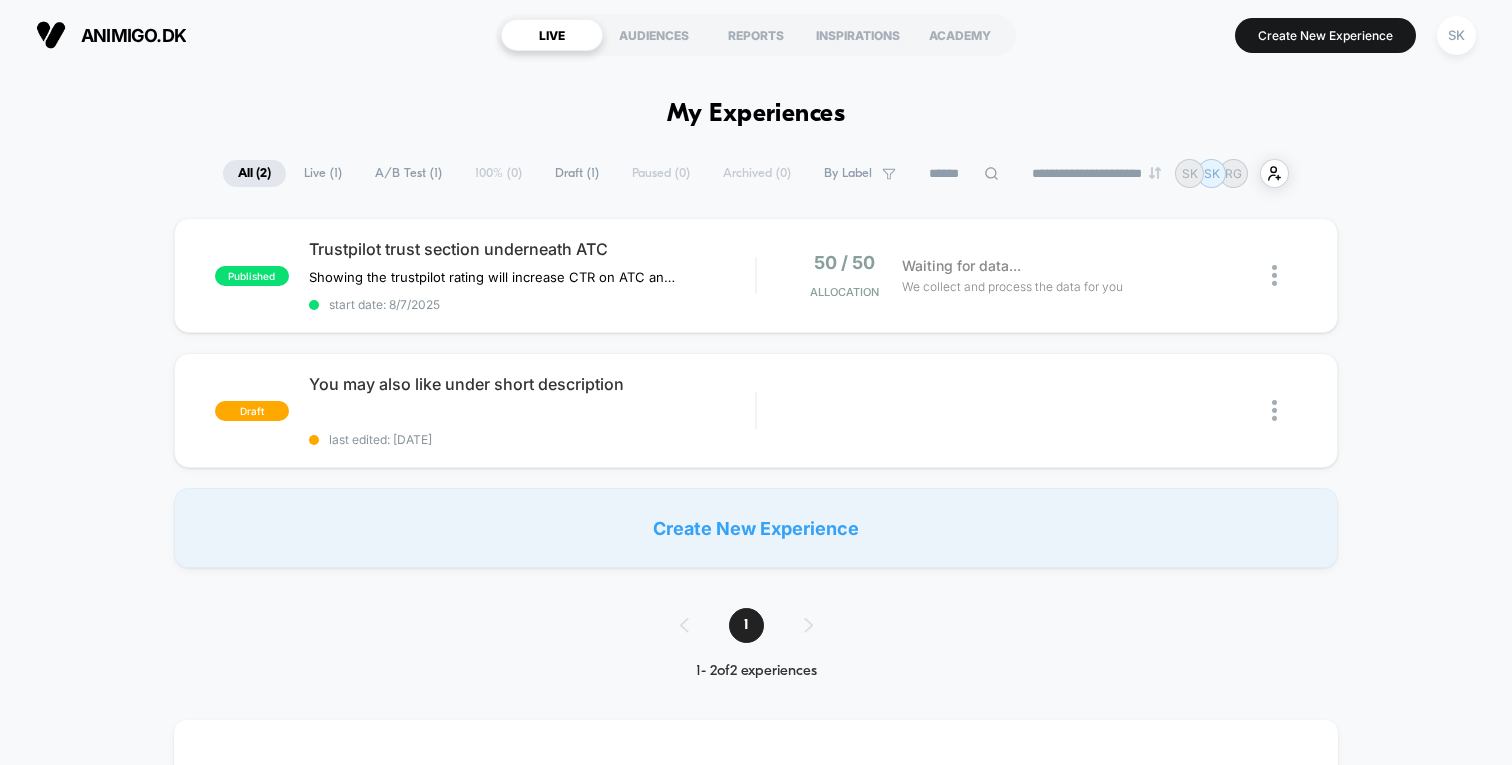 scroll, scrollTop: 0, scrollLeft: 0, axis: both 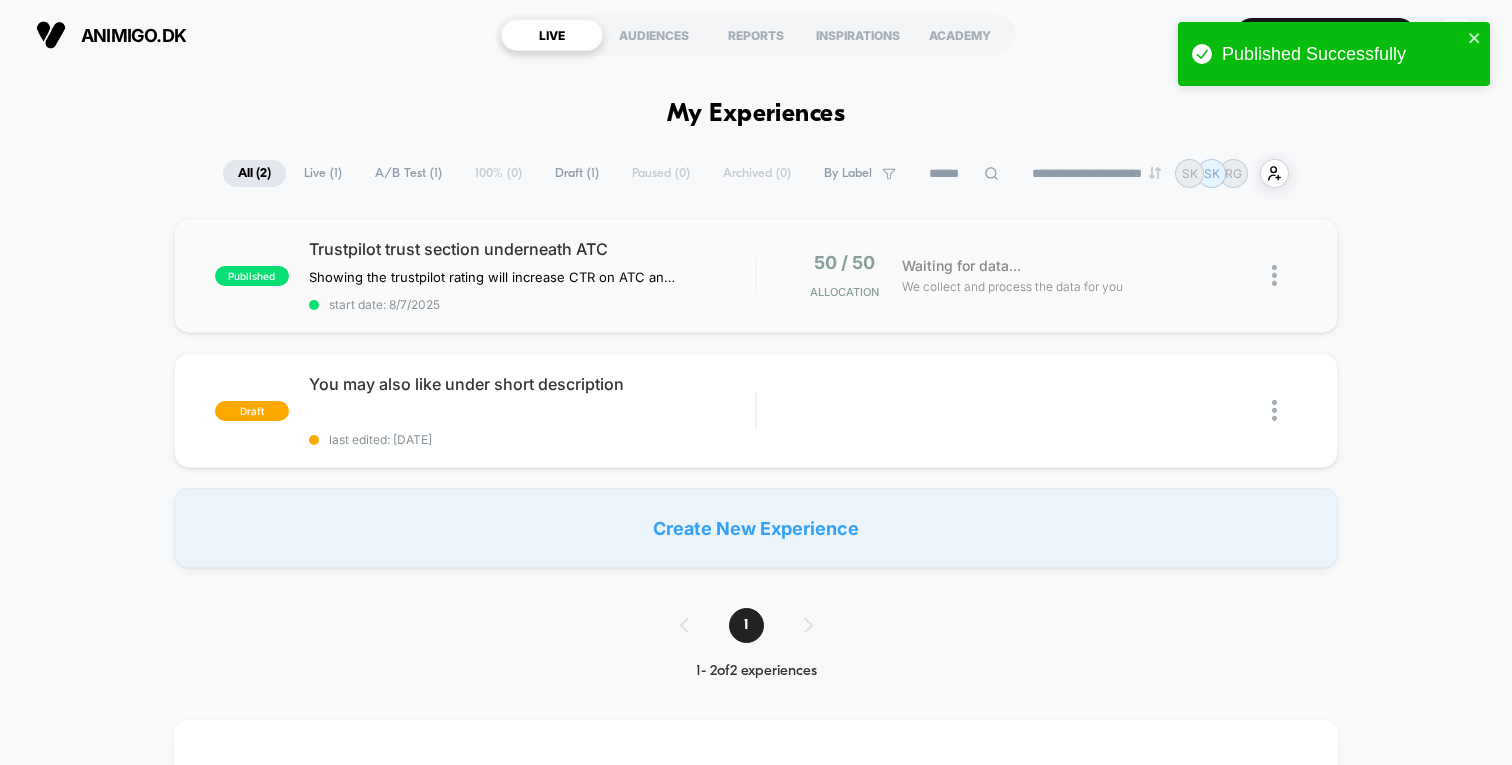 click at bounding box center [1274, 275] 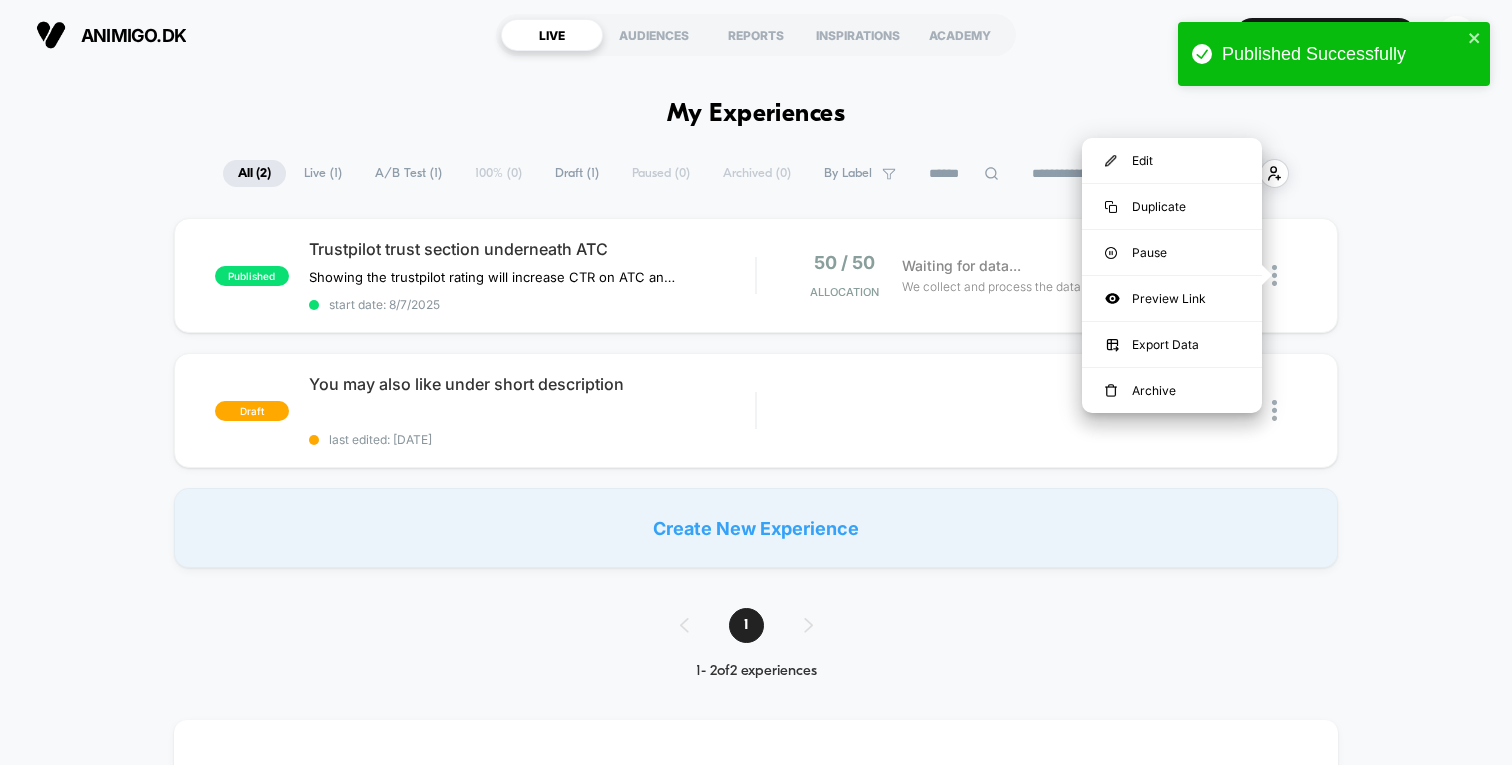 click on "published Trustpilot trust section underneath ATC Showing the trustpilot rating will increase CTR on ATC and increase CR Click to edit experience details Showing the trustpilot rating will increase CTR on ATC and increase CR start date: 8/7/2025 50 / 50 Allocation Waiting for data... We collect and process the data for you draft You may also like under short description ﻿ Click to edit experience details ﻿ last edited: 8/7/2025 Edit Duplicate Preview Start Create New Experience" at bounding box center [756, 393] 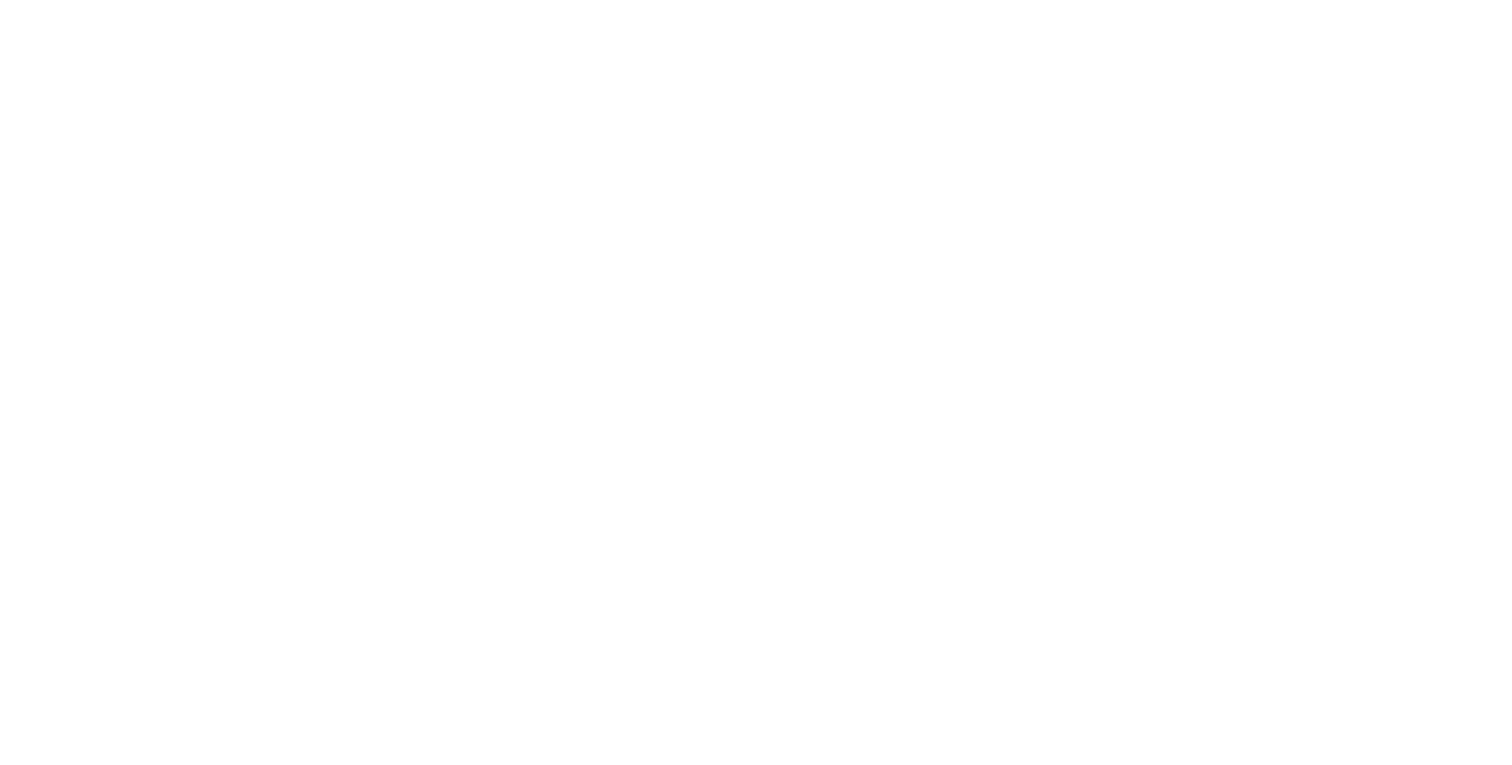scroll, scrollTop: 0, scrollLeft: 0, axis: both 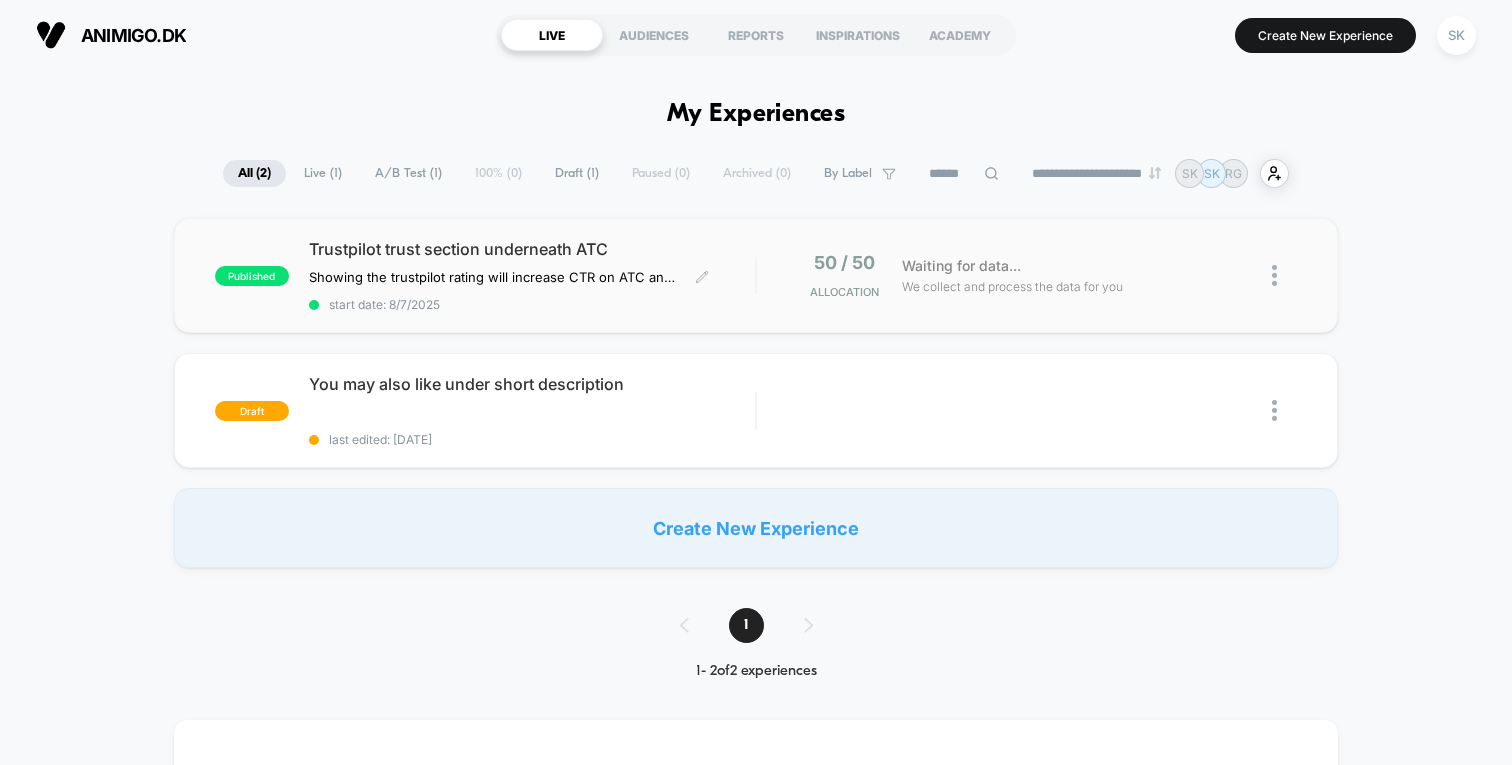 click on "Trustpilot trust section underneath ATC" at bounding box center [532, 249] 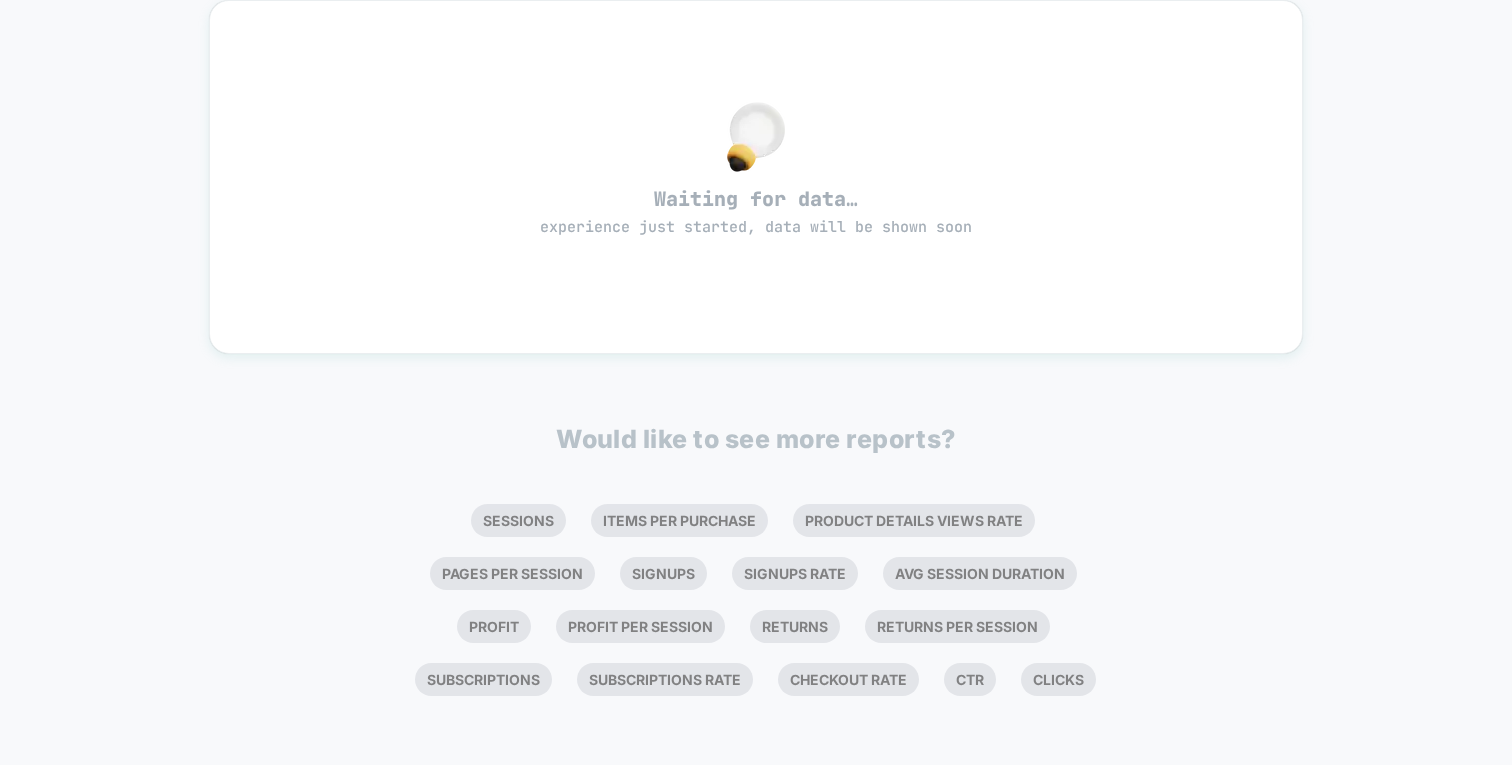 scroll, scrollTop: 0, scrollLeft: 0, axis: both 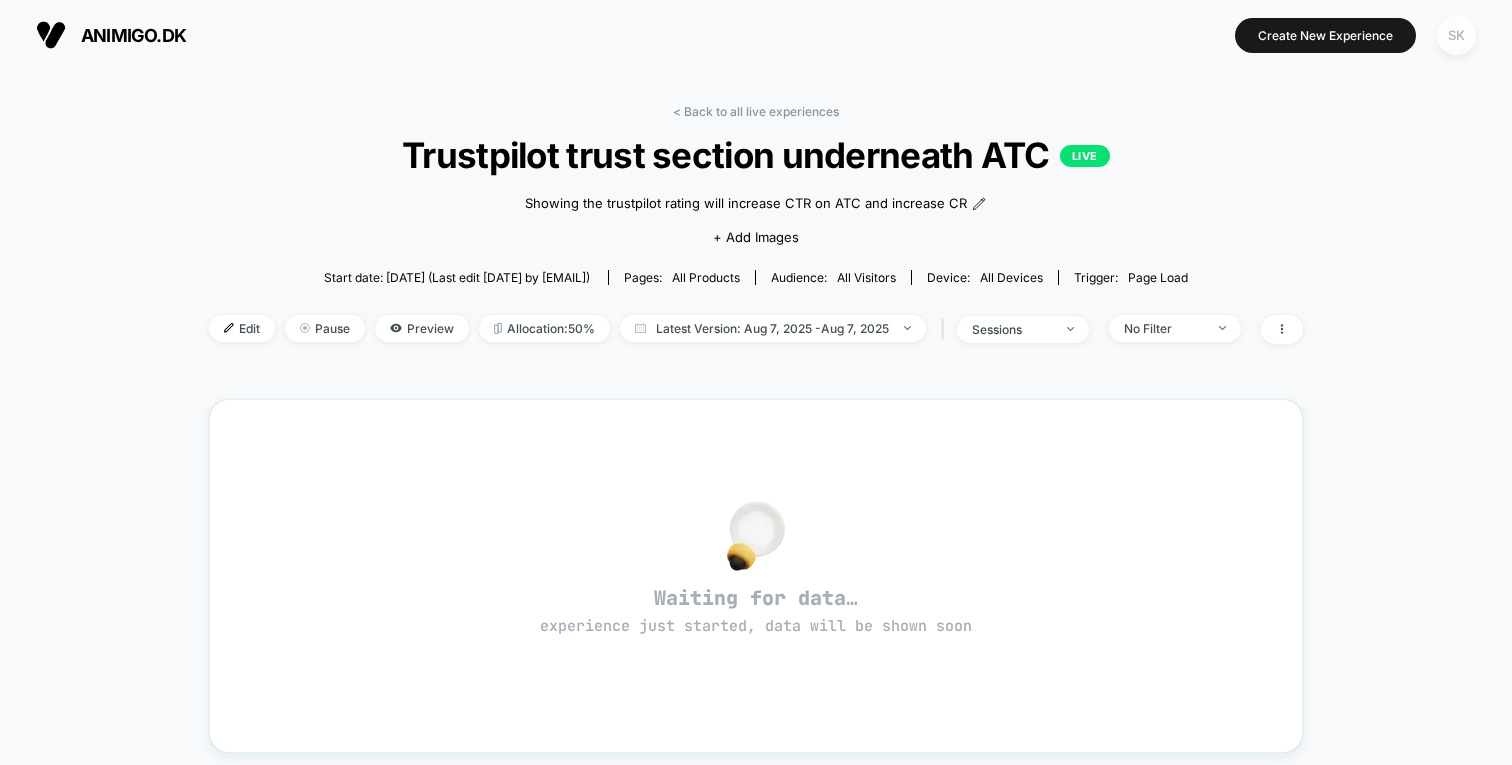 click on "SK" at bounding box center (1456, 35) 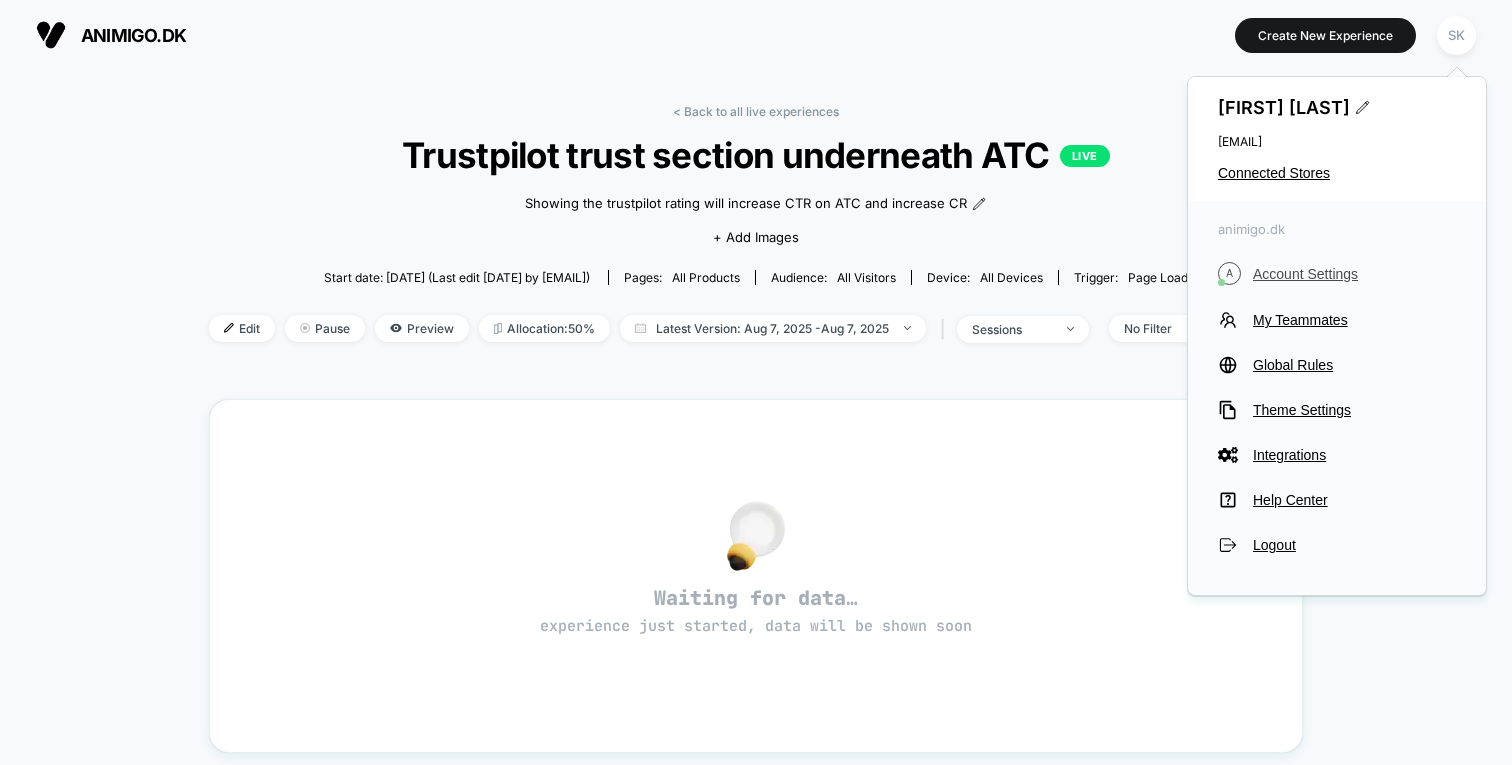 click on "Account Settings" at bounding box center (1354, 274) 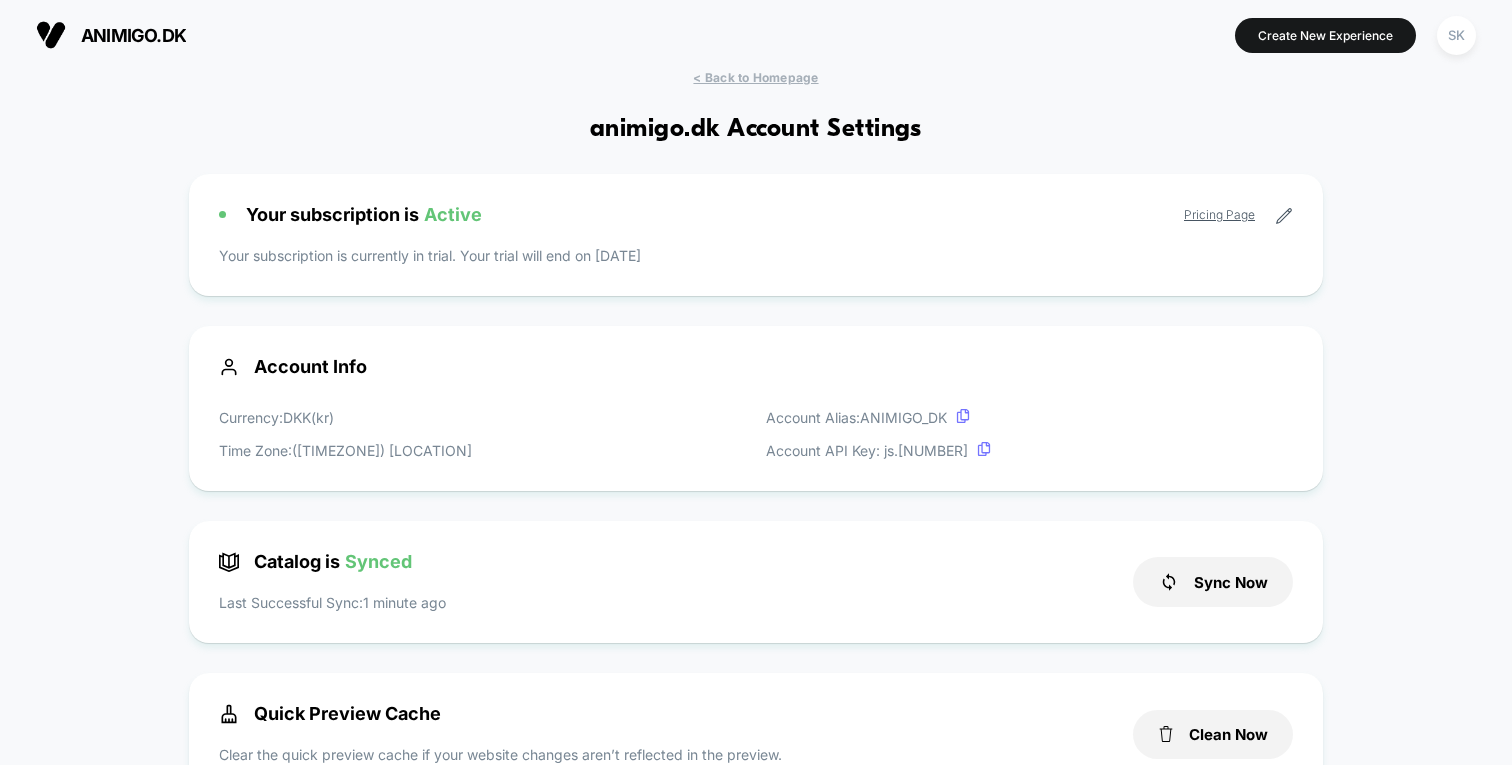 scroll, scrollTop: 270, scrollLeft: 0, axis: vertical 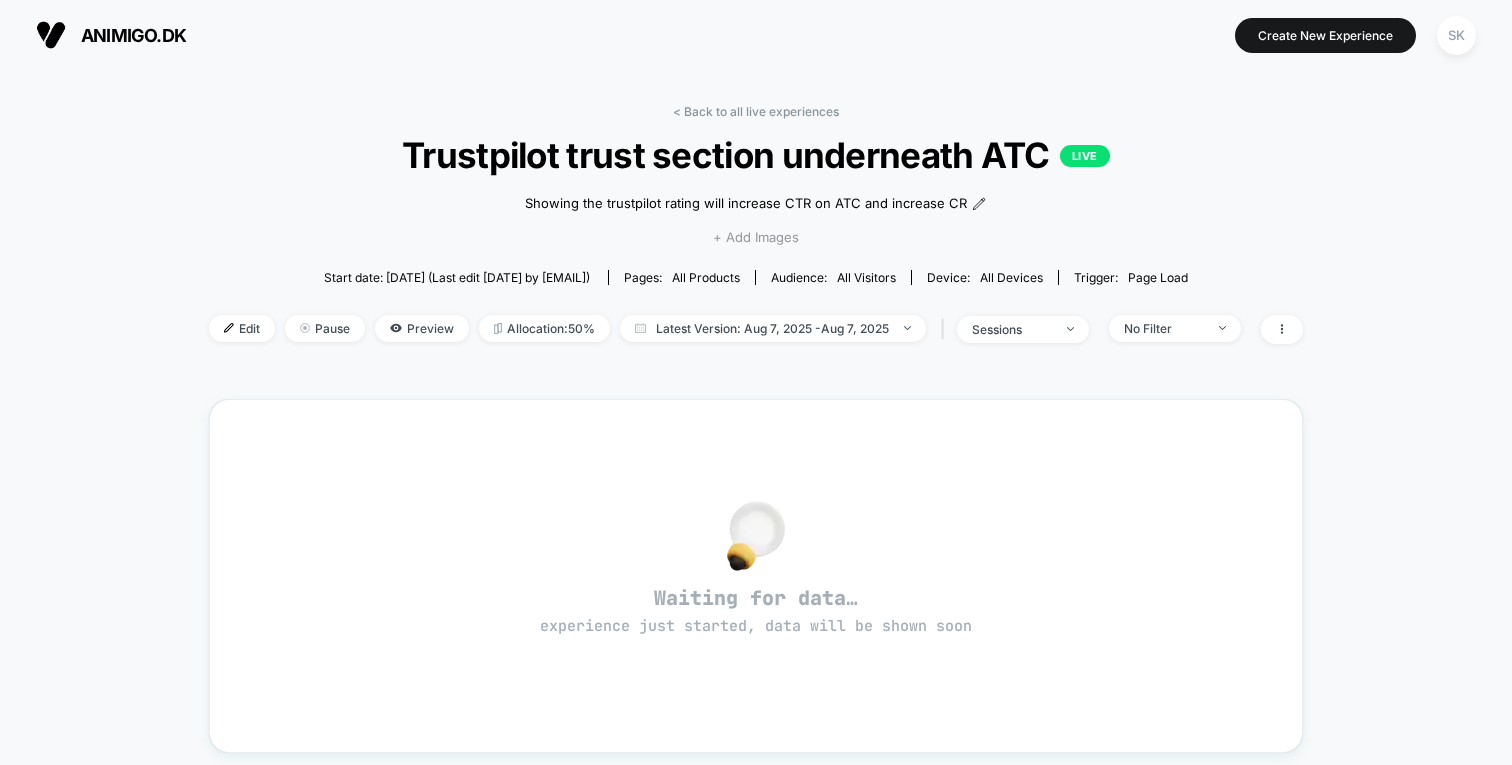 click on "+ Add Images" at bounding box center [756, 237] 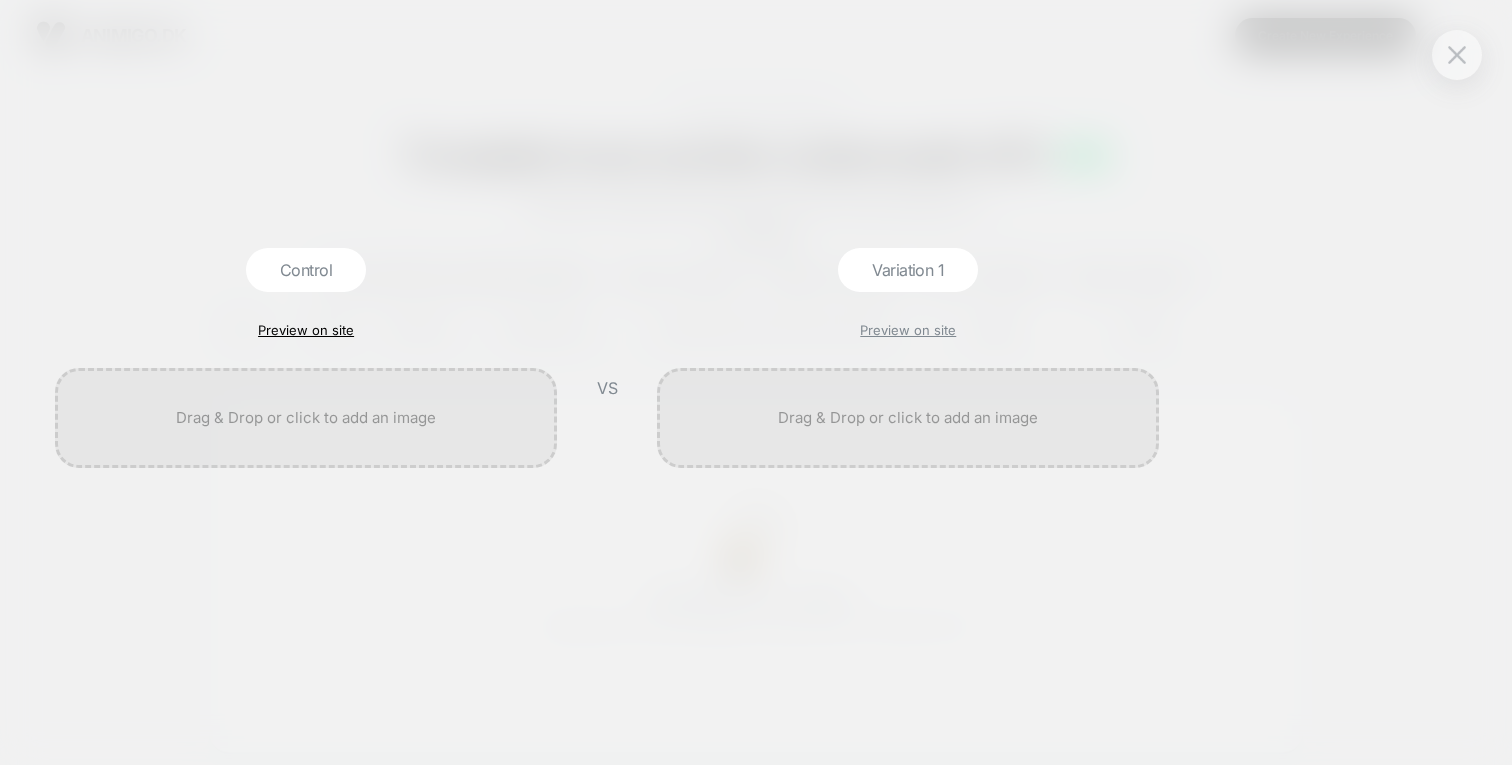 click on "Preview on site" at bounding box center (306, 330) 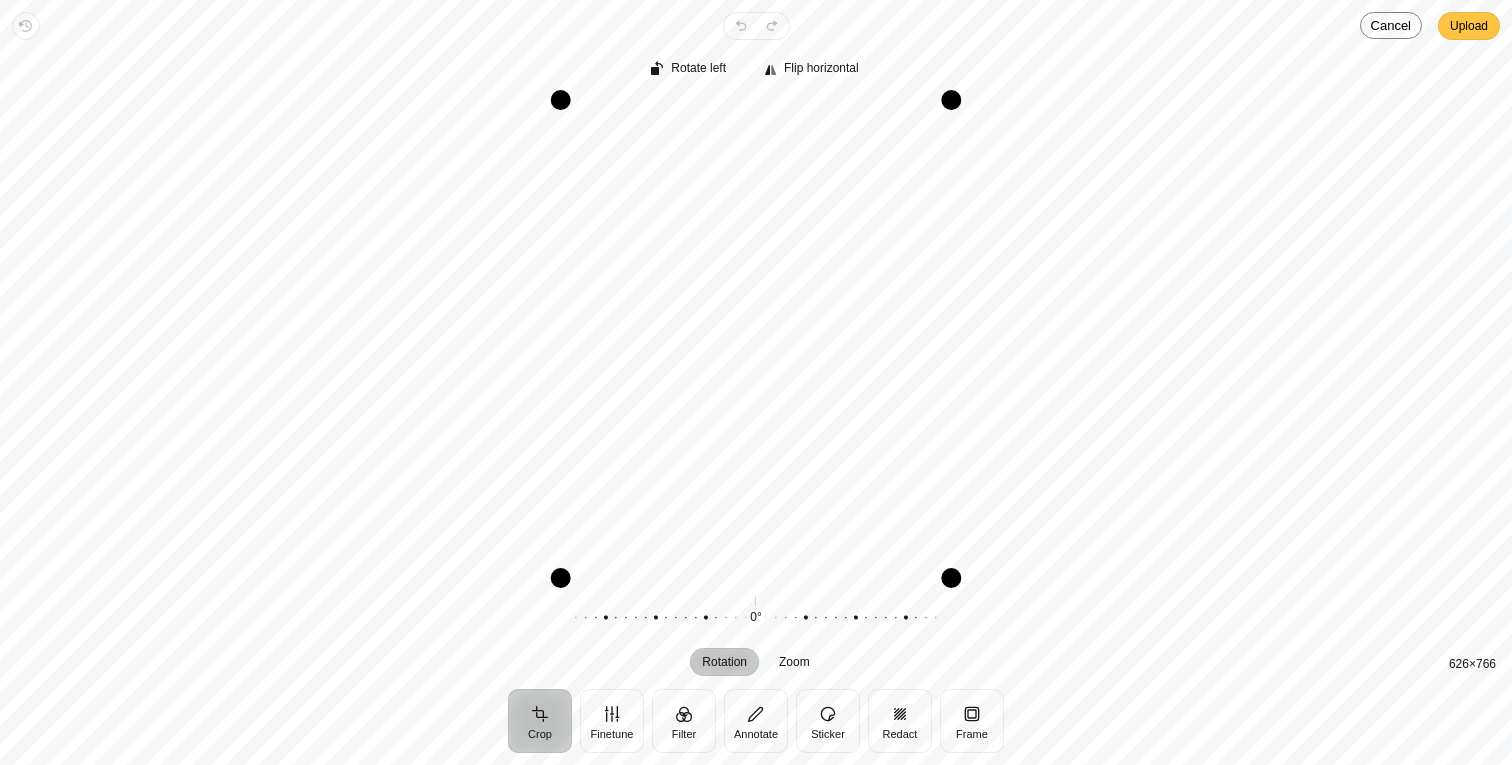 click on "Upload" at bounding box center [1469, 26] 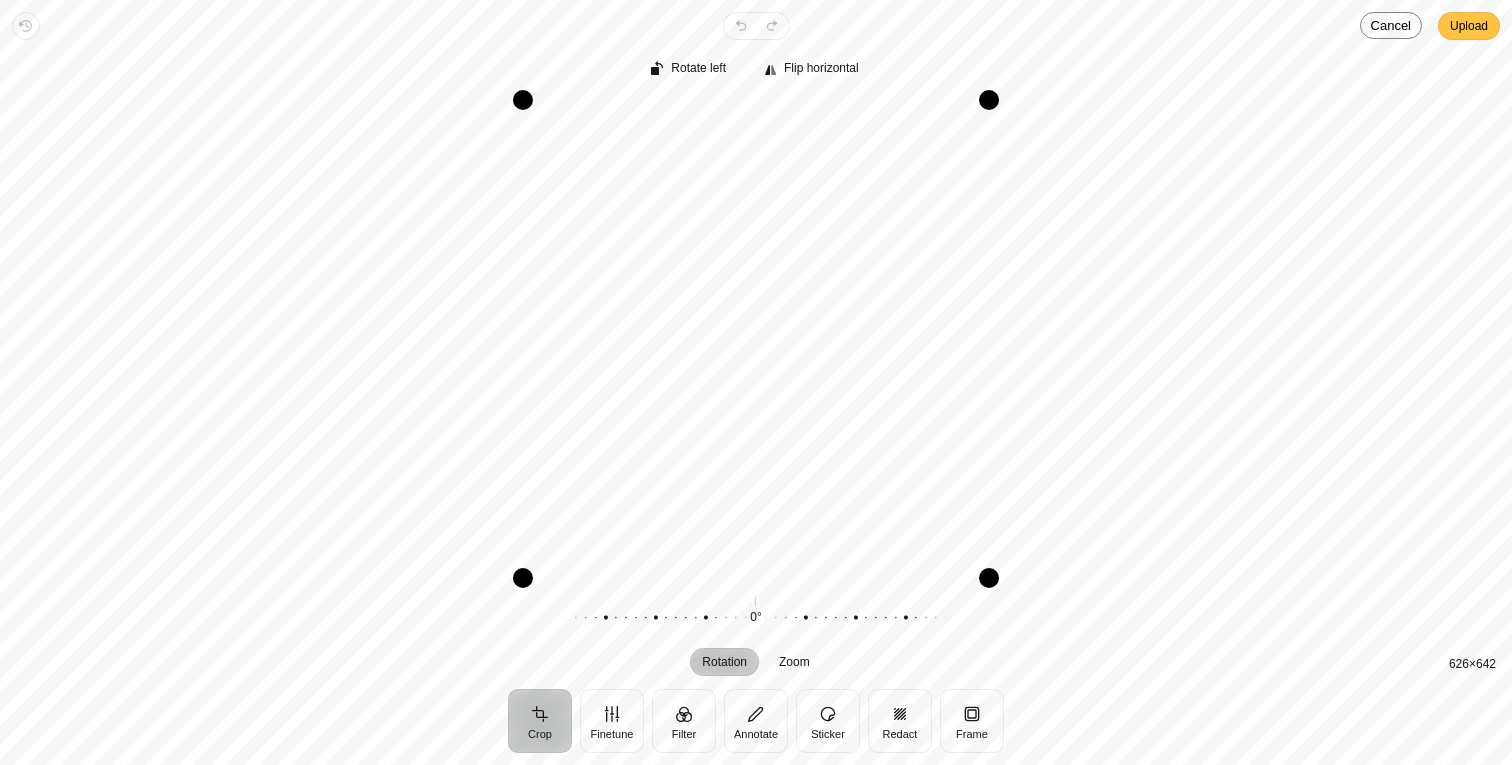 click on "Upload" at bounding box center [1469, 26] 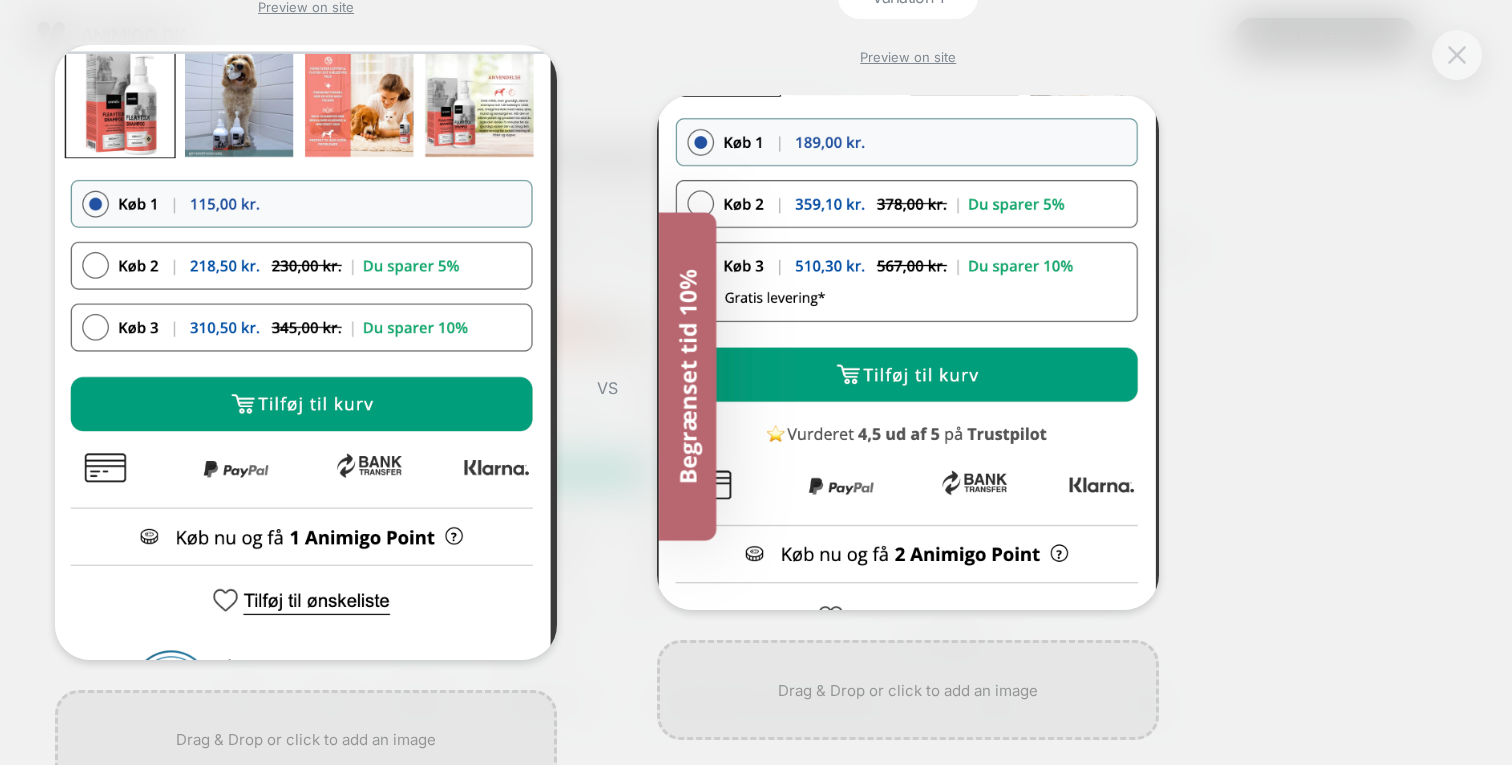 click at bounding box center (1457, 54) 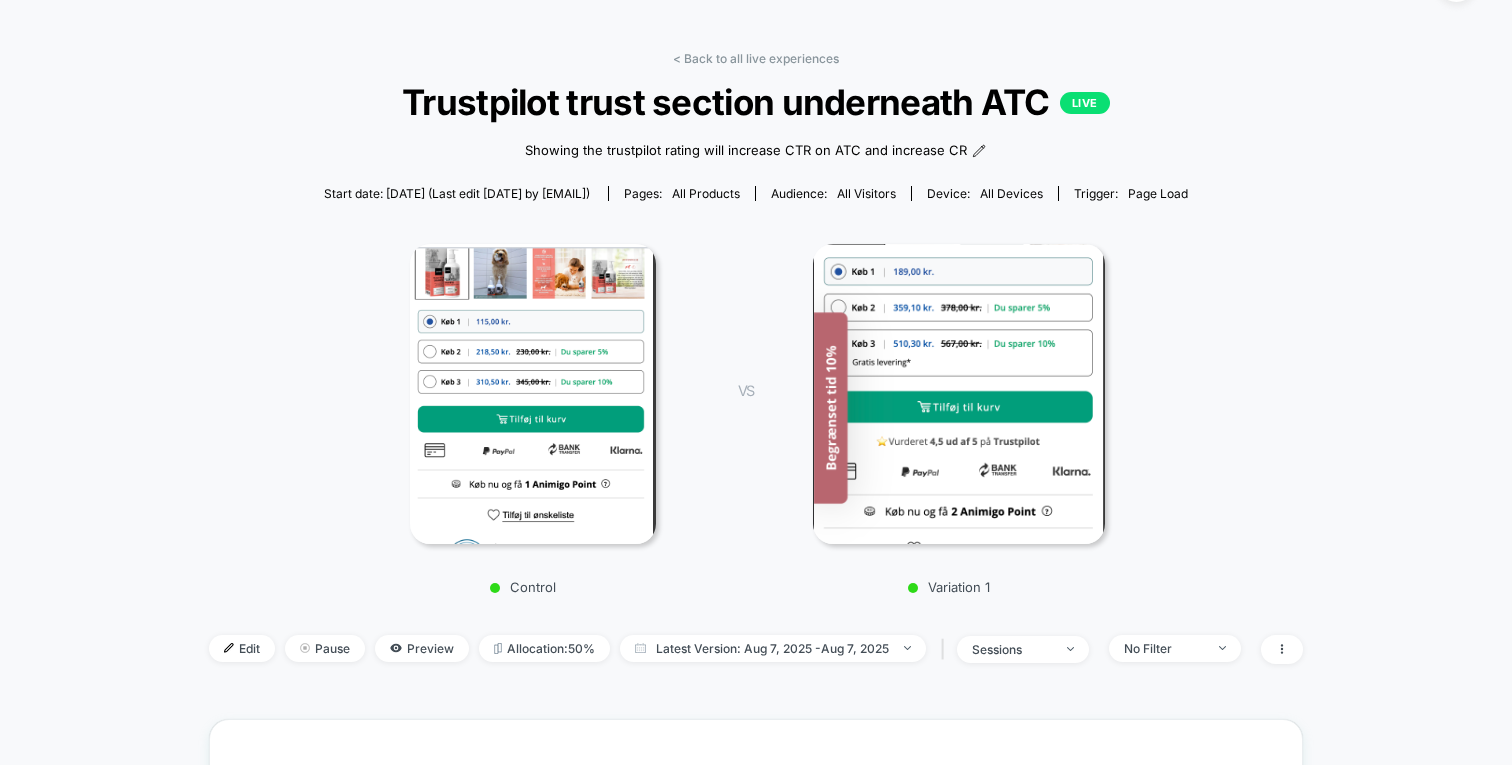 scroll, scrollTop: 0, scrollLeft: 0, axis: both 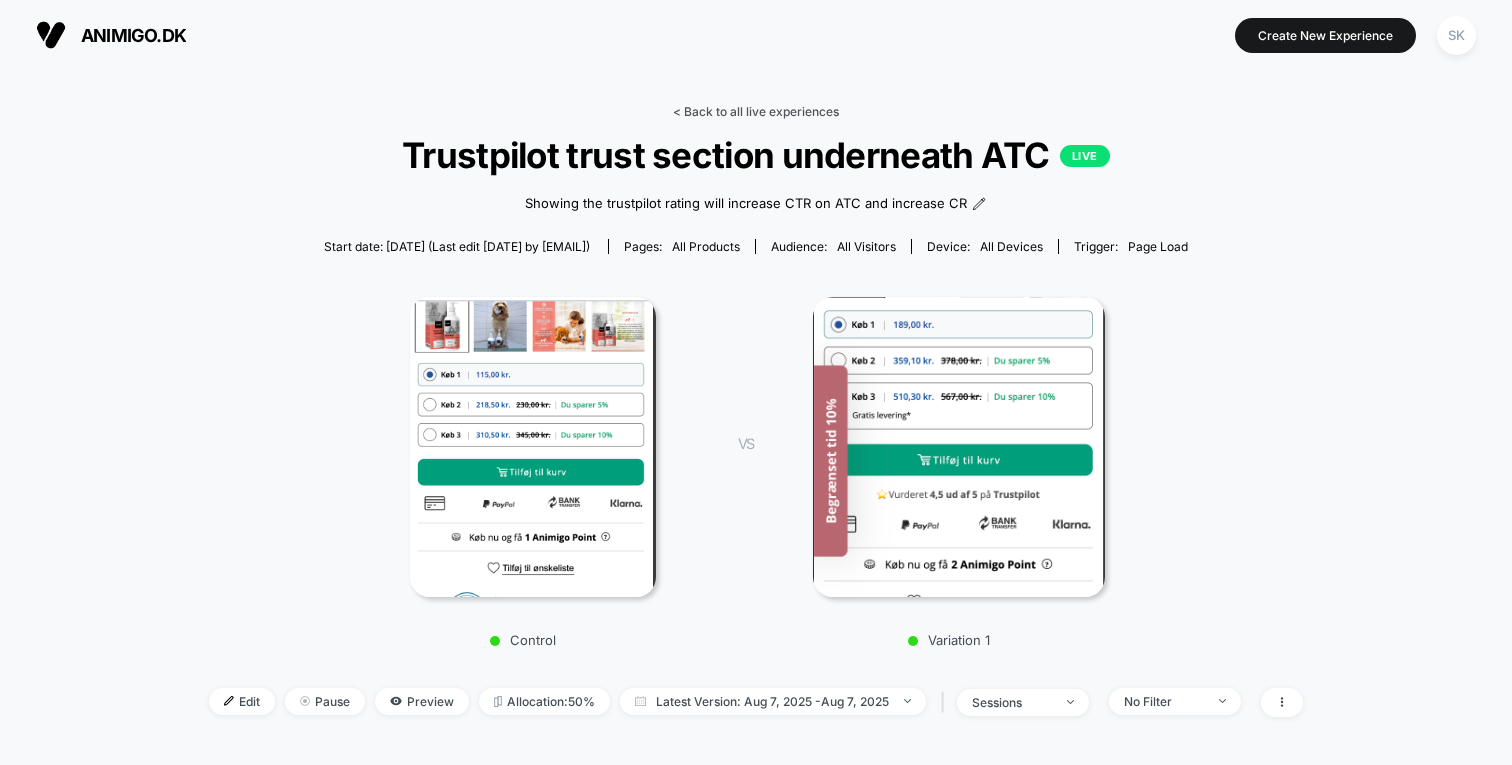 click on "< Back to all live experiences" at bounding box center (756, 111) 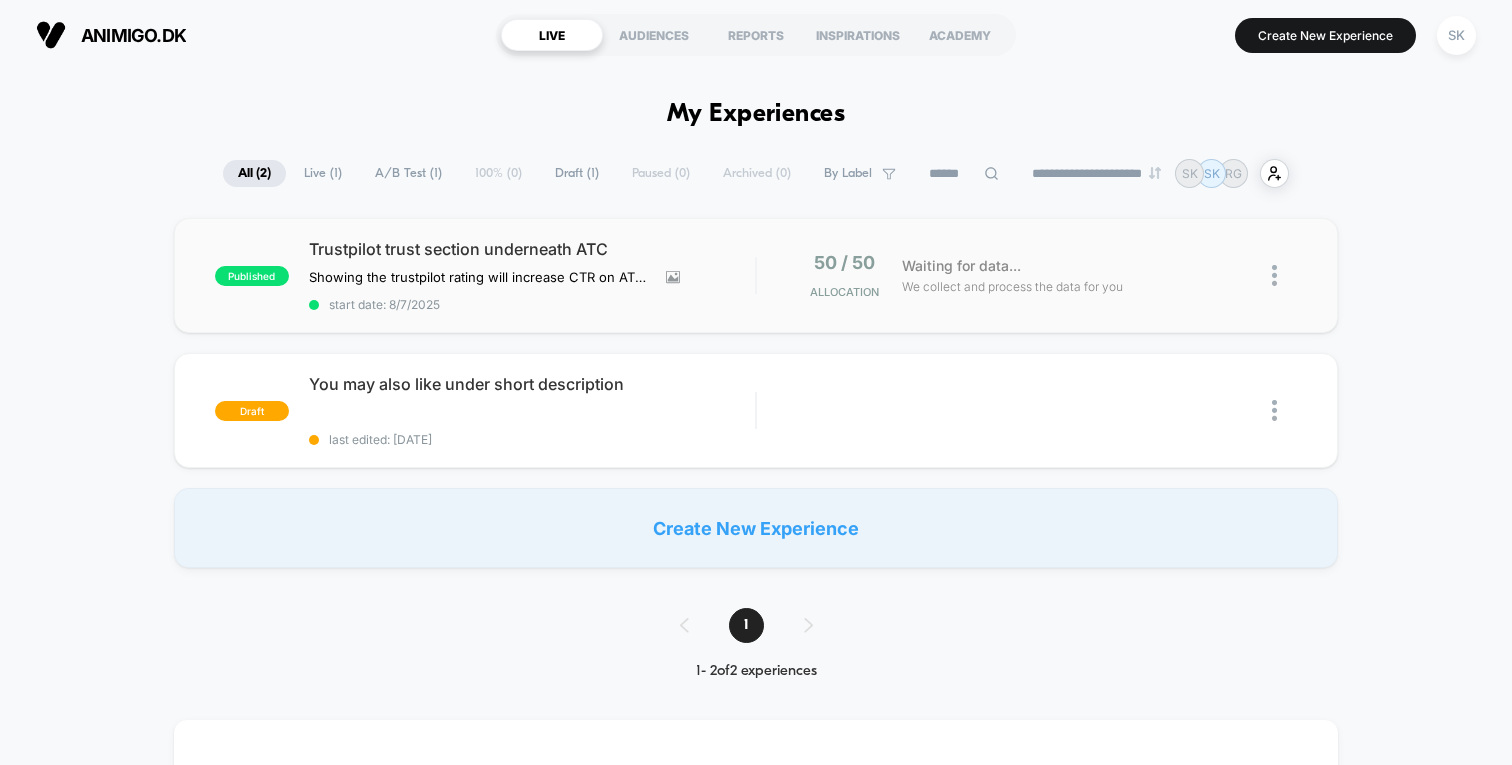 scroll, scrollTop: 0, scrollLeft: 0, axis: both 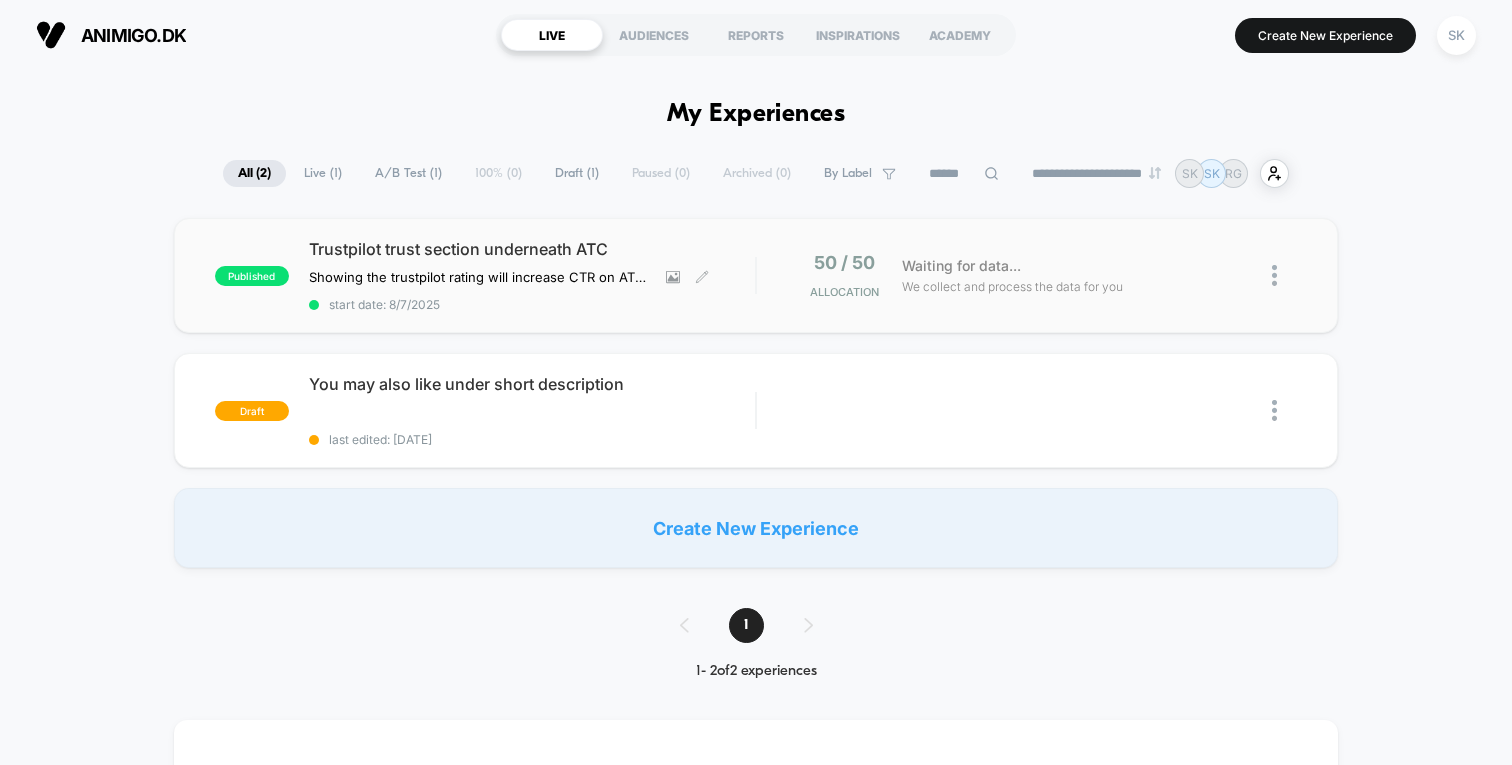 click on "Trustpilot trust section underneath ATC" at bounding box center [532, 249] 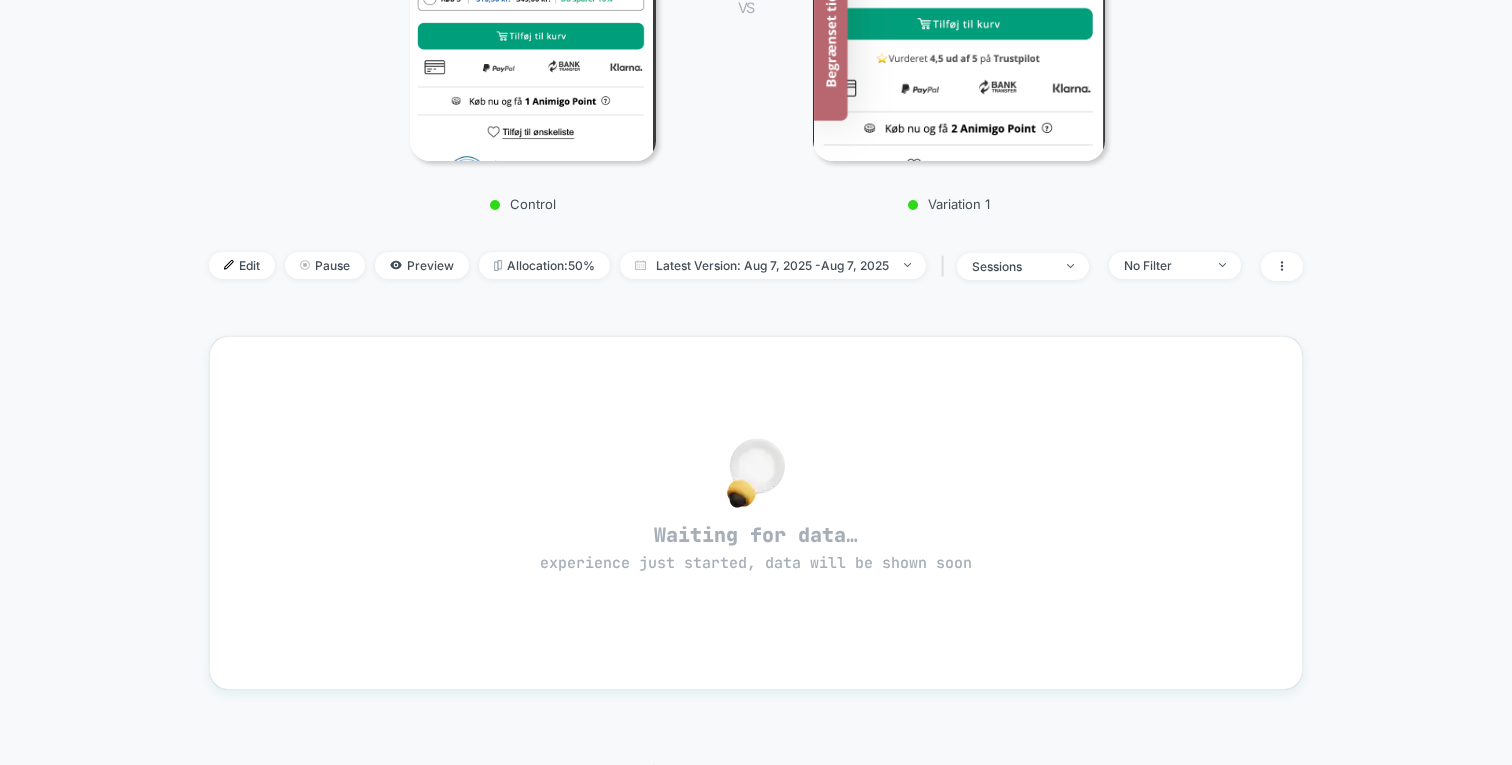 scroll, scrollTop: 664, scrollLeft: 0, axis: vertical 